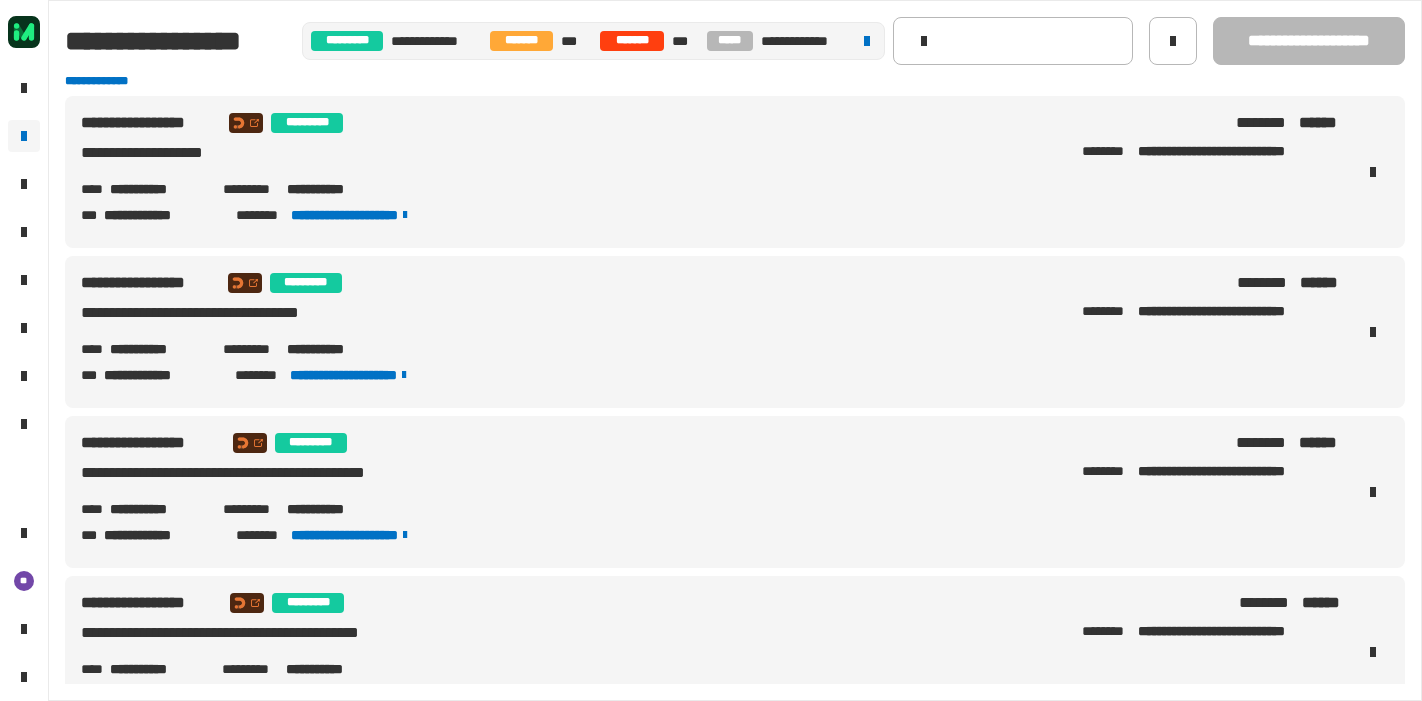 scroll, scrollTop: 0, scrollLeft: 0, axis: both 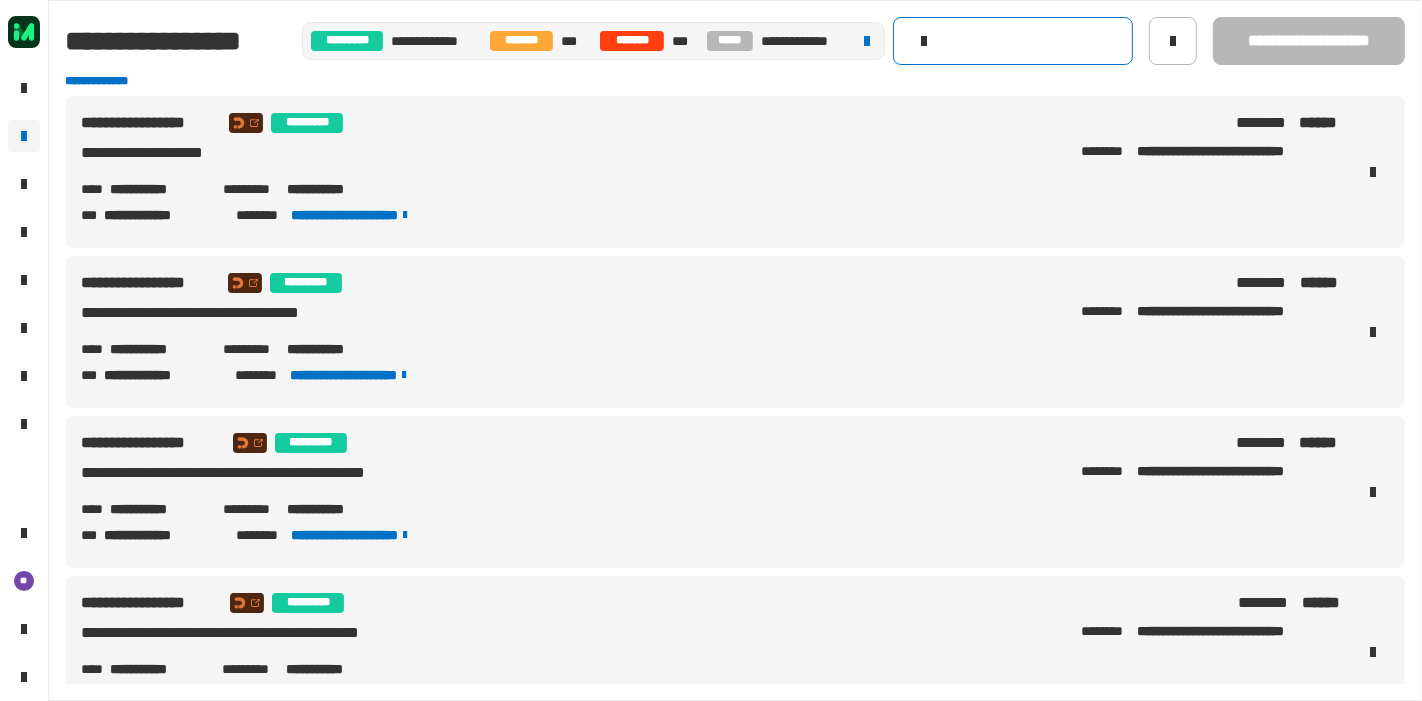 click 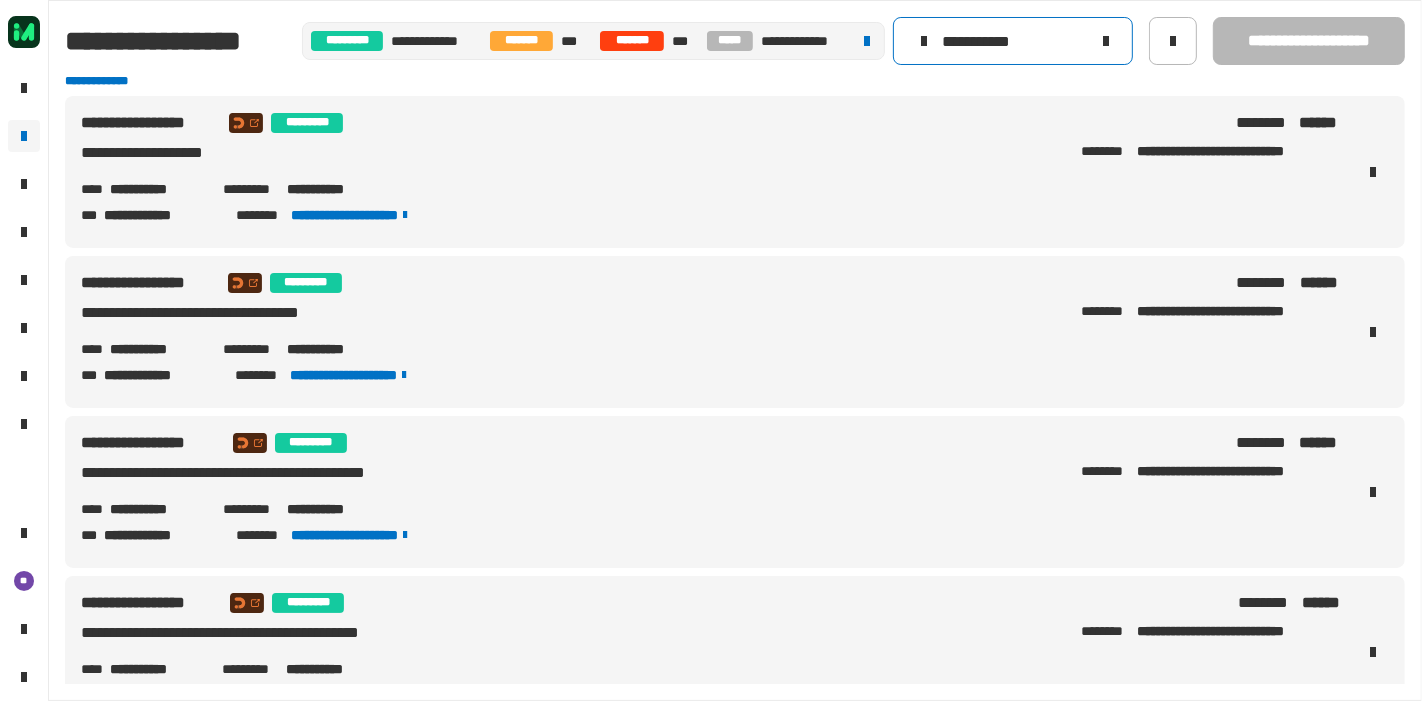 type on "**********" 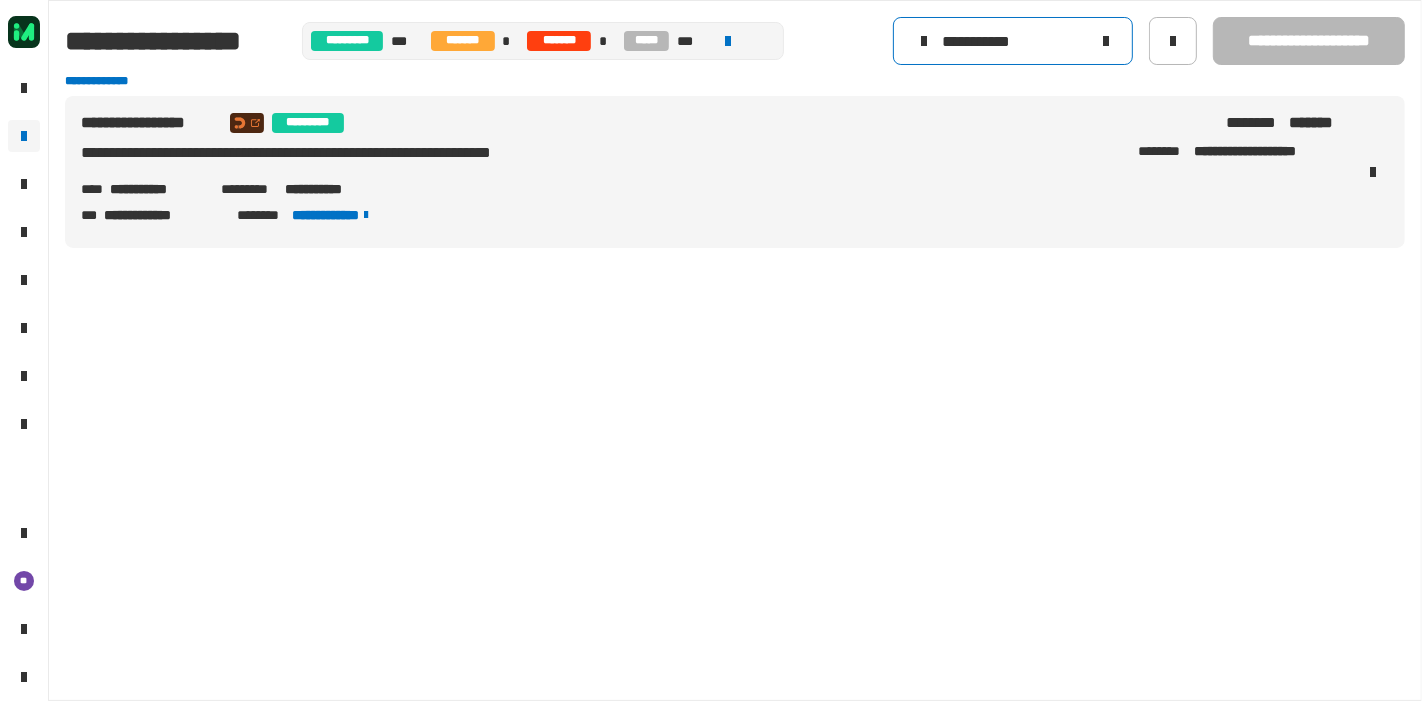 click 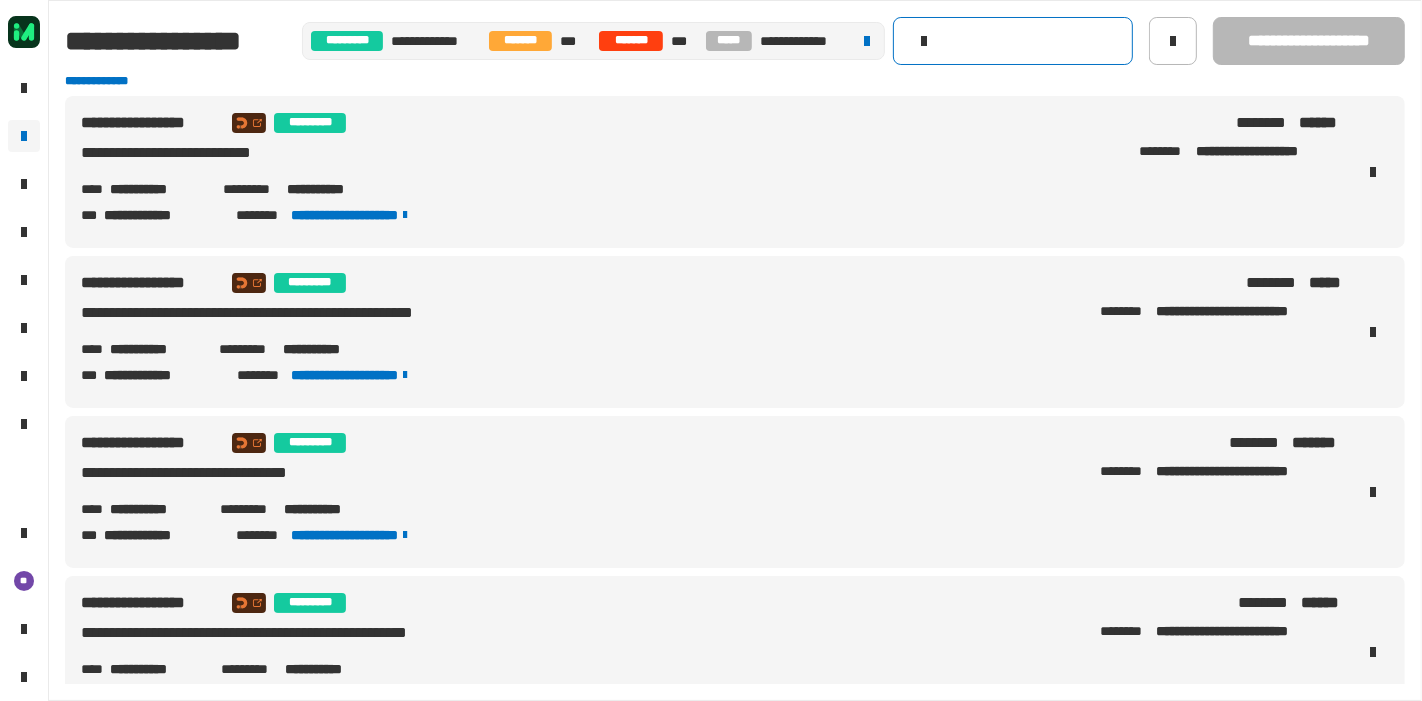 click 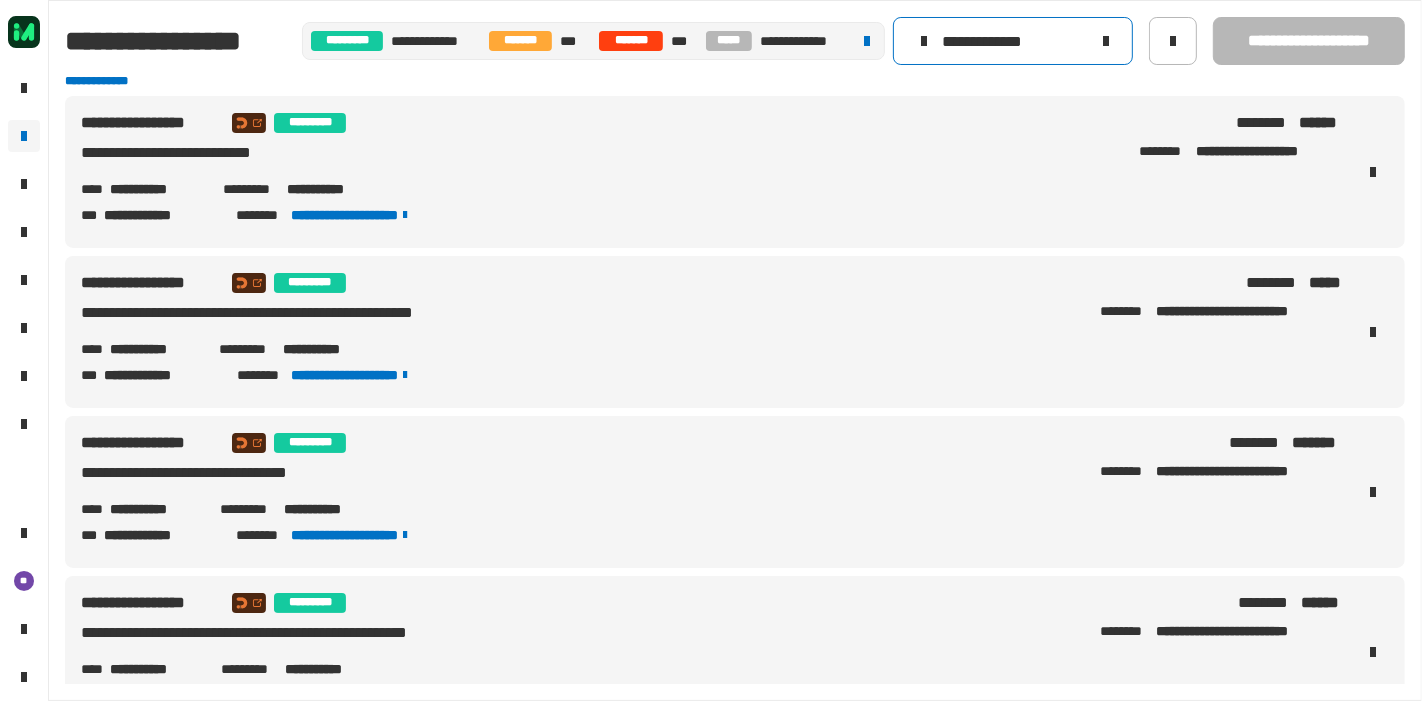 type on "**********" 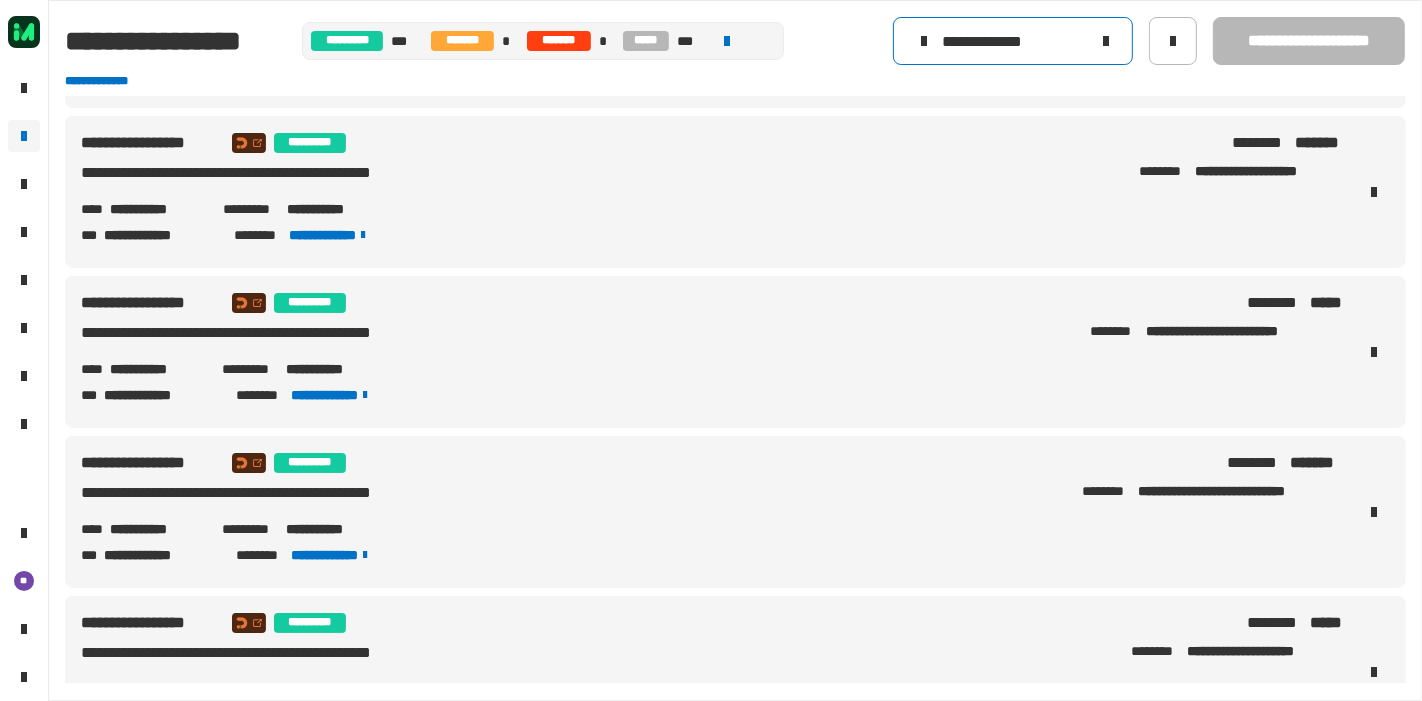scroll, scrollTop: 0, scrollLeft: 0, axis: both 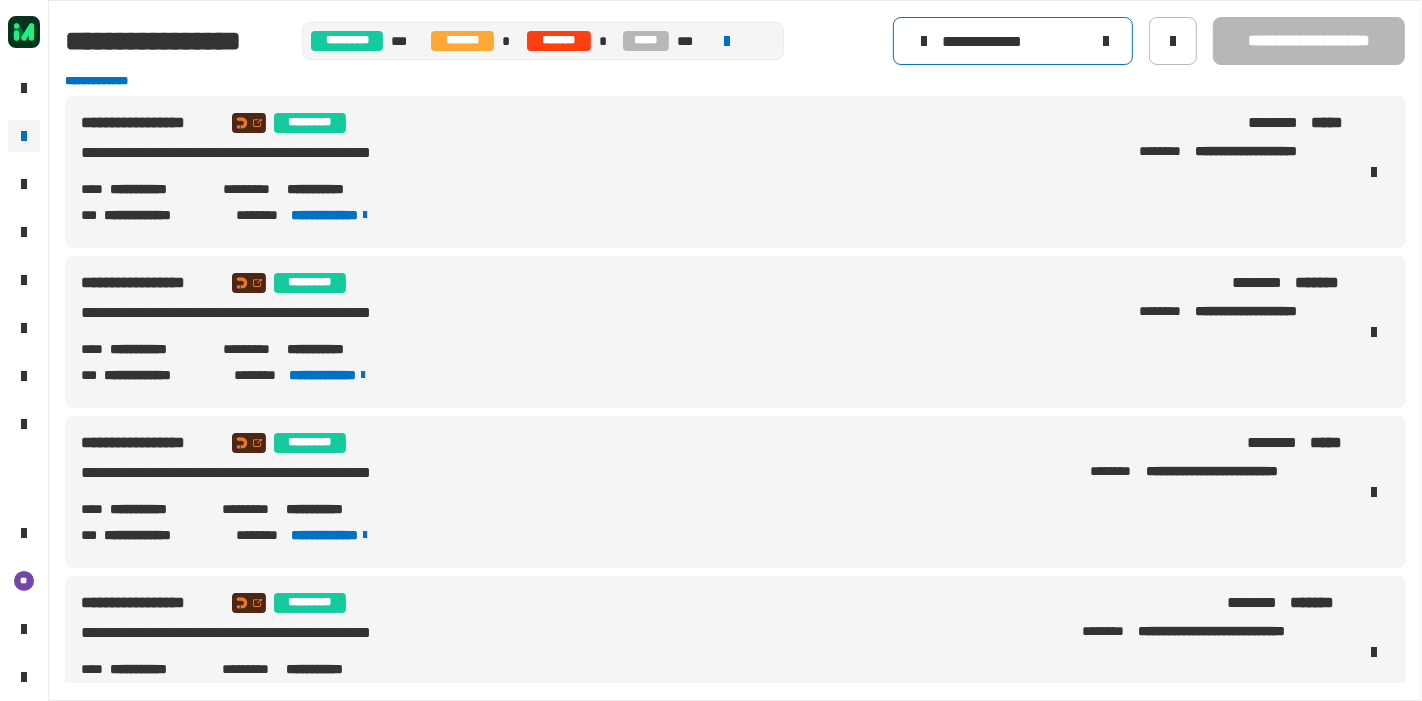 click on "**********" 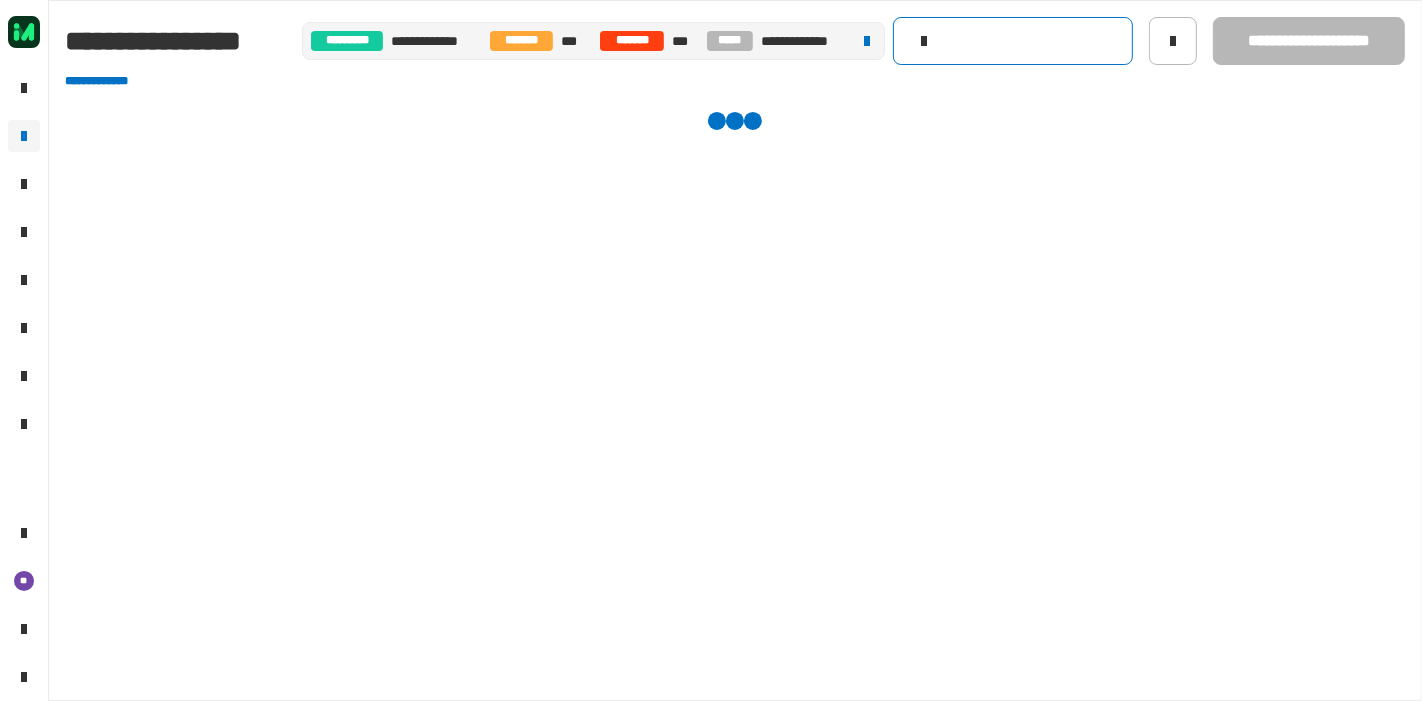 click 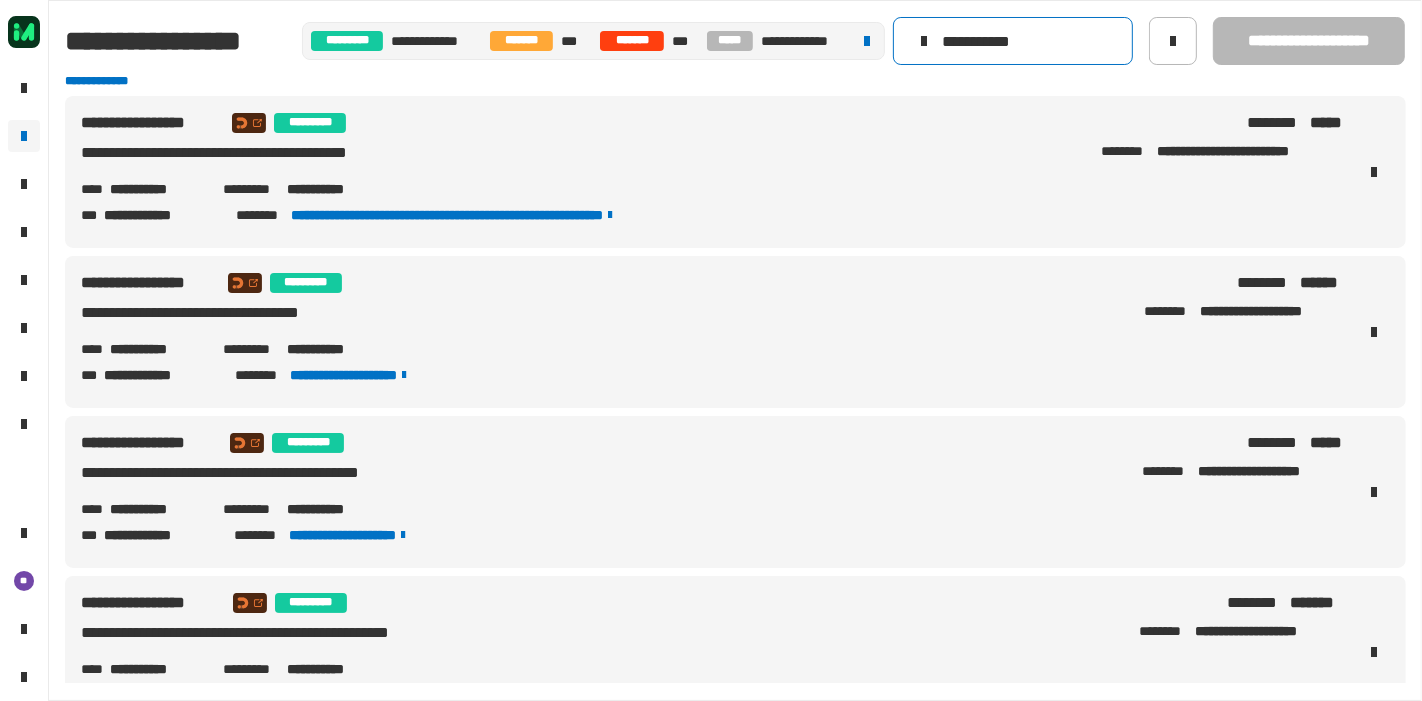 type on "**********" 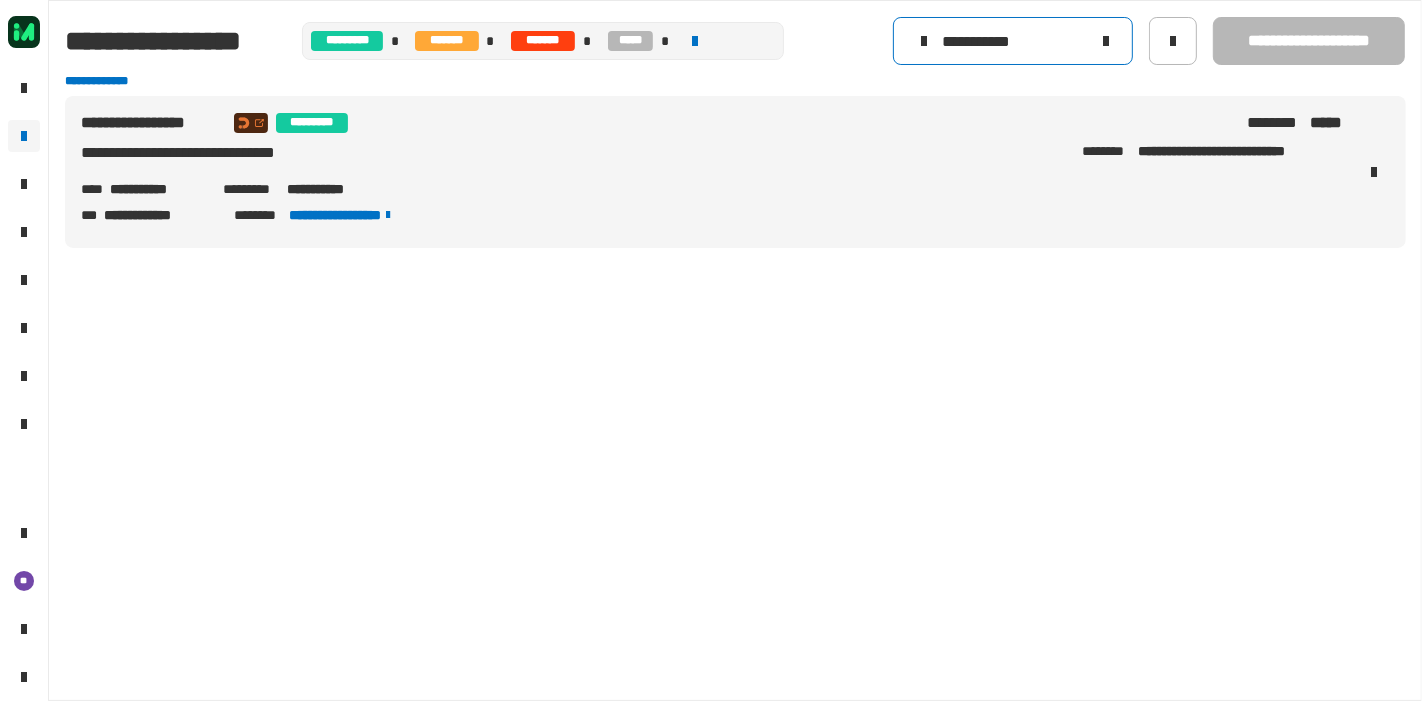 click 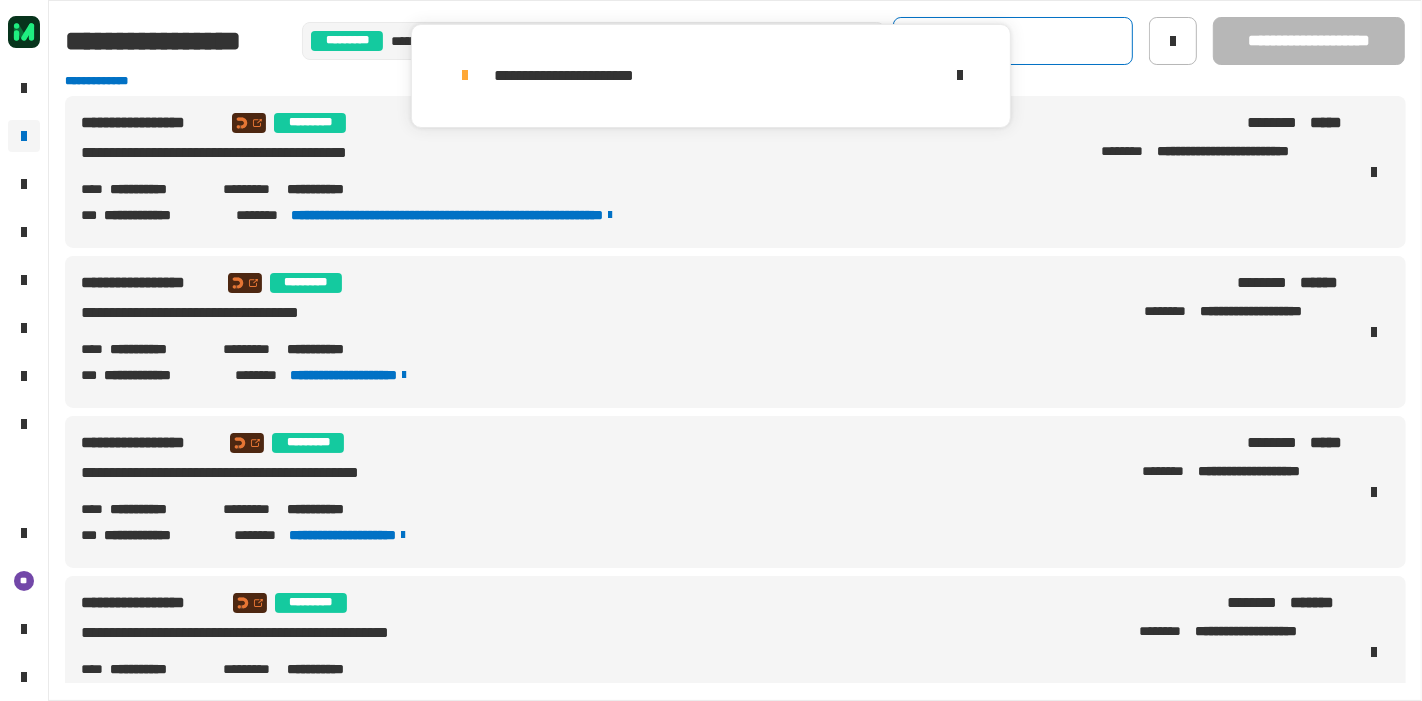click on "**********" 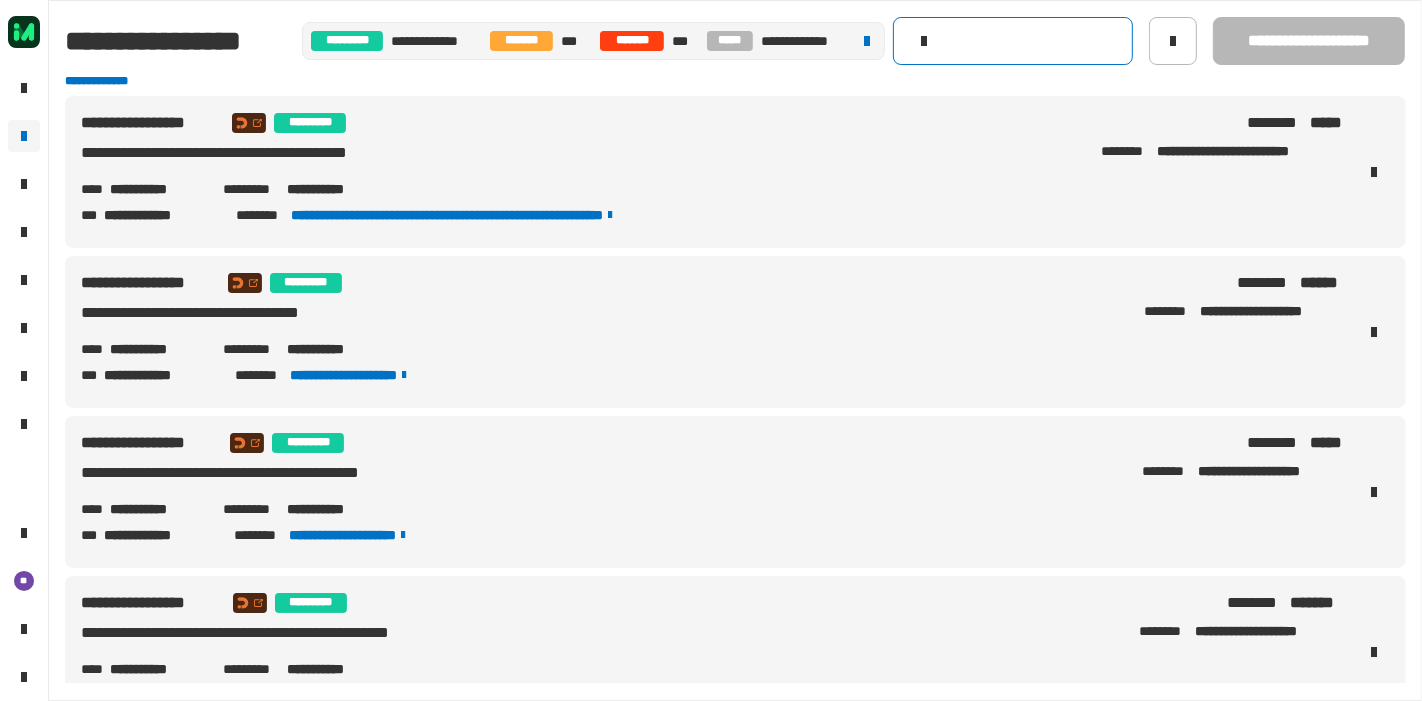 click 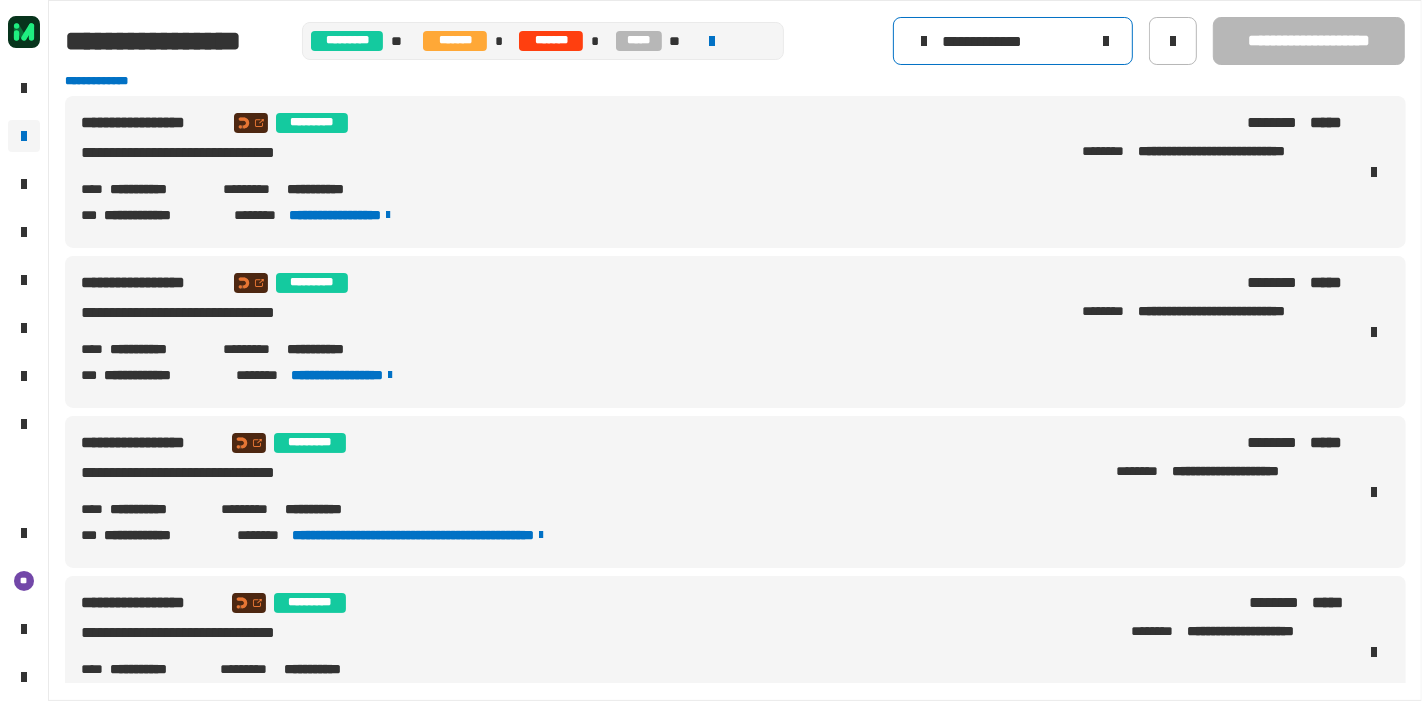 click on "**********" 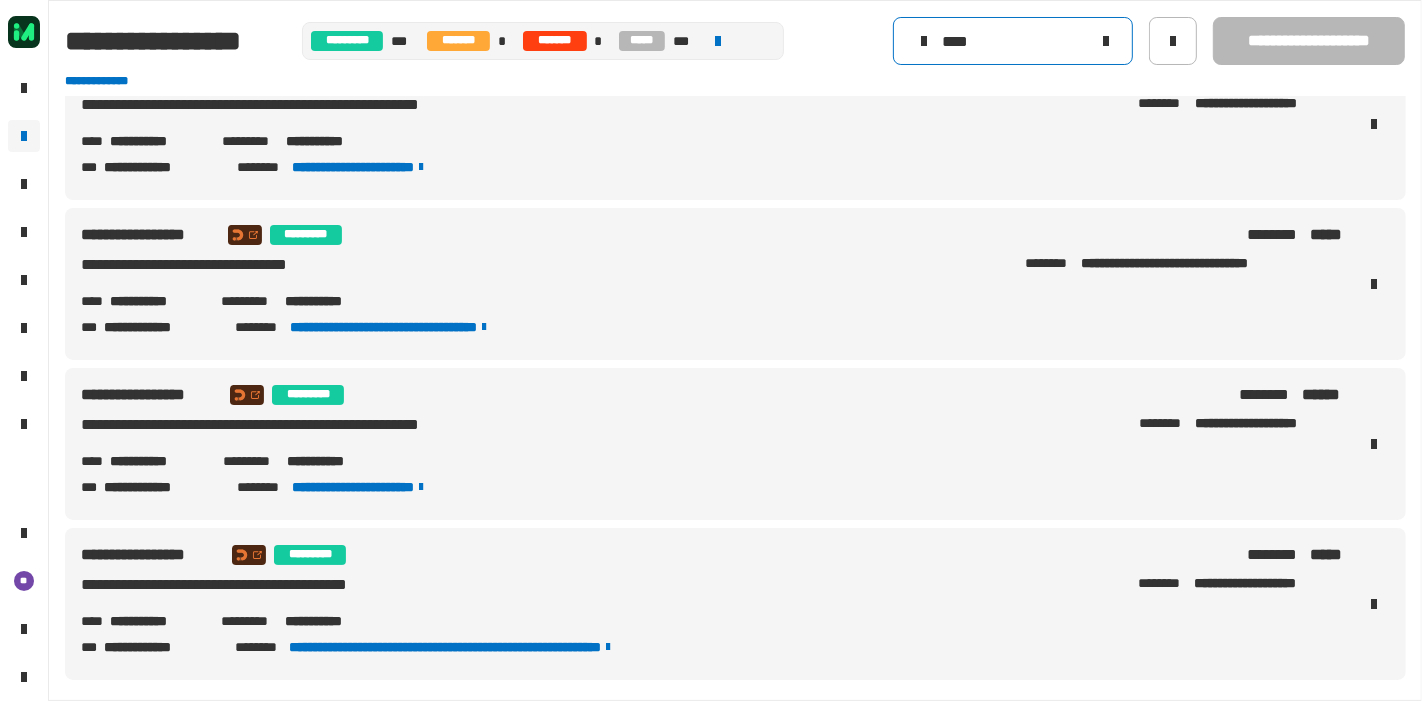 scroll, scrollTop: 1650, scrollLeft: 0, axis: vertical 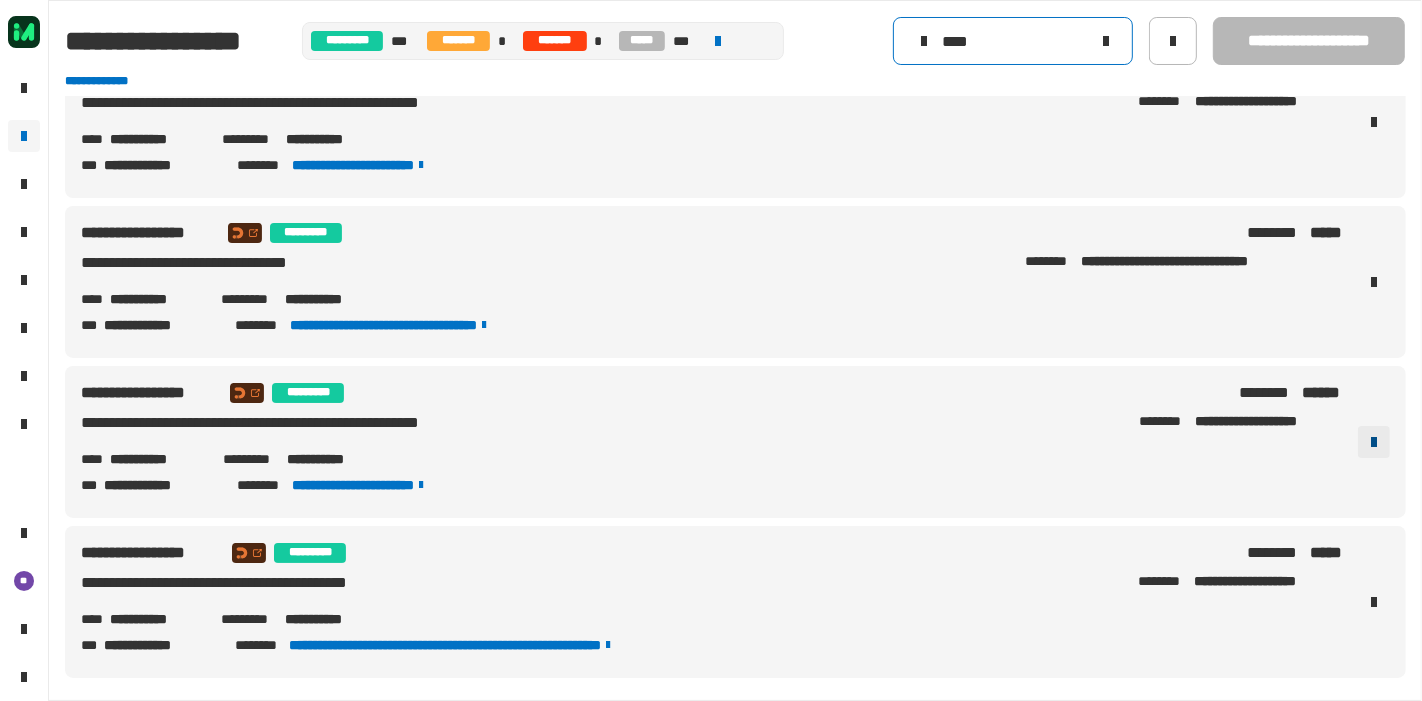 type on "****" 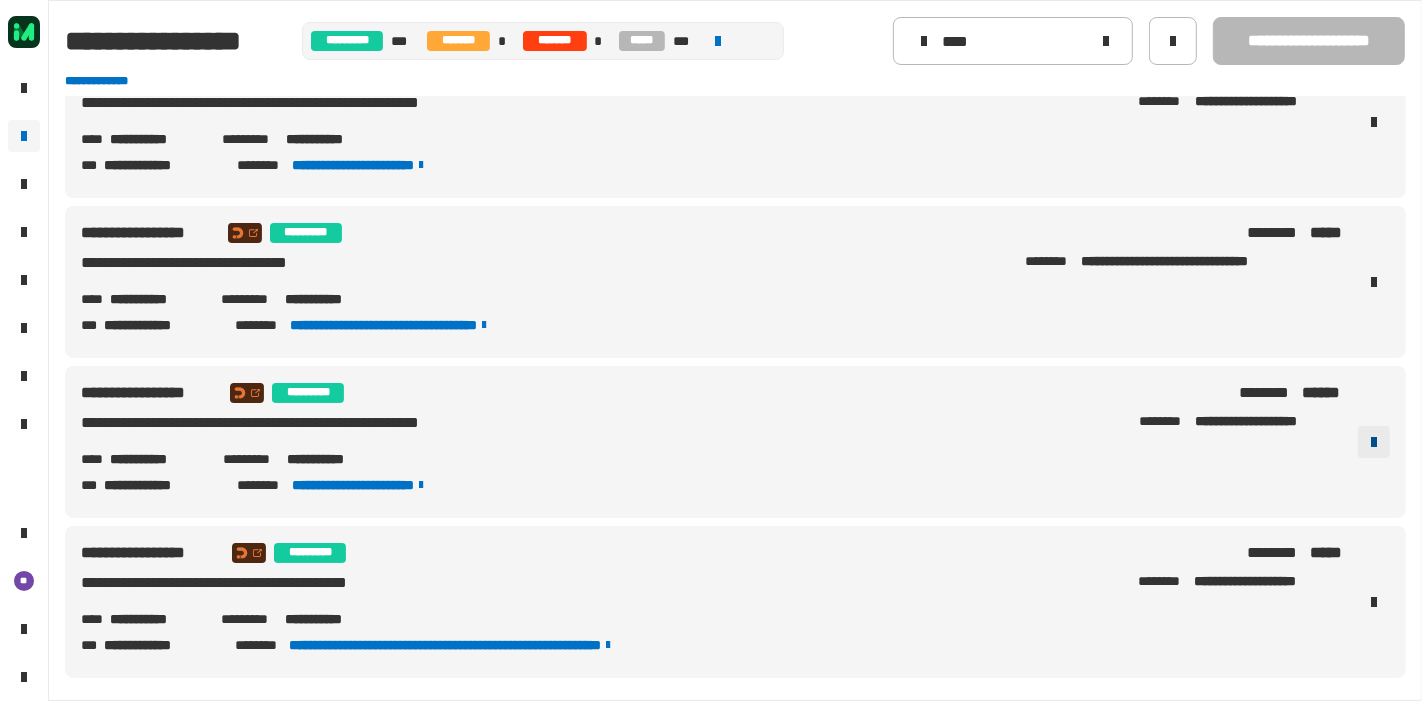click at bounding box center (1374, 442) 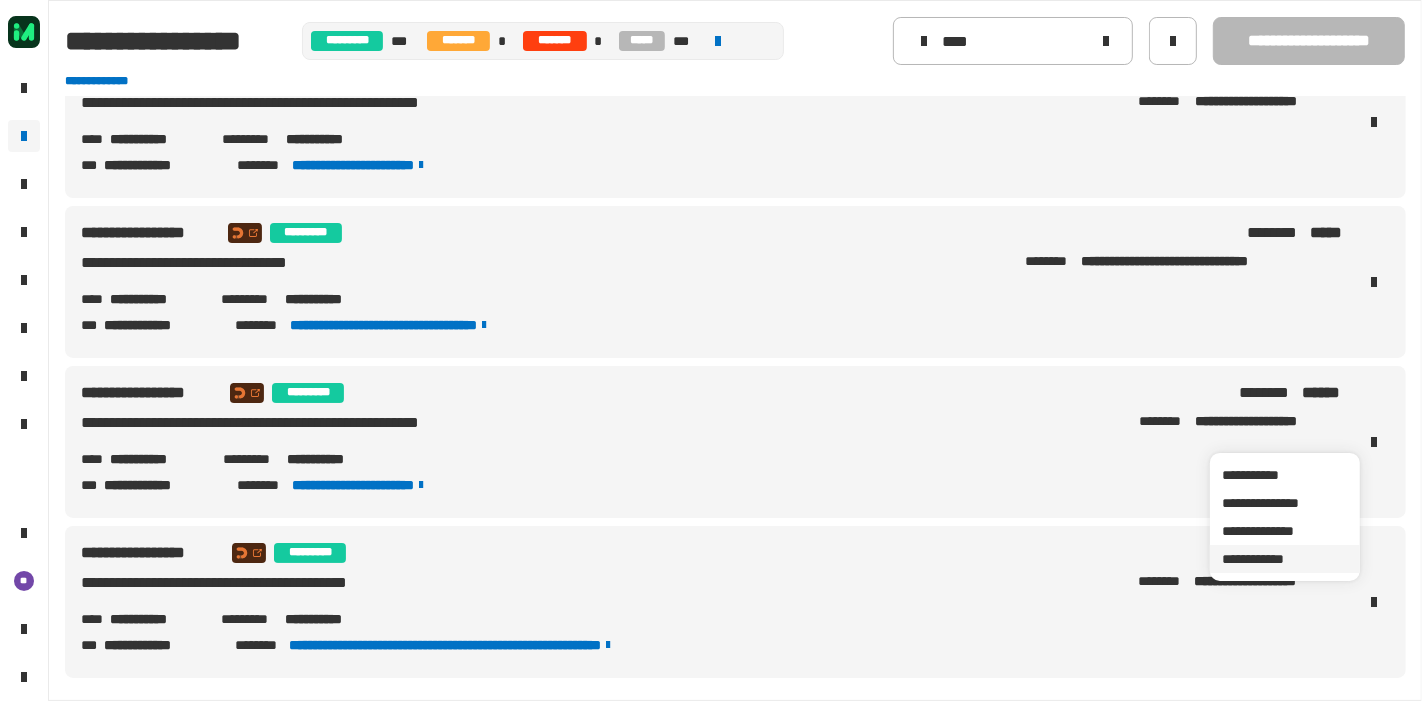 click on "**********" at bounding box center (1285, 559) 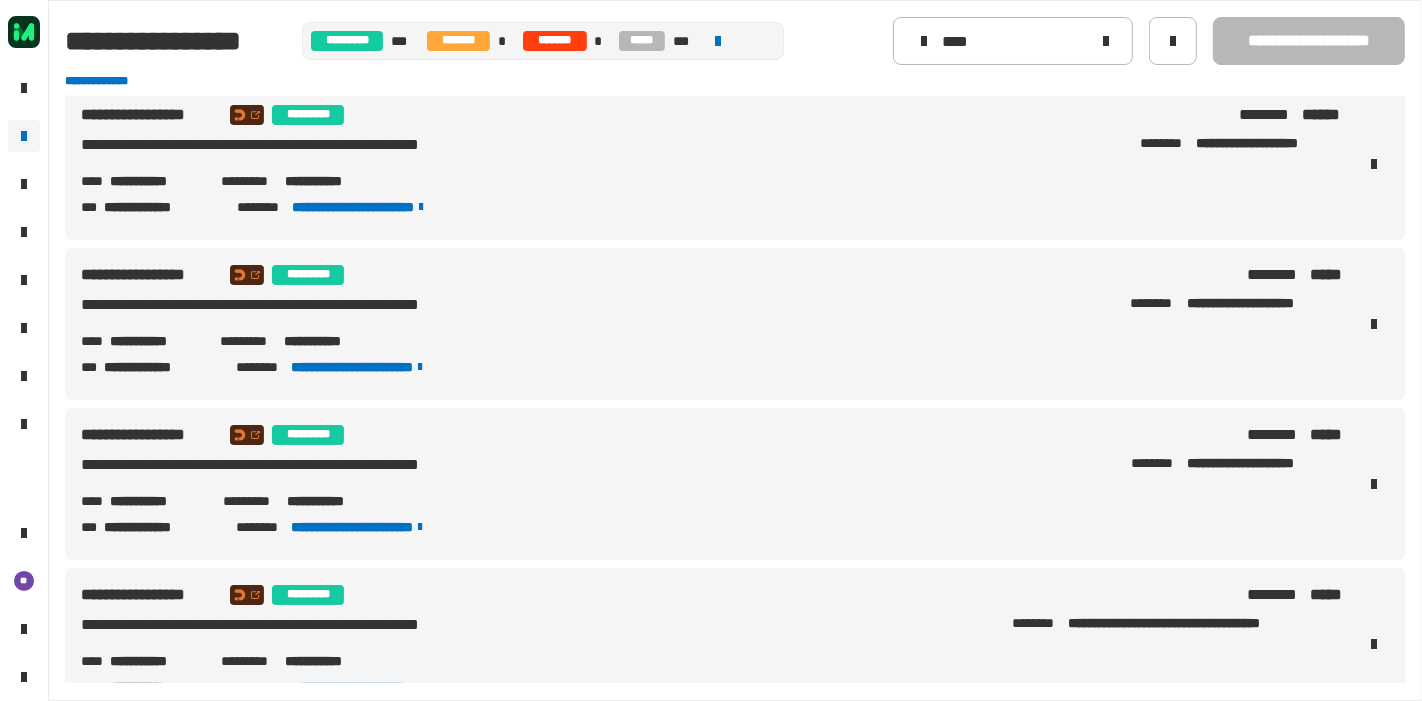 scroll, scrollTop: 801, scrollLeft: 0, axis: vertical 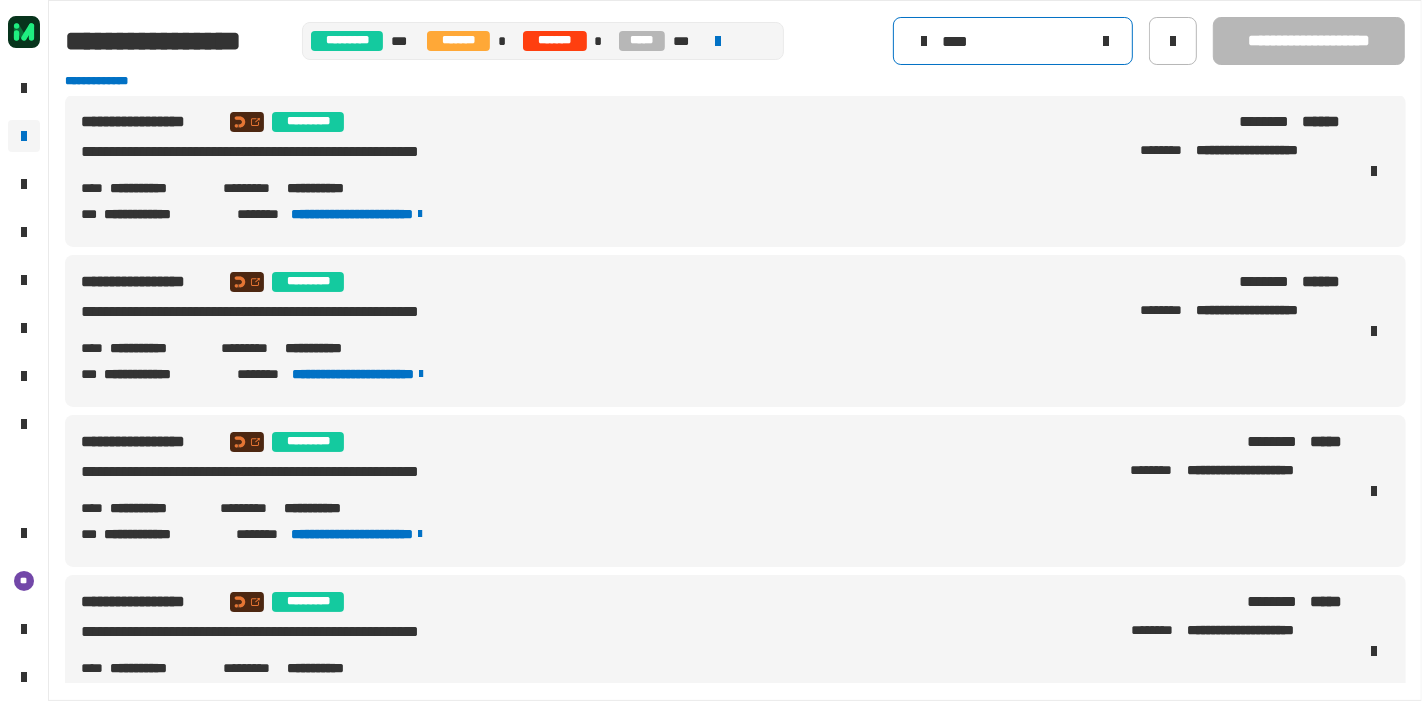 click on "****" 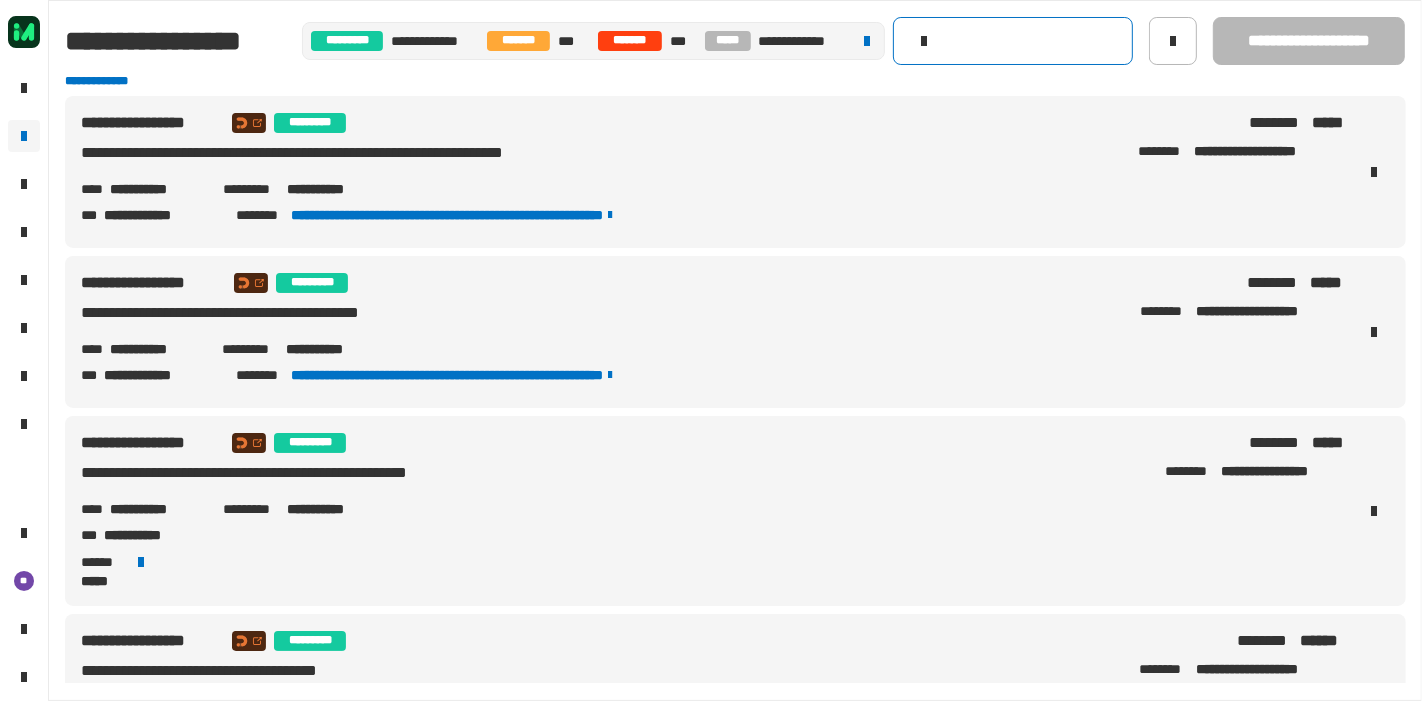 scroll, scrollTop: 0, scrollLeft: 0, axis: both 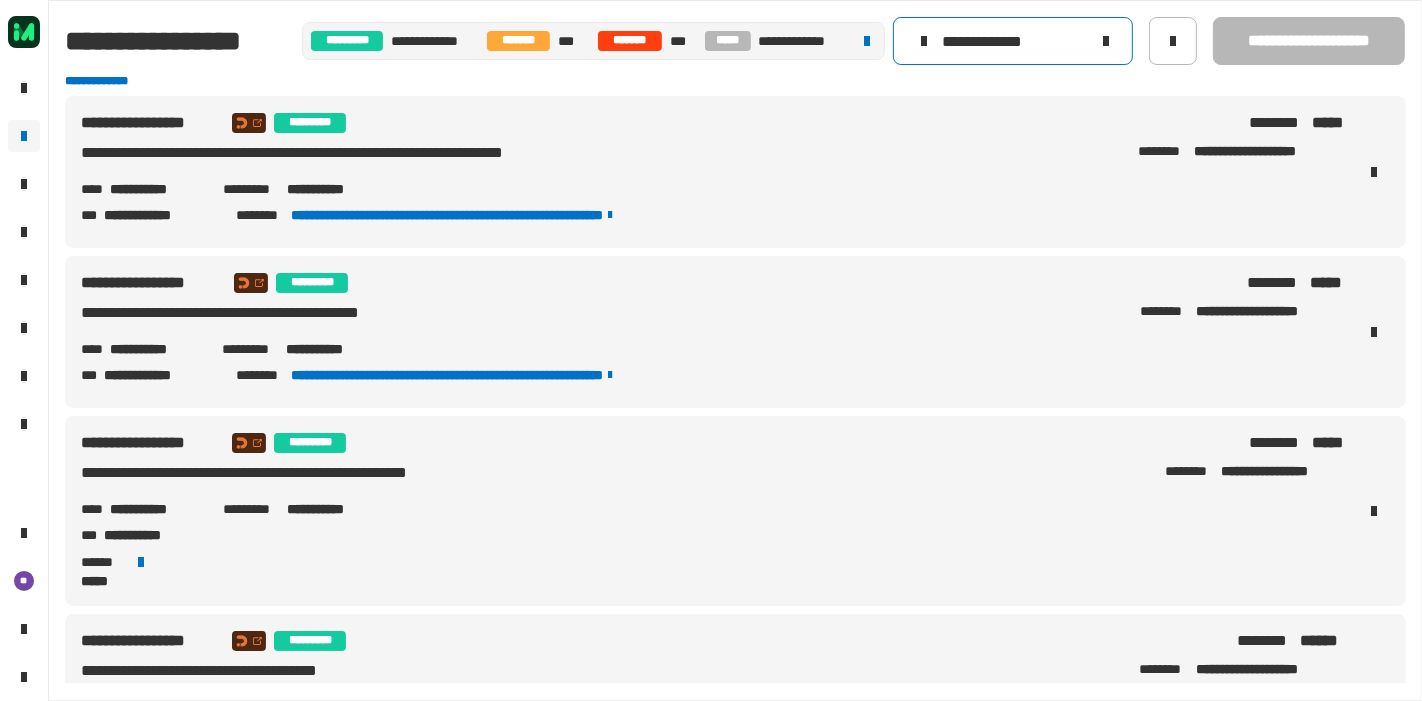type on "**********" 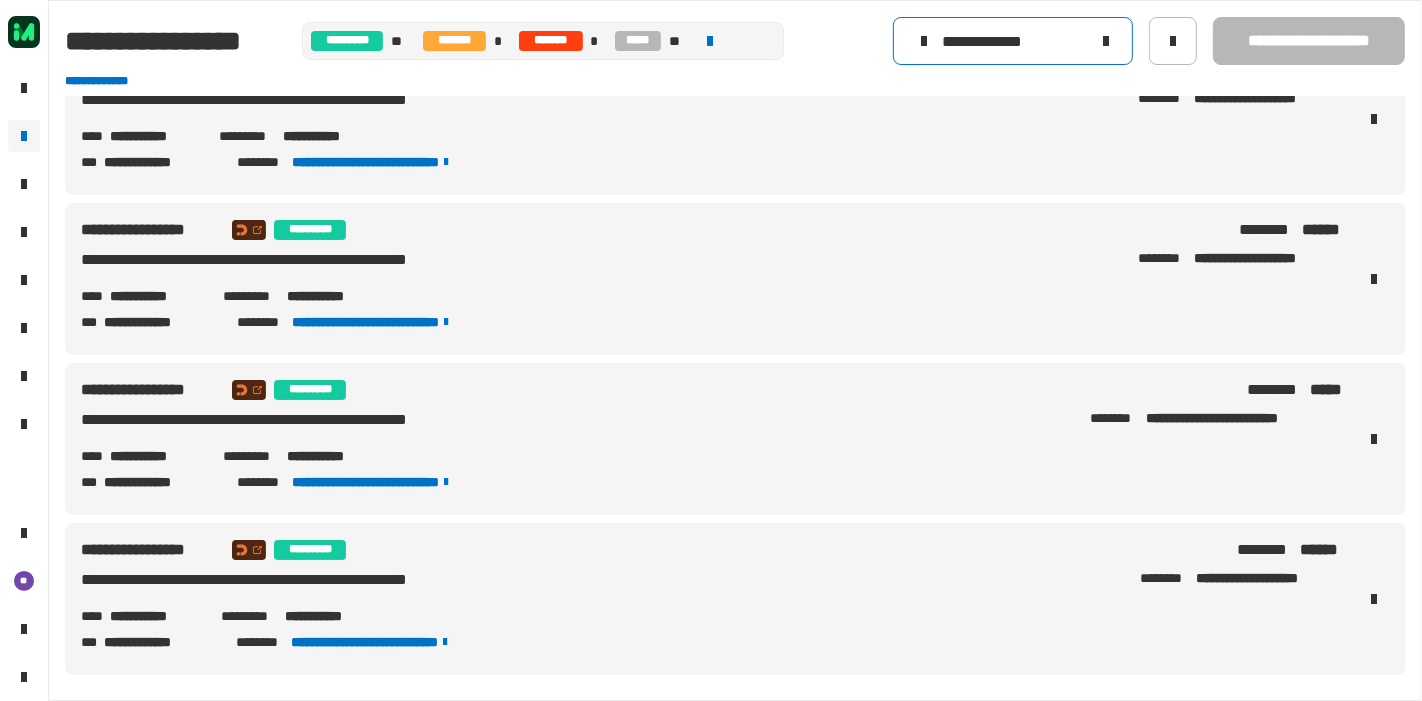 scroll, scrollTop: 0, scrollLeft: 0, axis: both 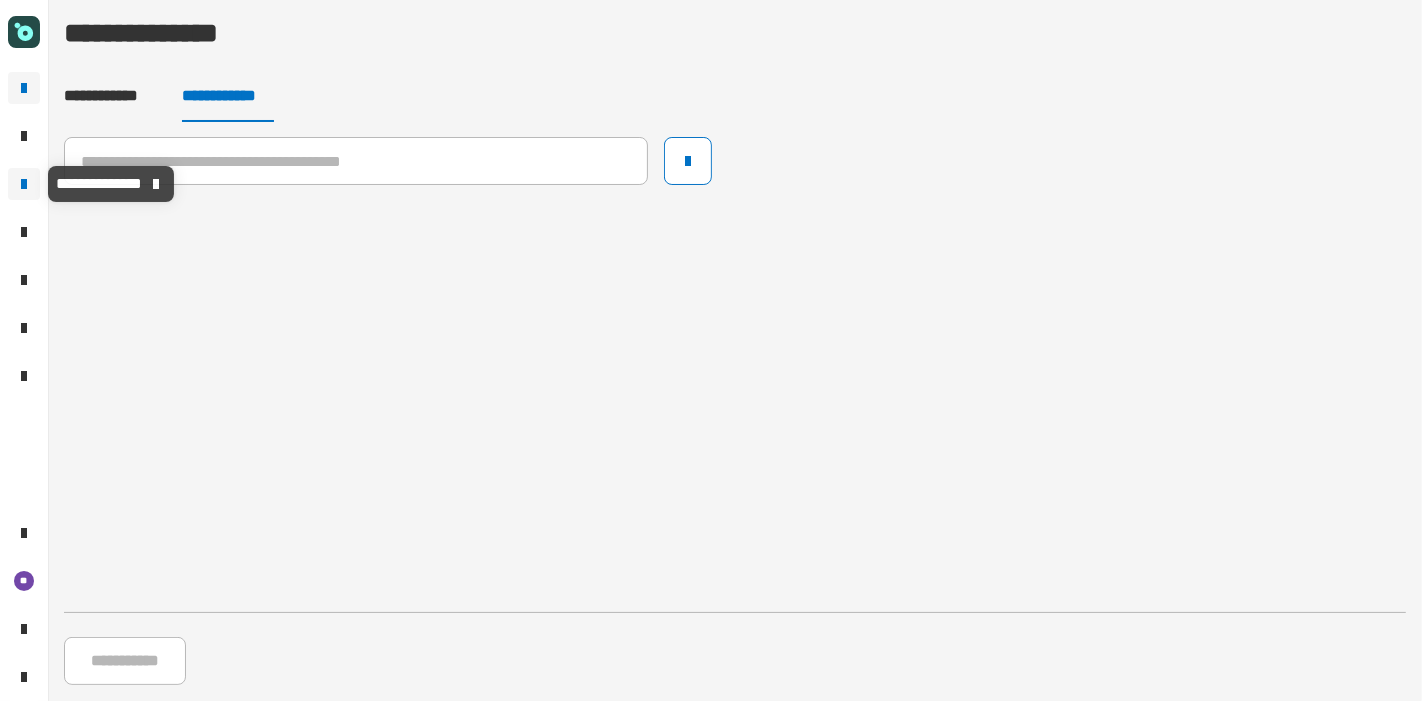 click 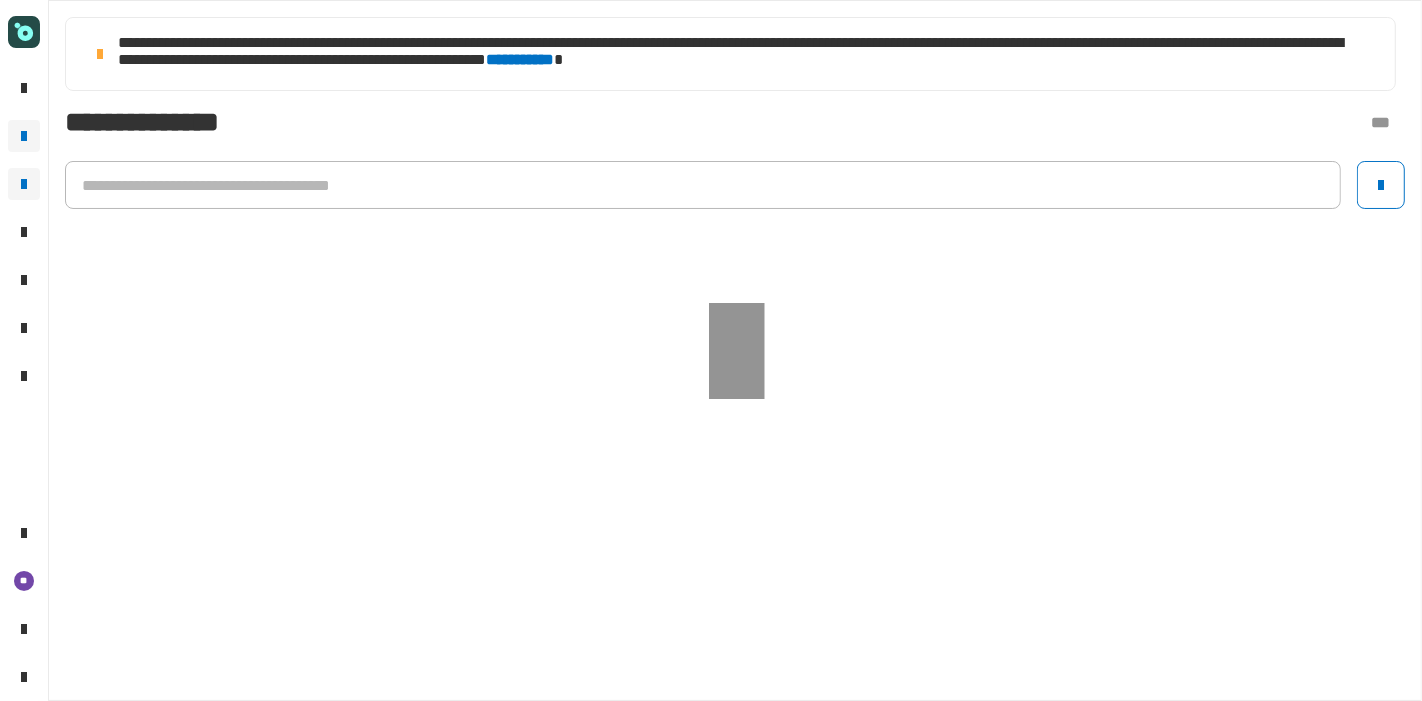 click 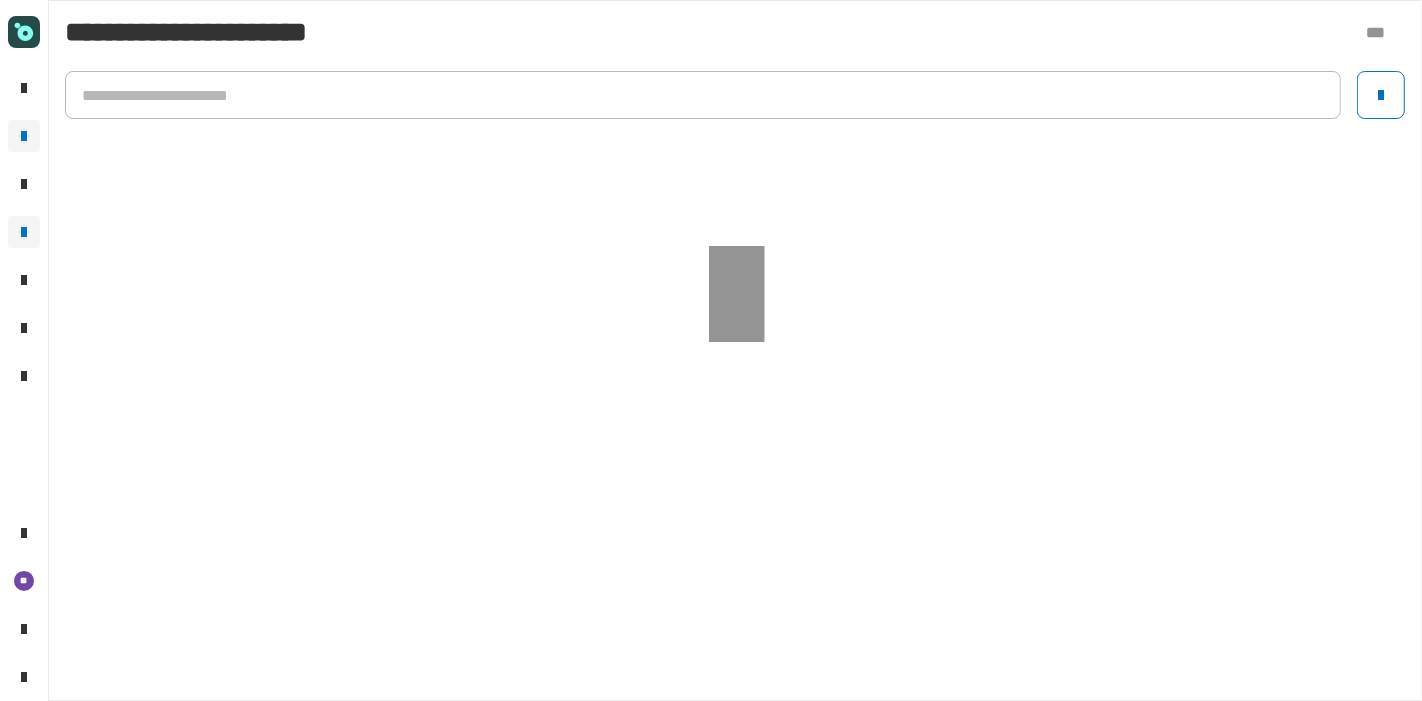click 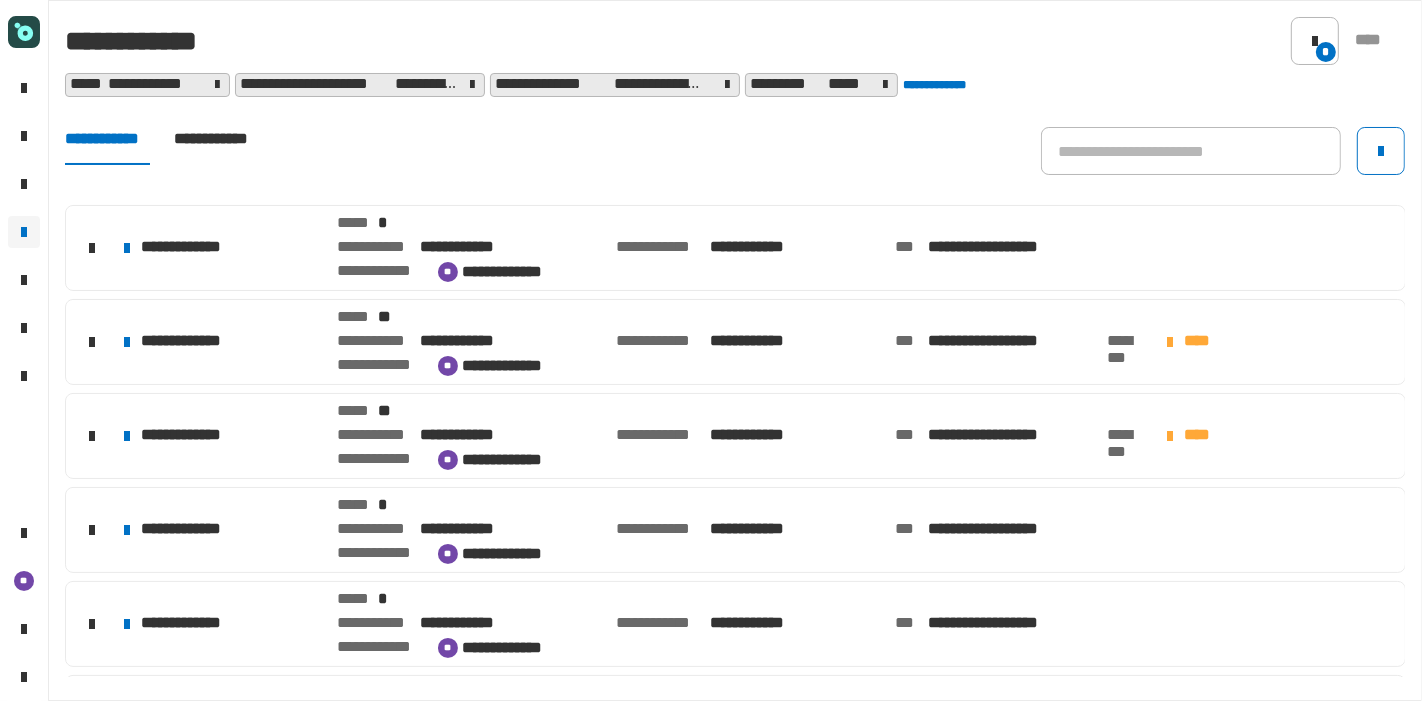 scroll, scrollTop: 0, scrollLeft: 0, axis: both 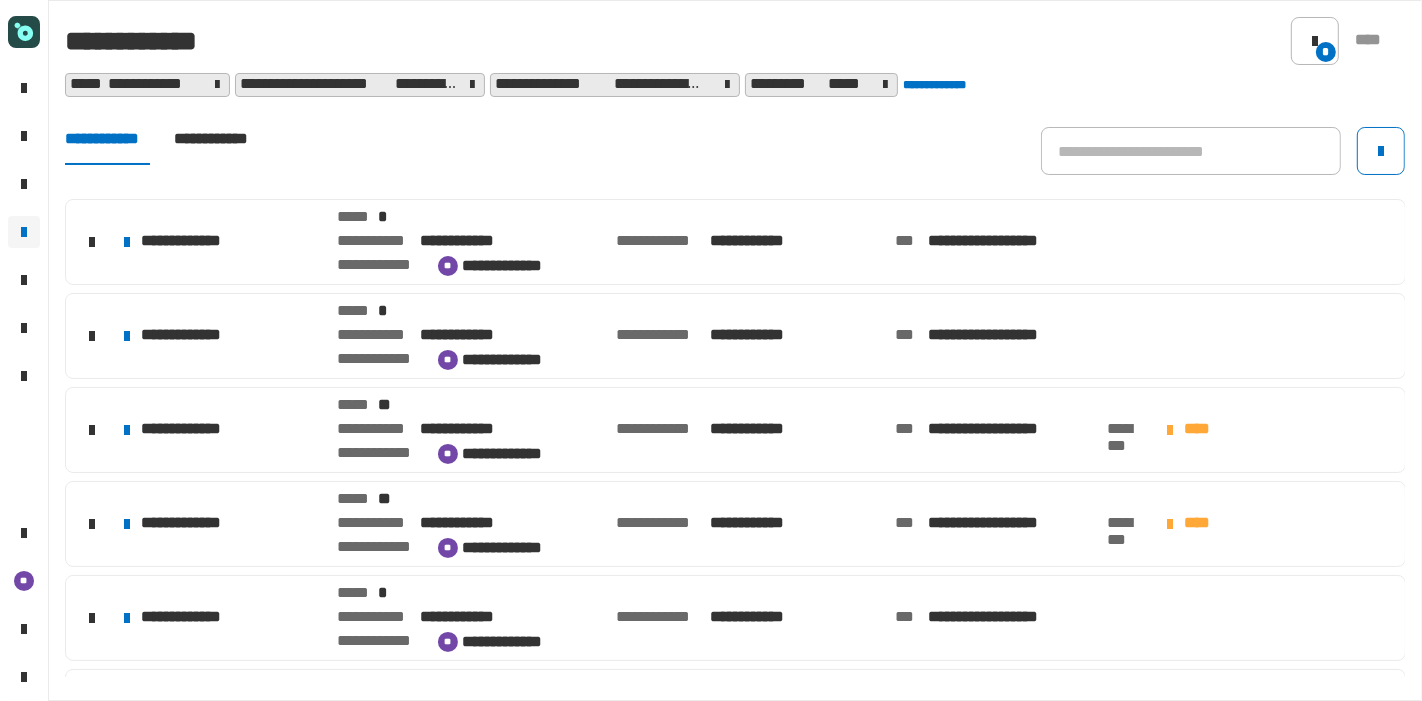click on "**********" 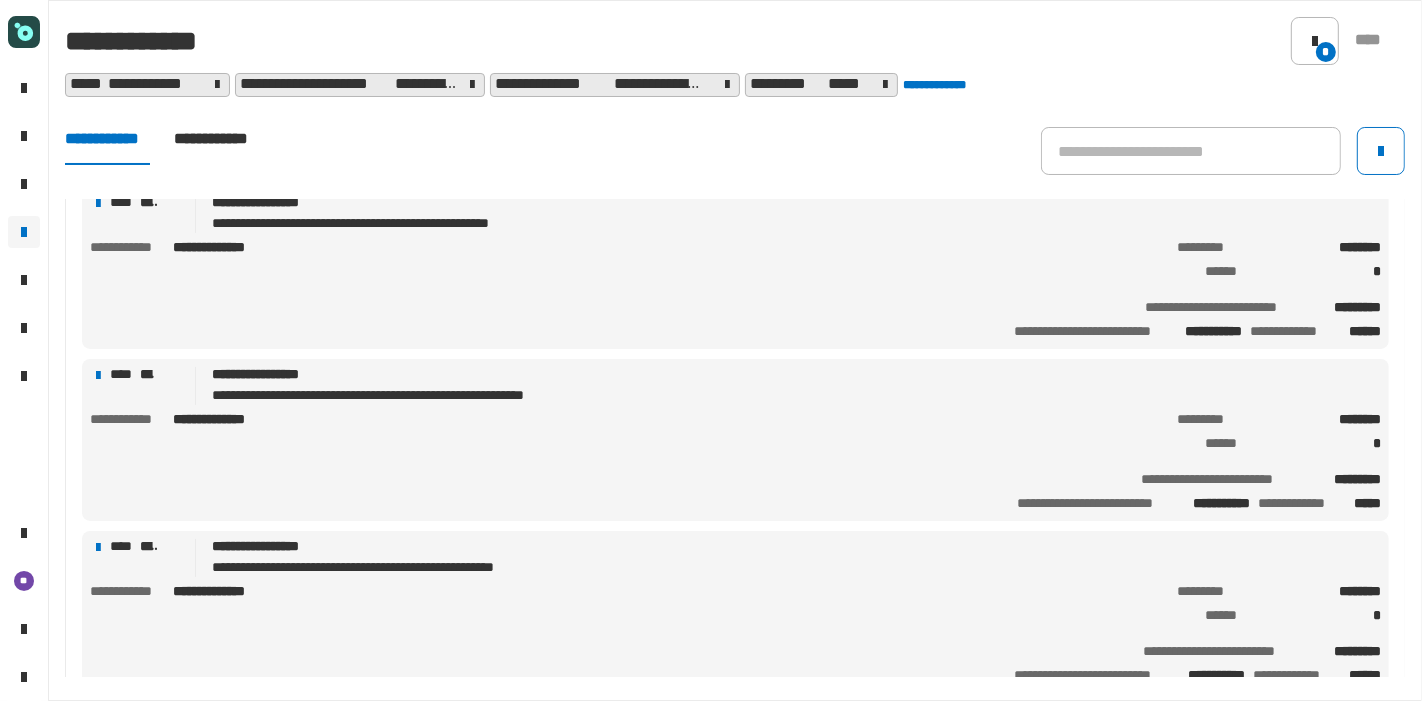 scroll, scrollTop: 106, scrollLeft: 0, axis: vertical 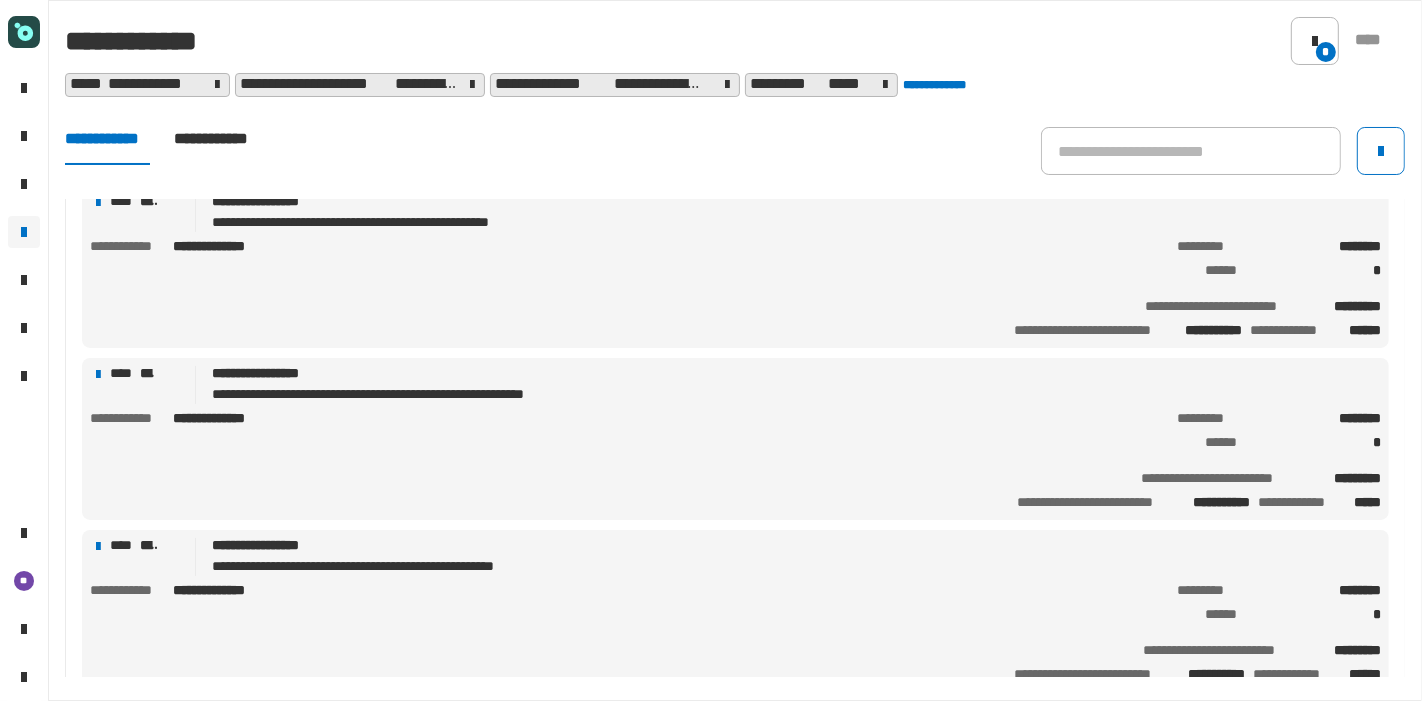 click on "**********" 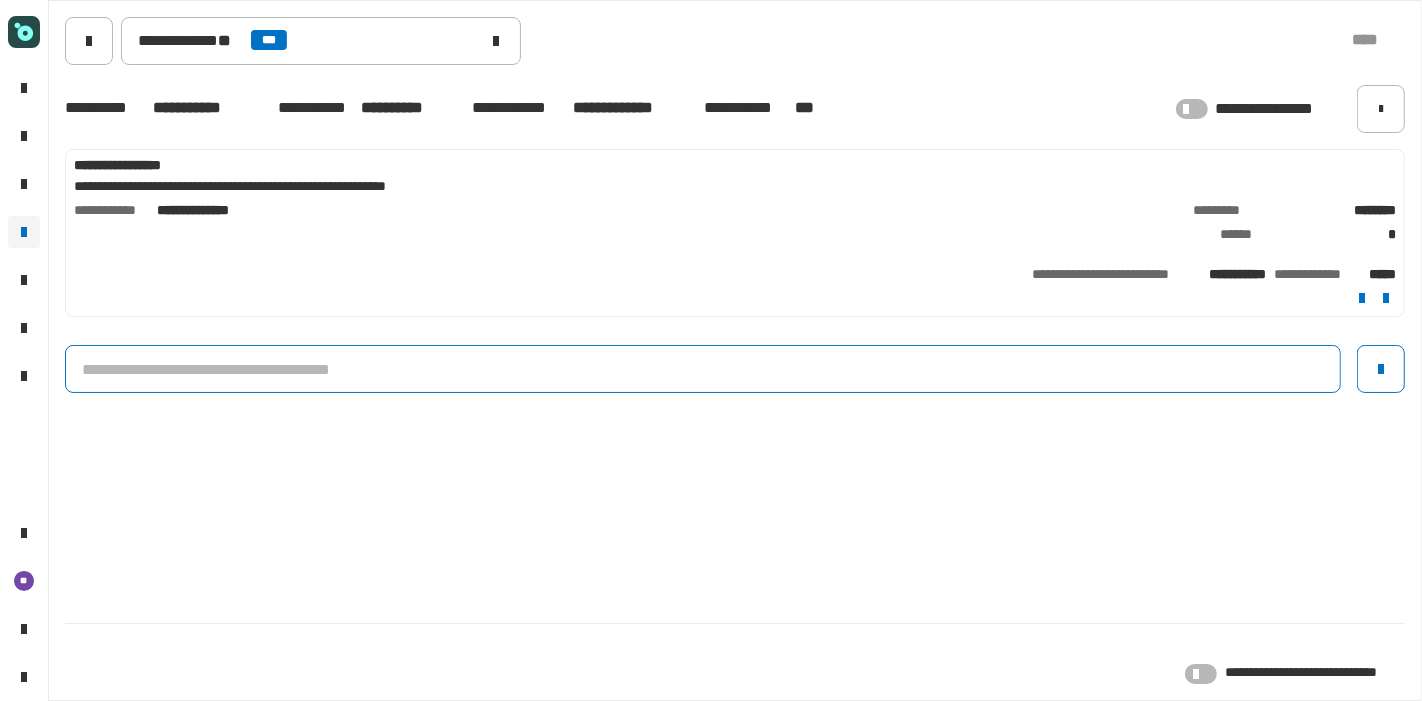 click 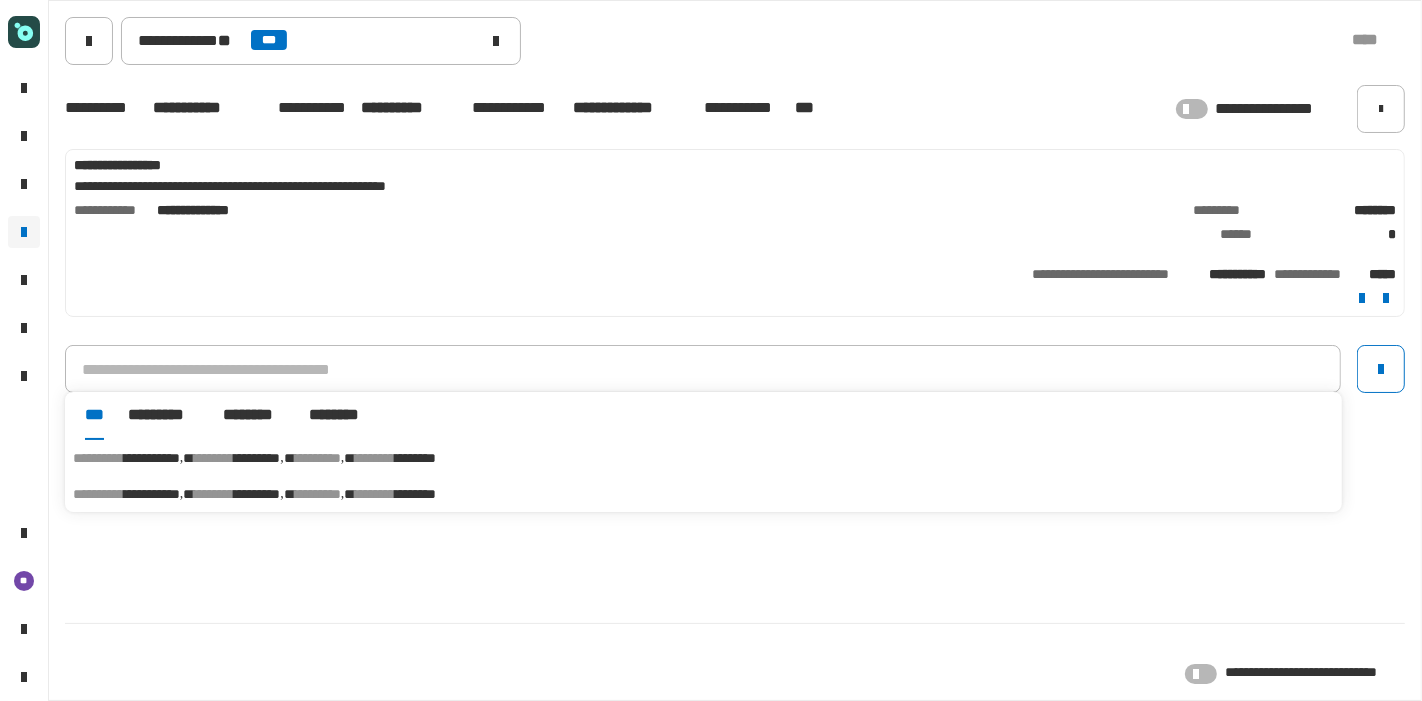 click on "*********" at bounding box center [257, 494] 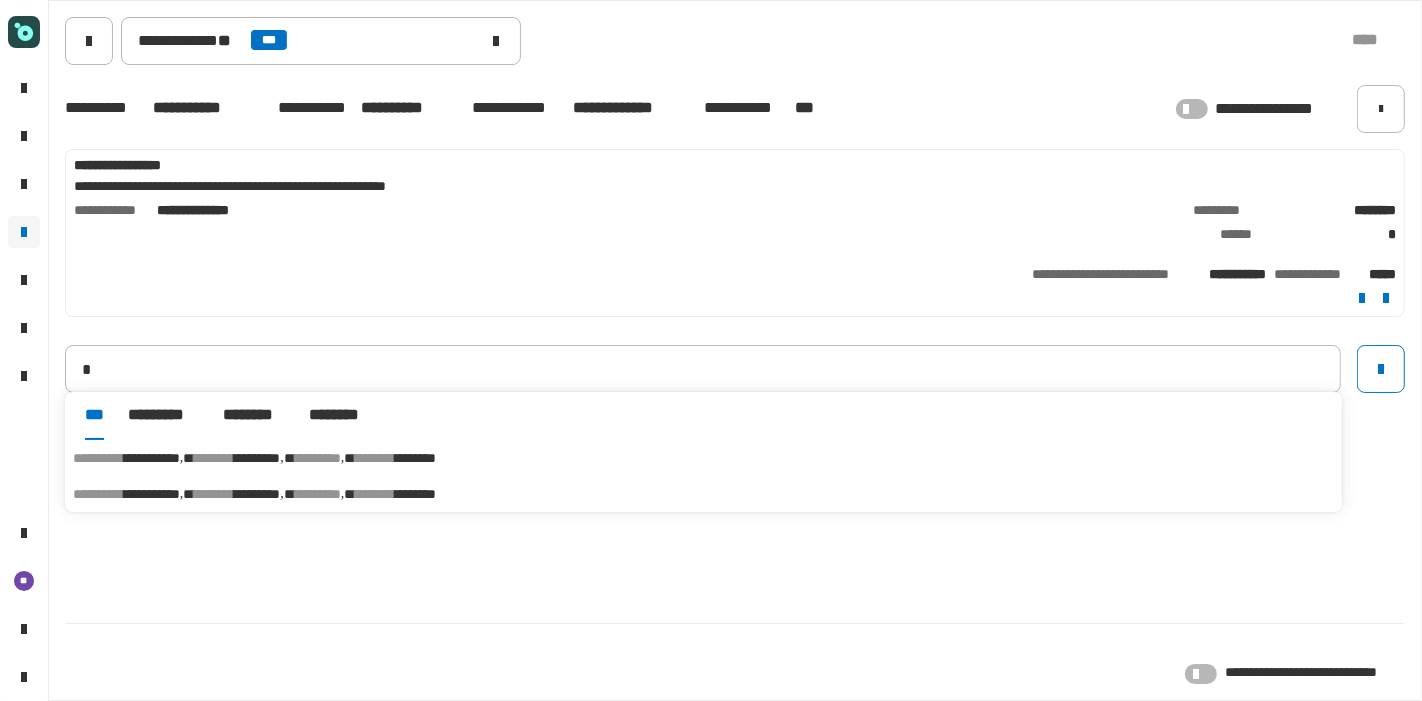 type on "**********" 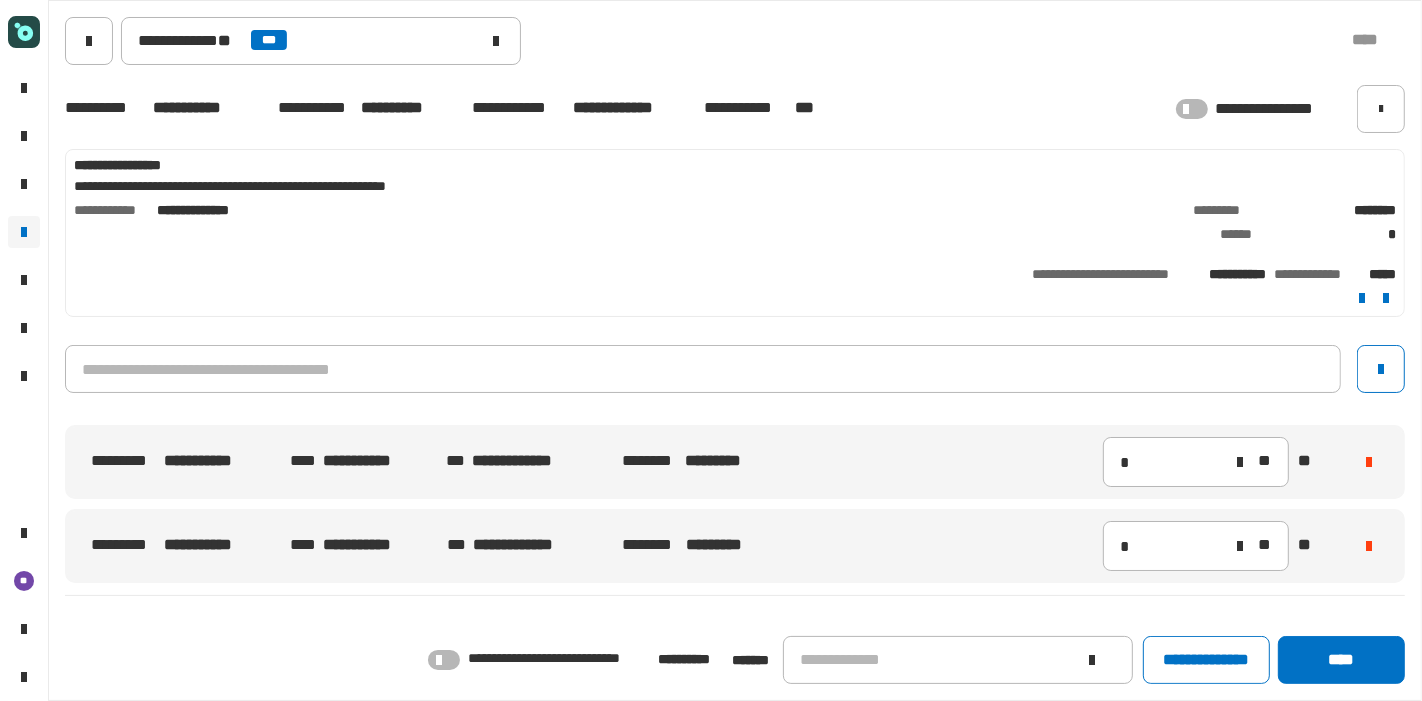 click on "**********" 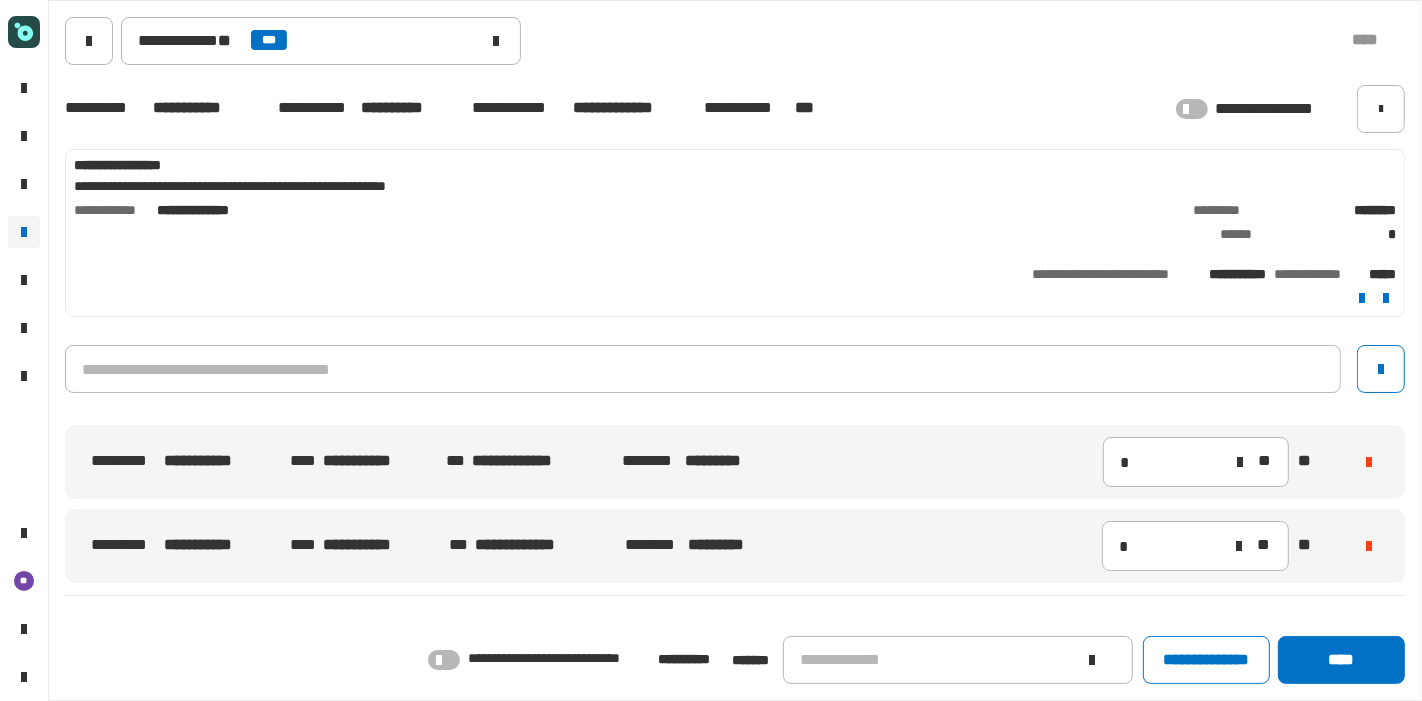 click 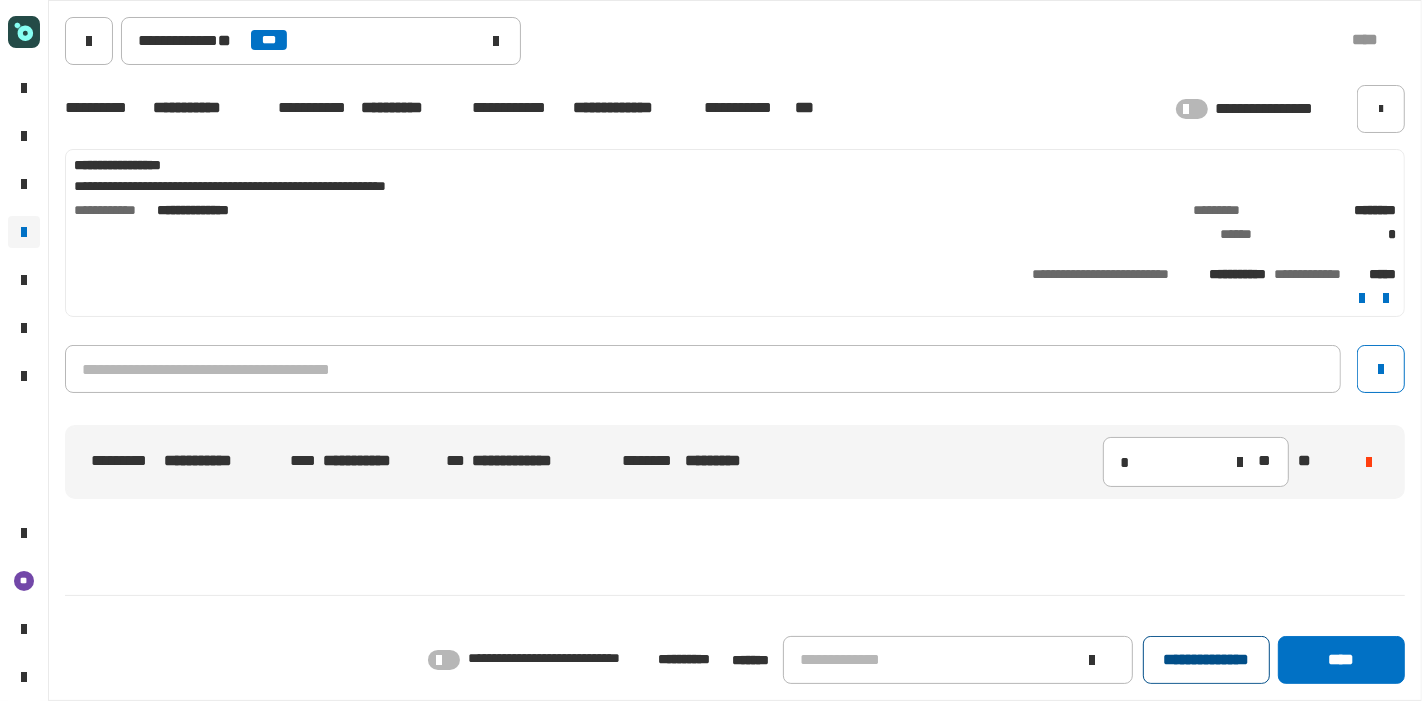 click on "**********" 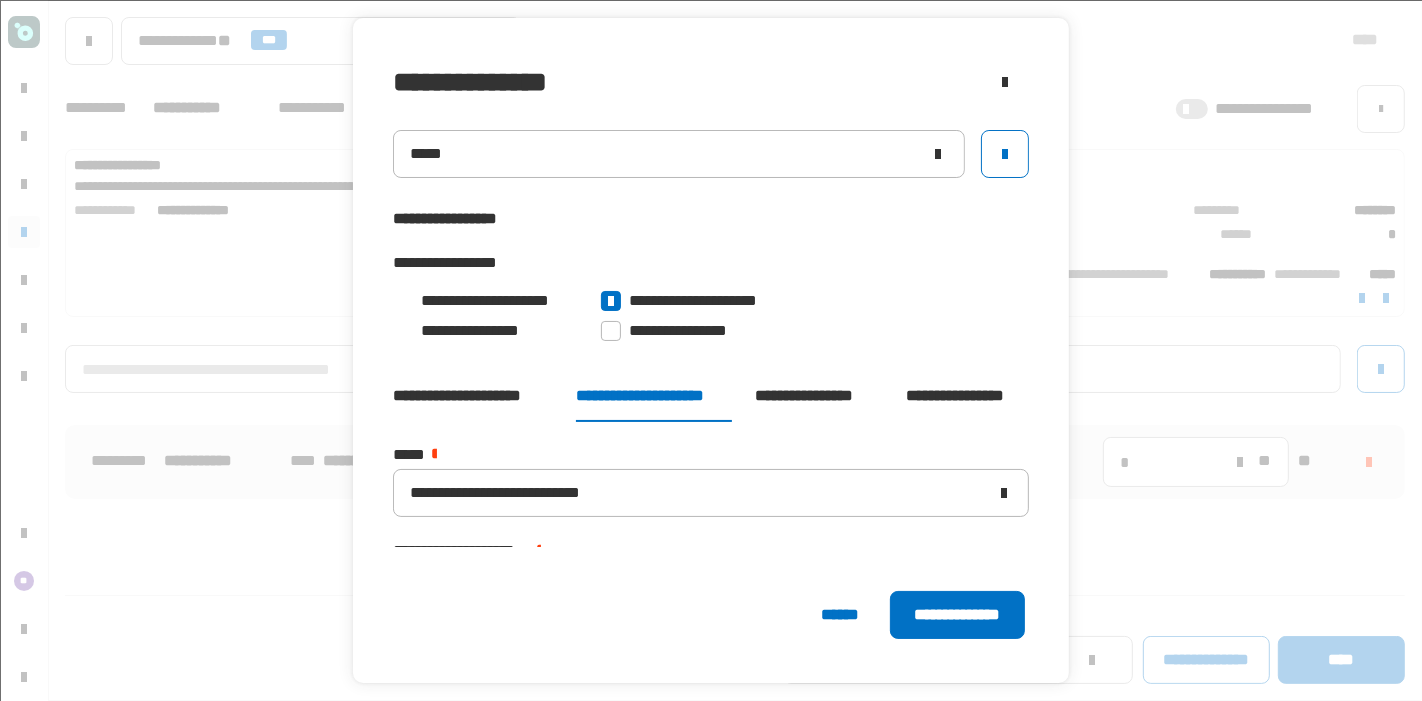 click on "**********" 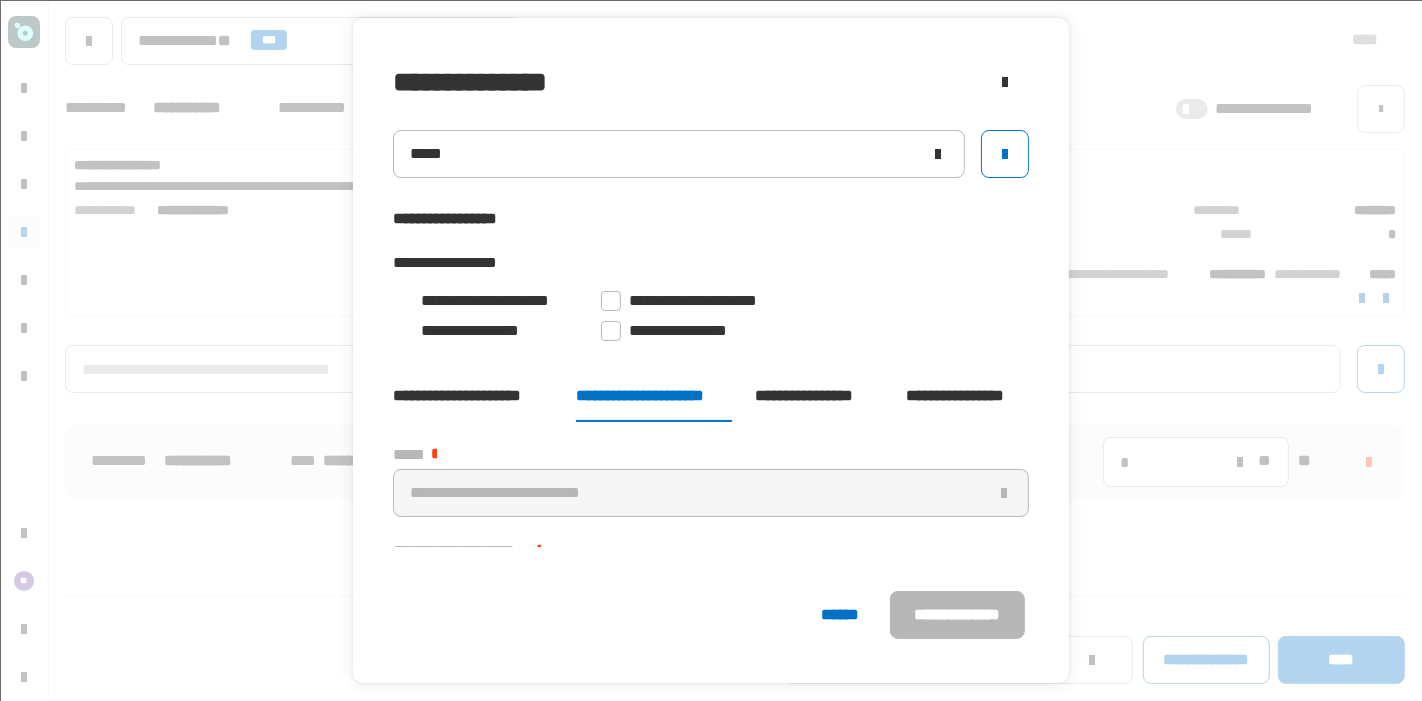click on "**********" 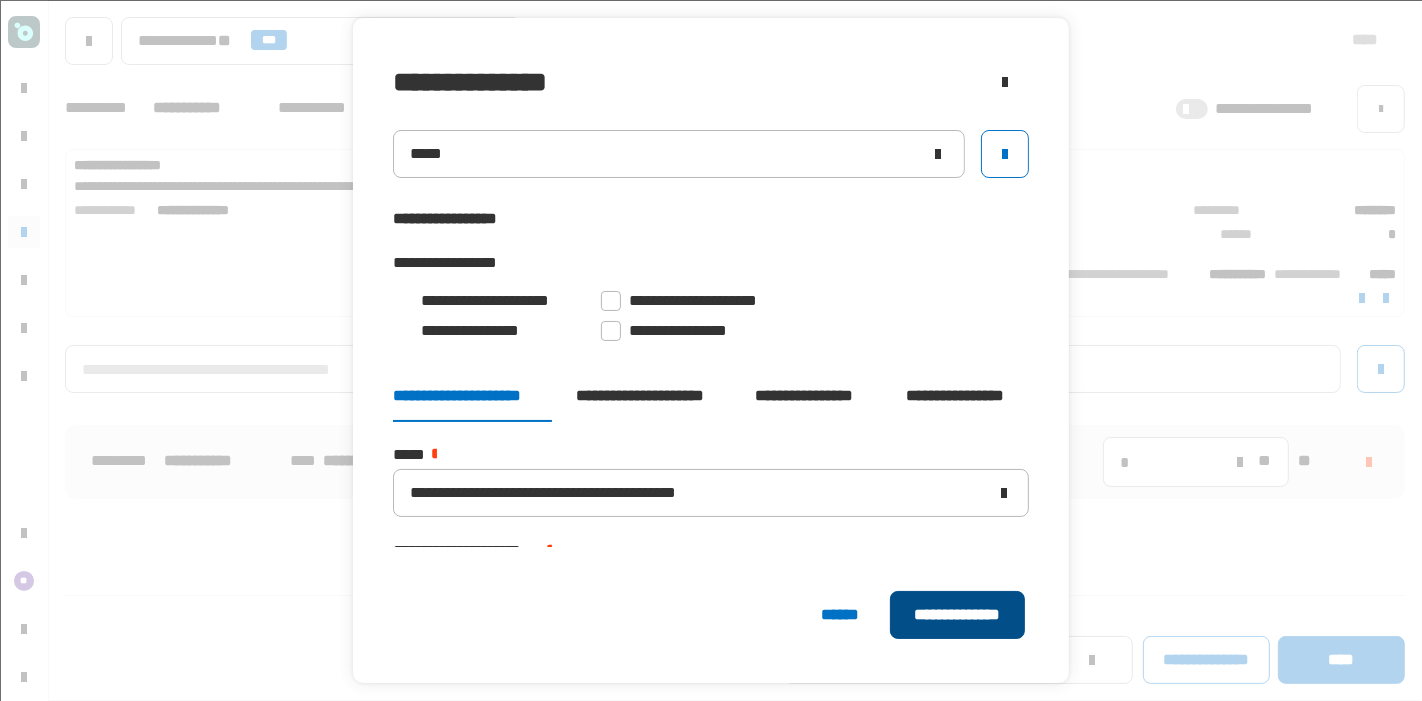 click on "**********" 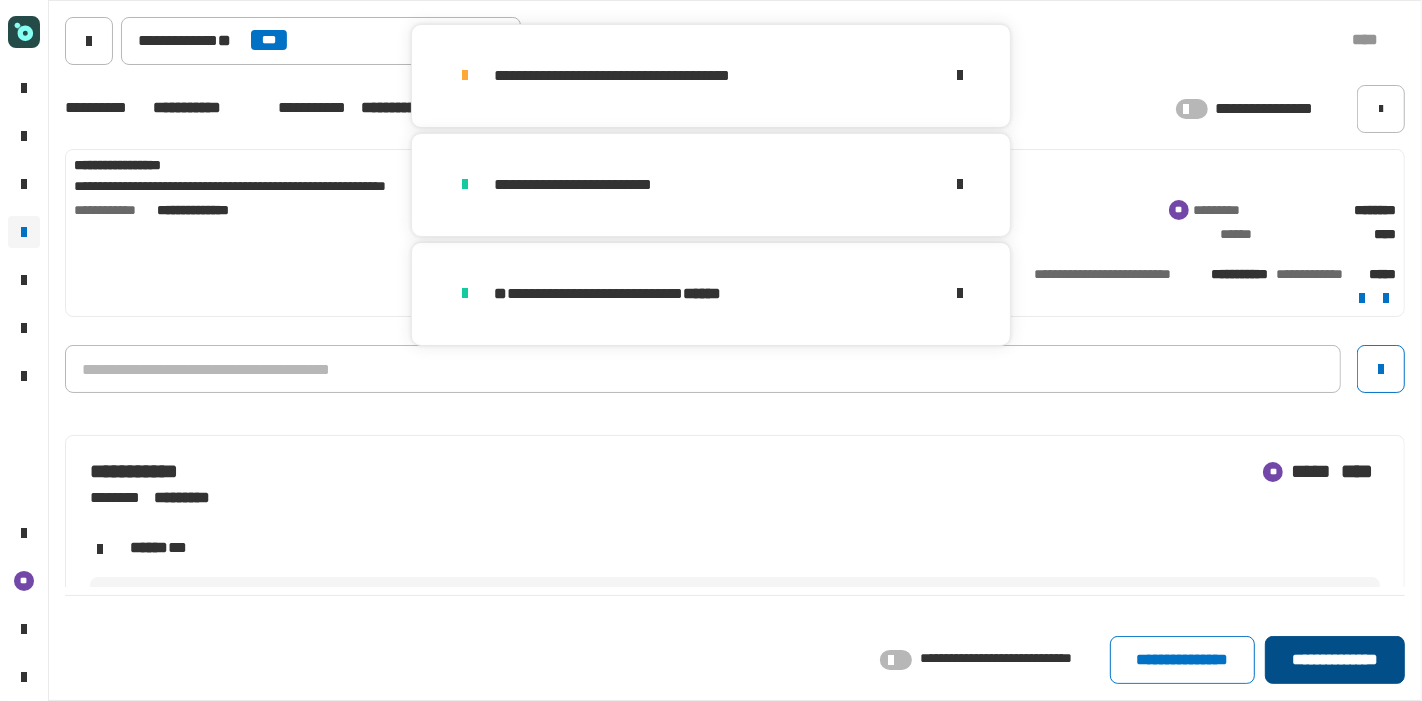 click on "**********" 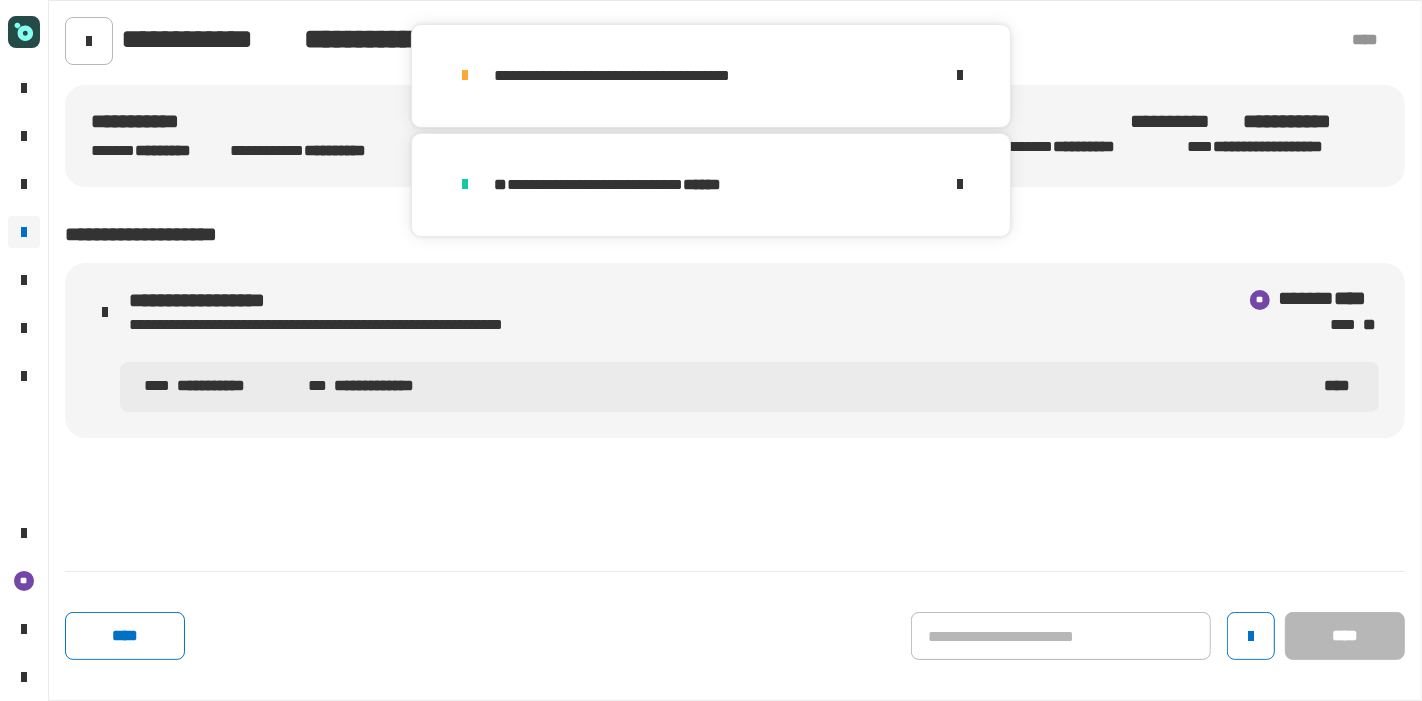 click 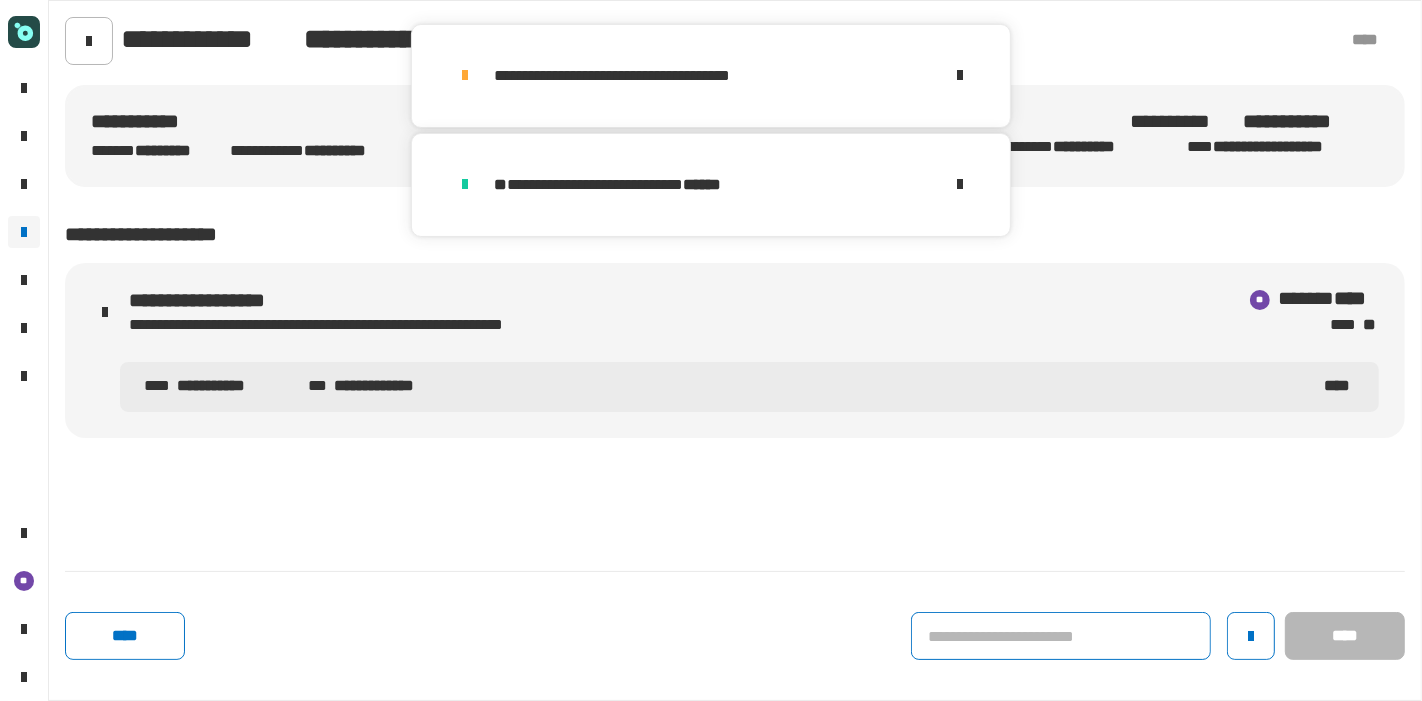 click 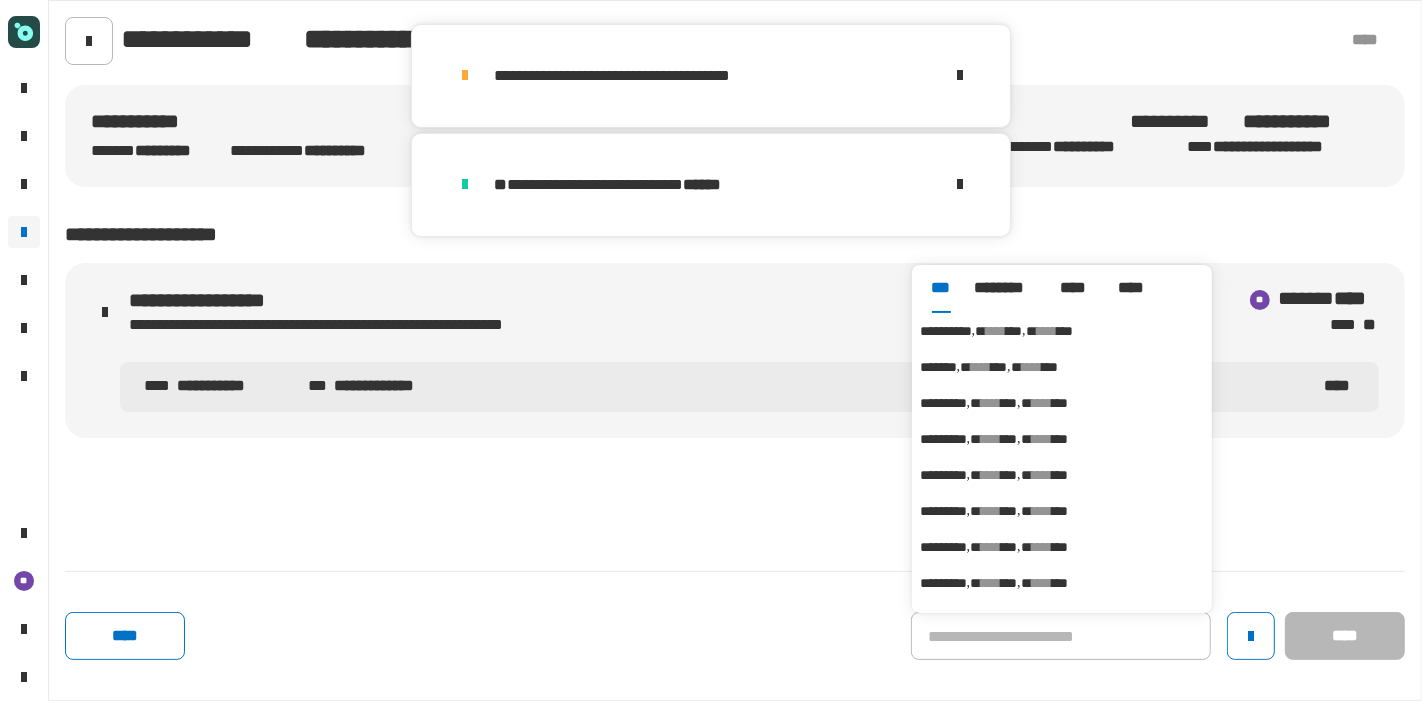 click on "***" at bounding box center [1014, 331] 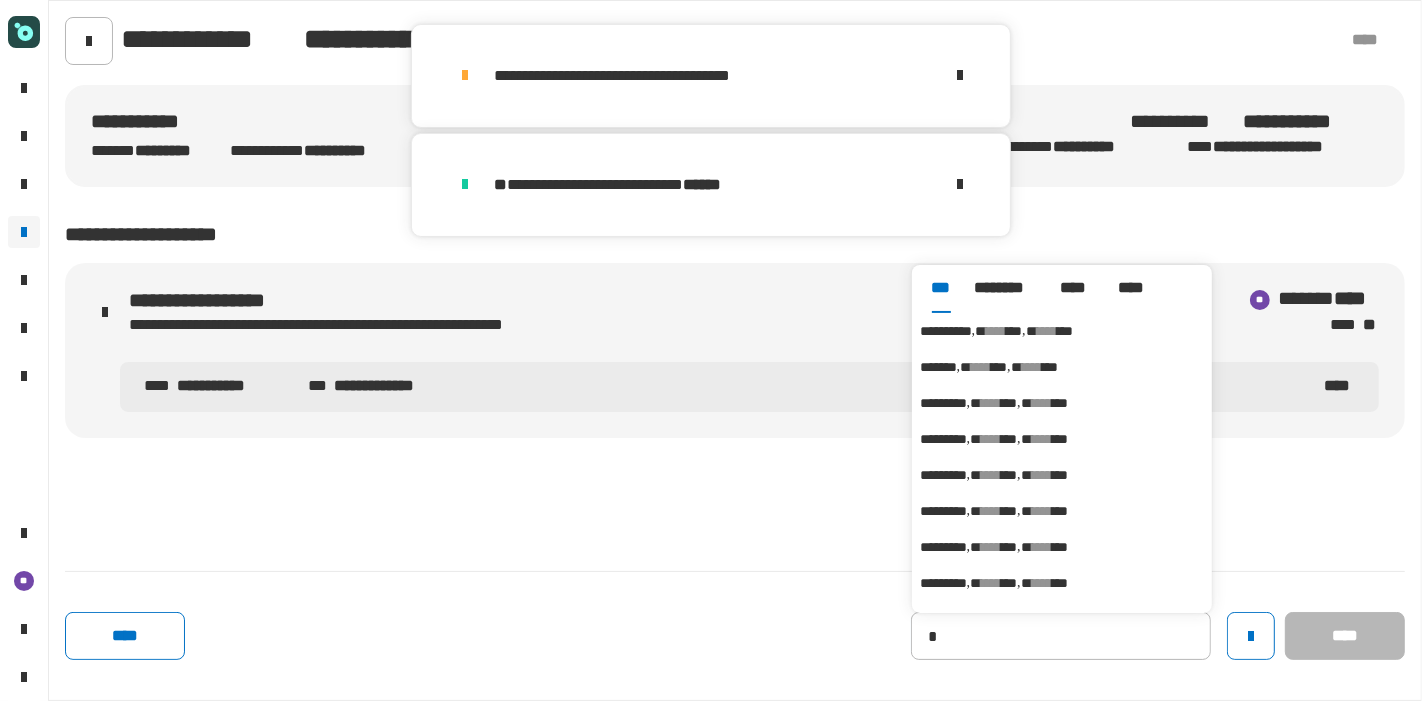 type on "**********" 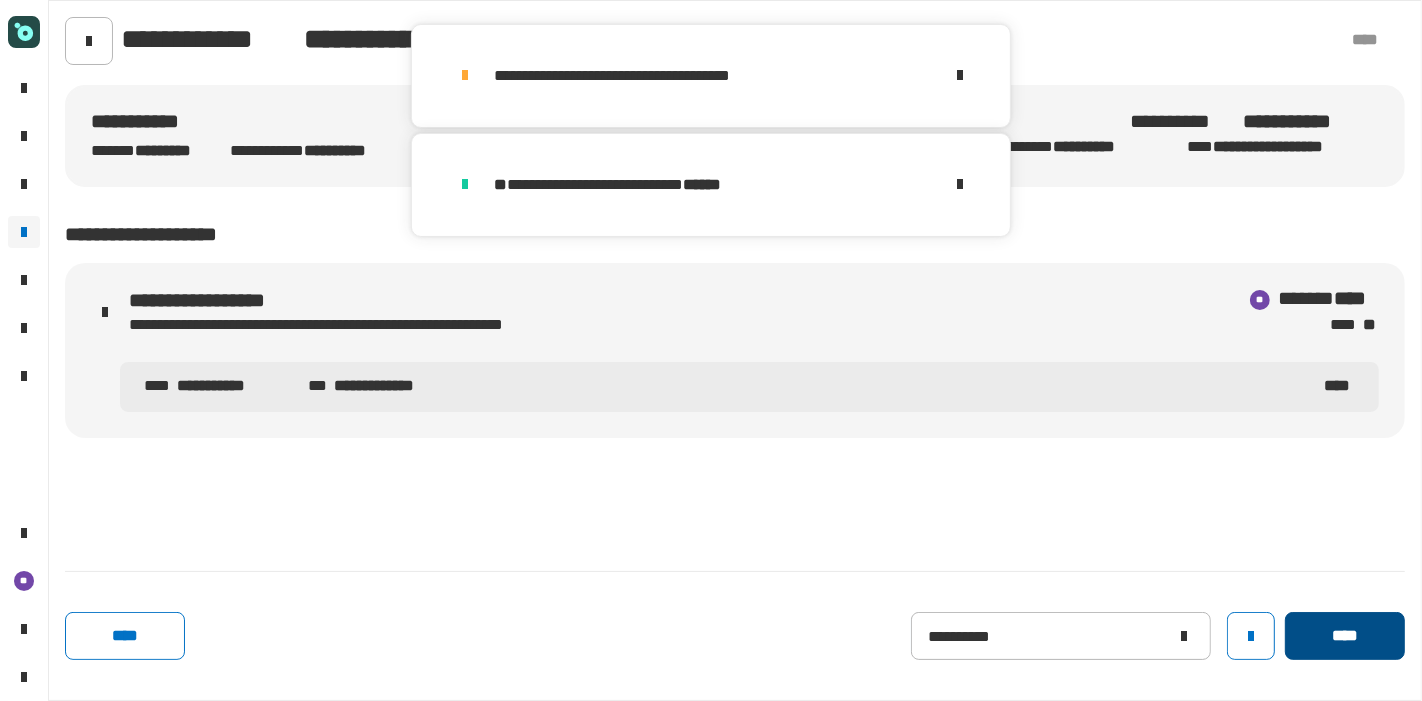 click on "****" 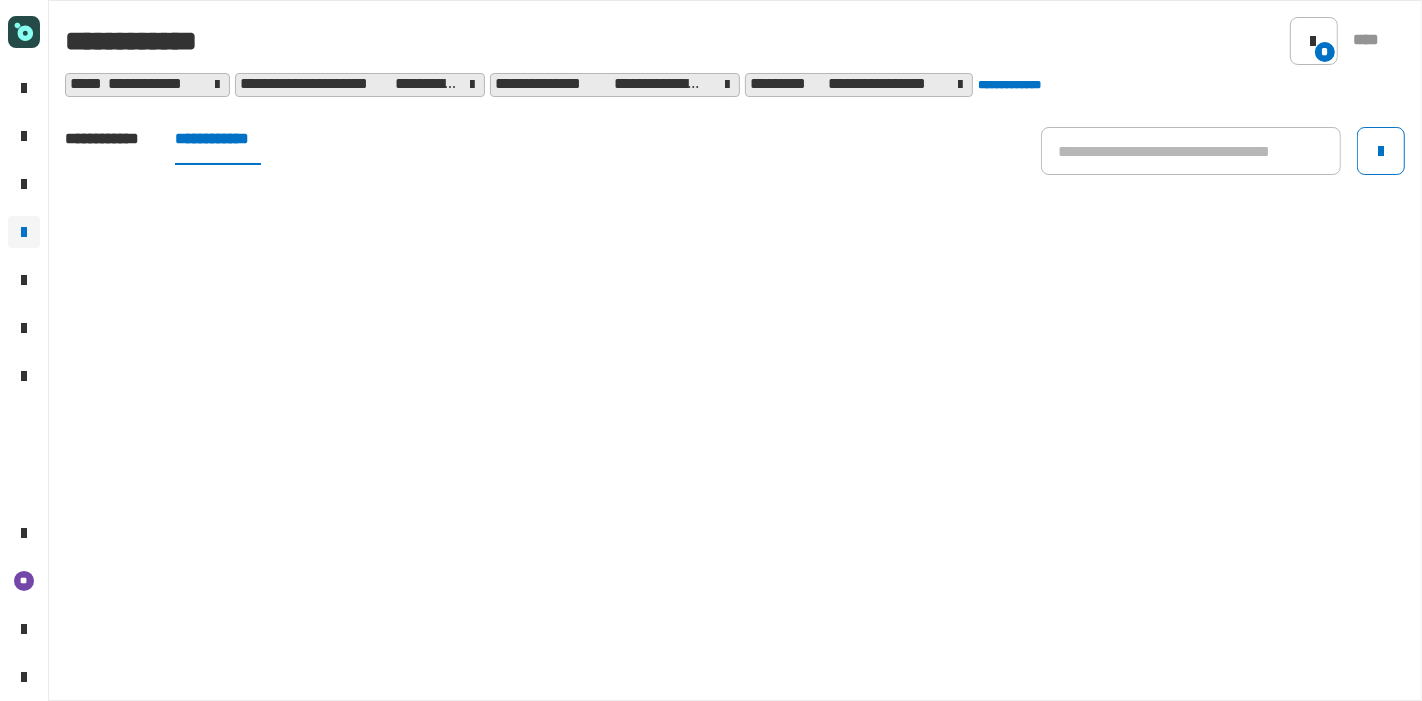 click on "**********" 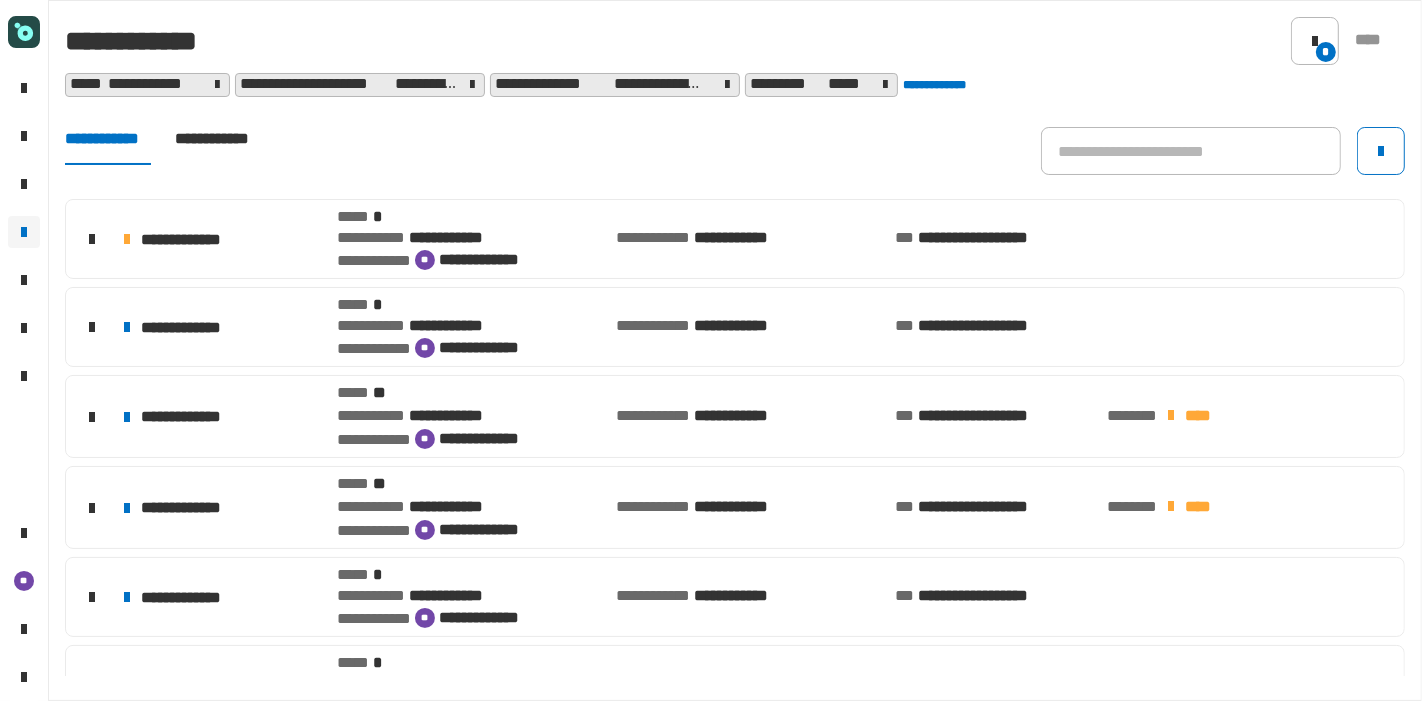 click on "**********" 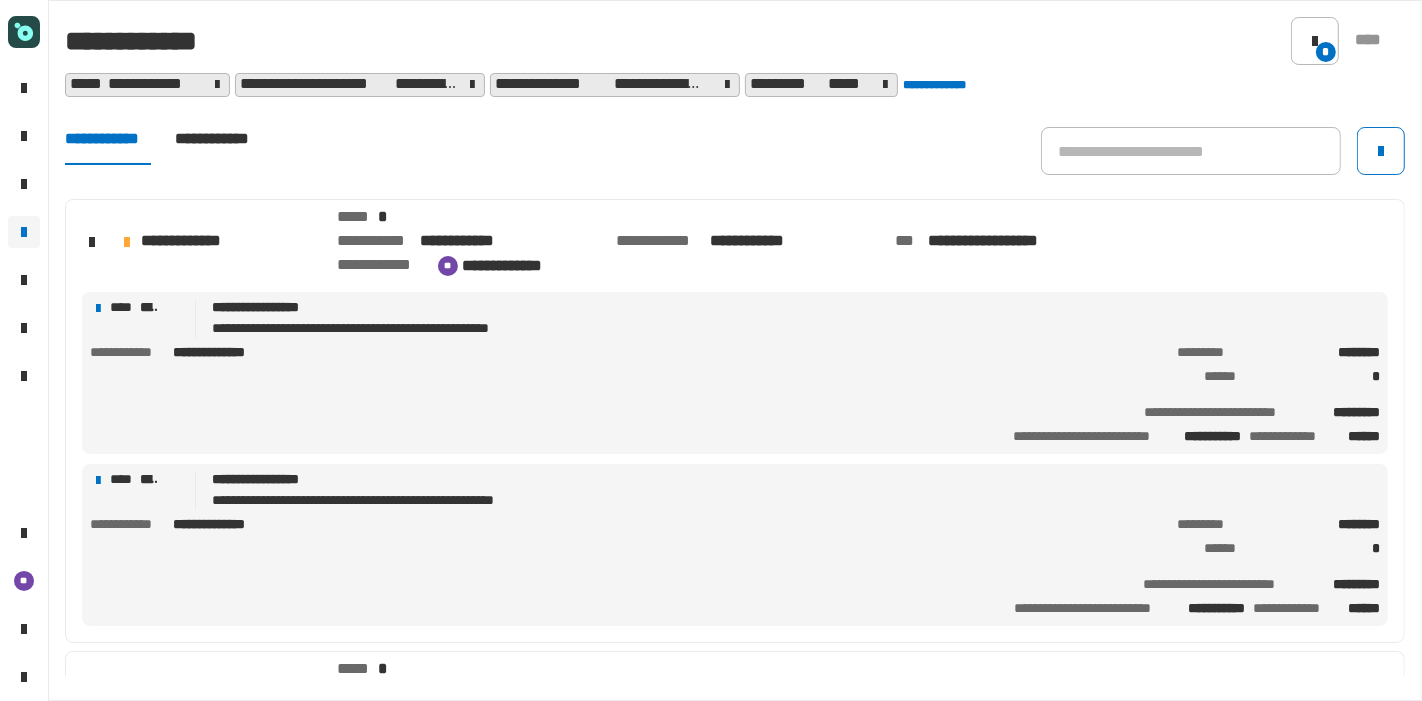 click on "**********" 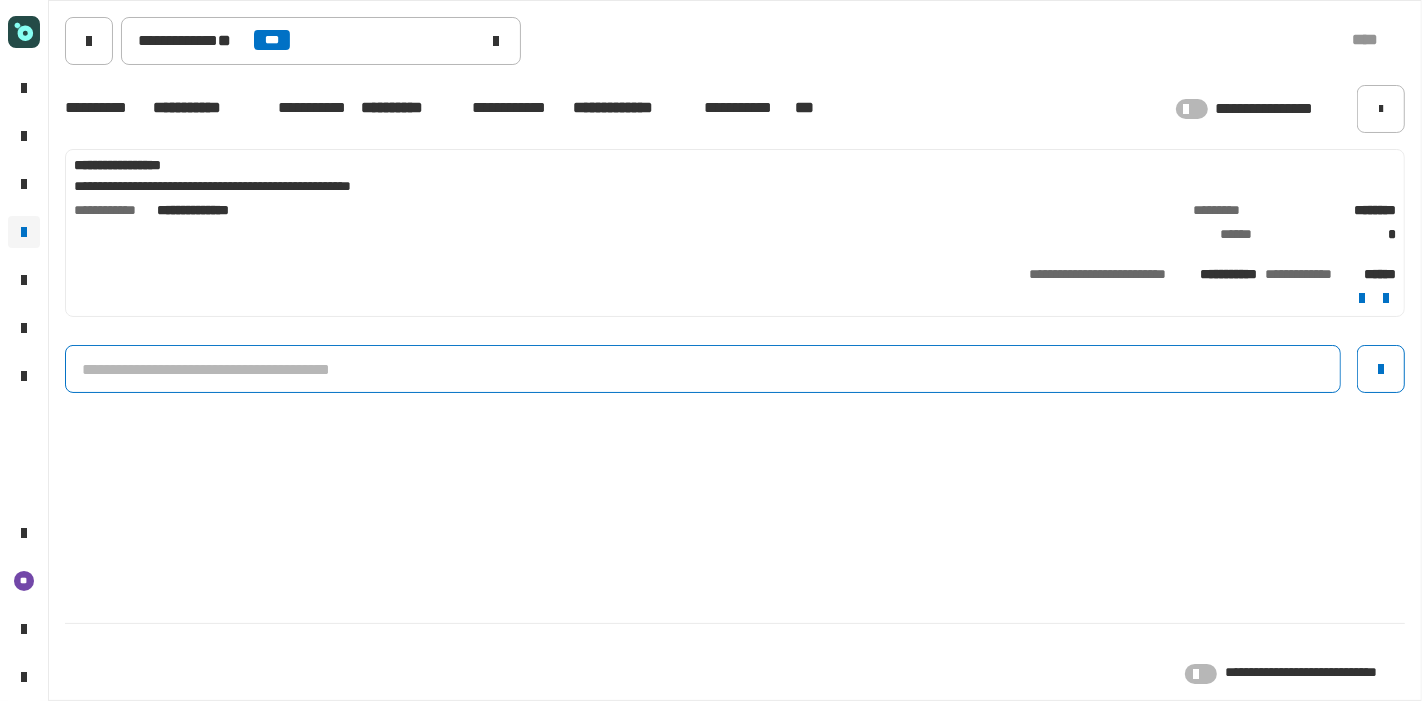 click 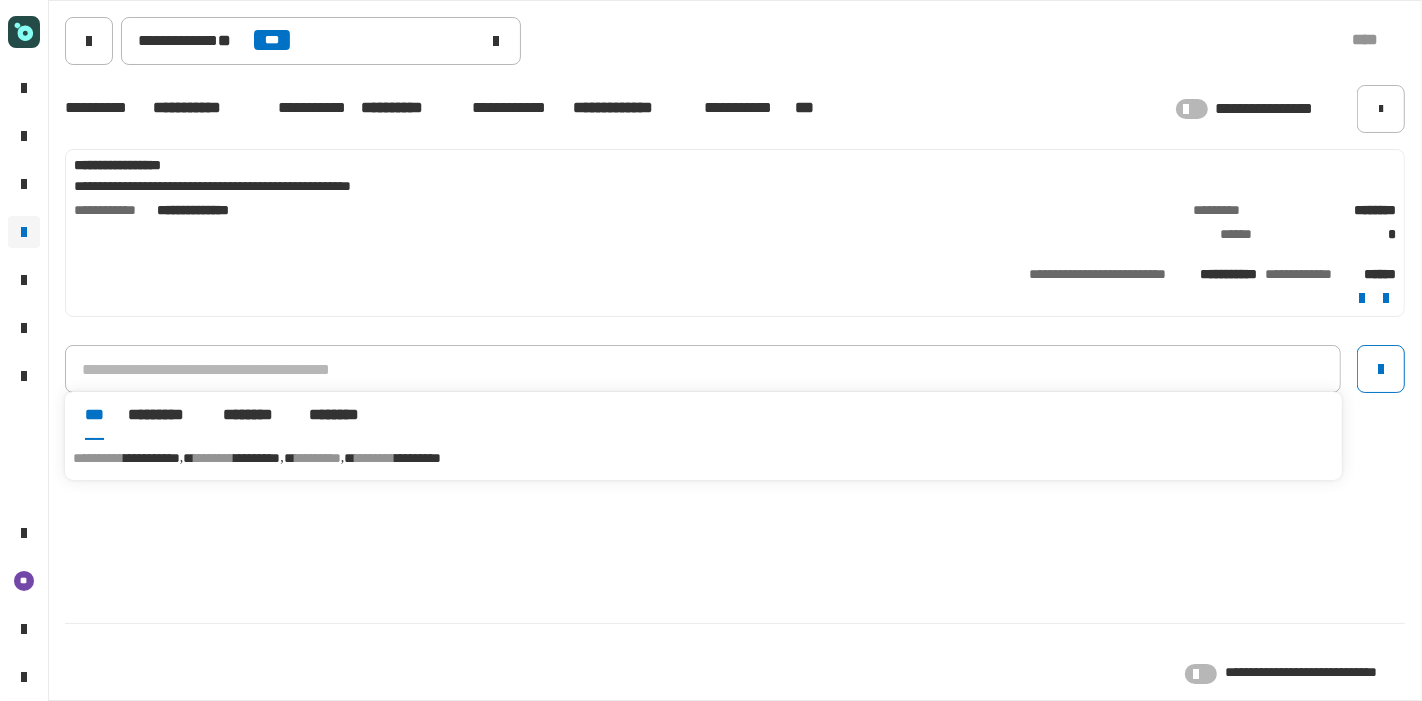click on "*********" at bounding box center [418, 458] 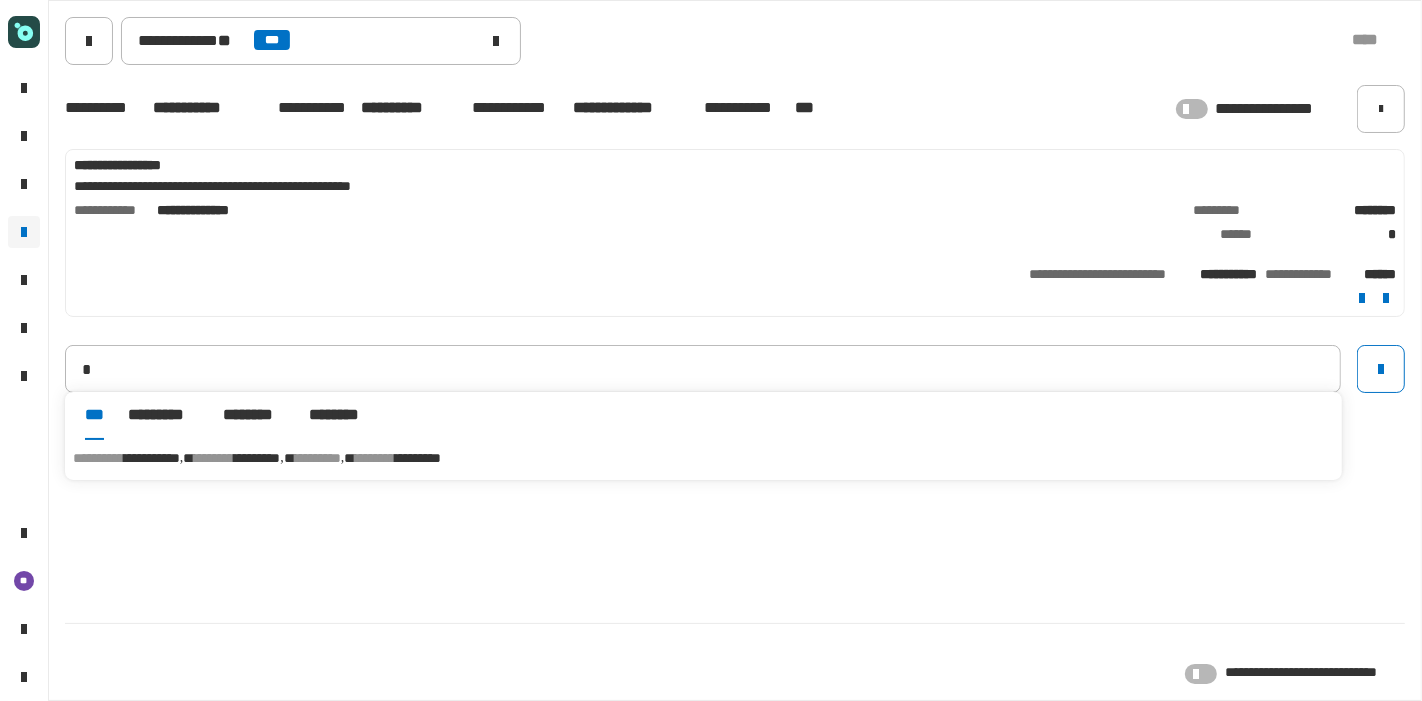 type on "**********" 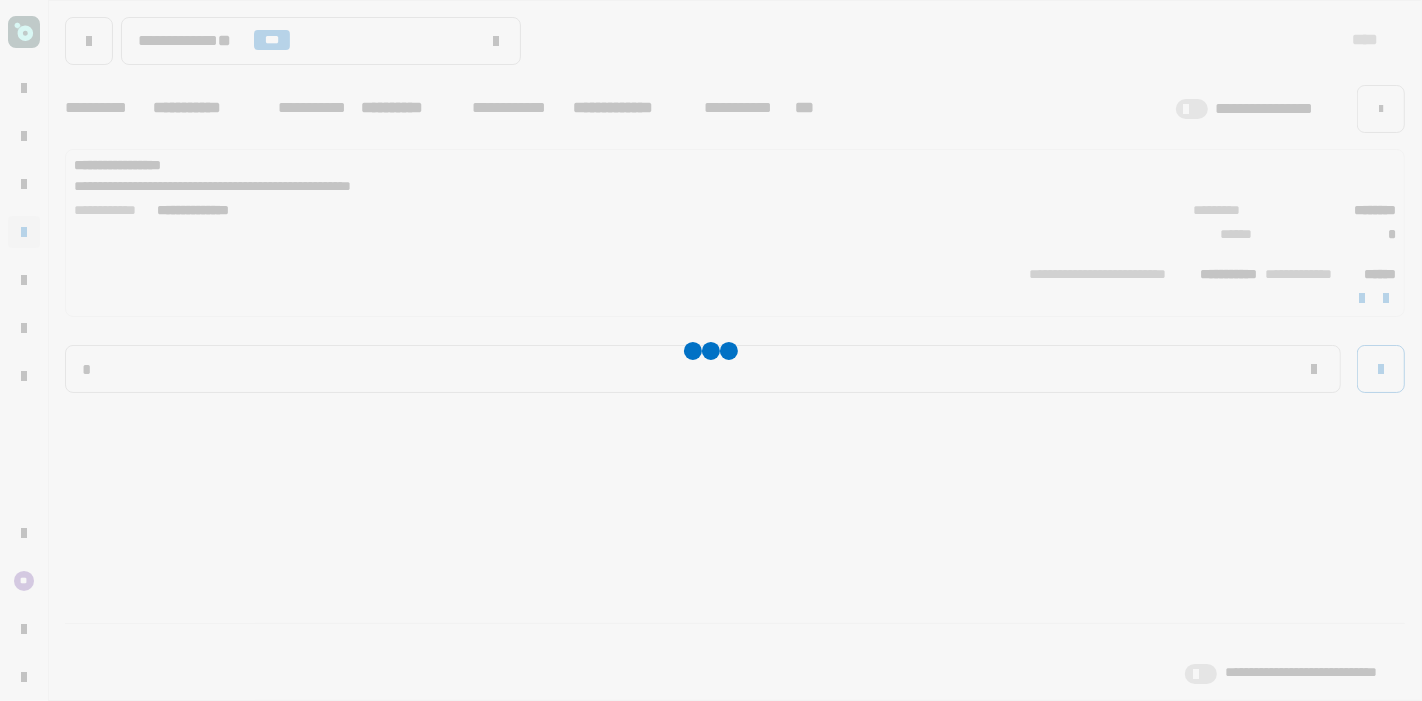 type 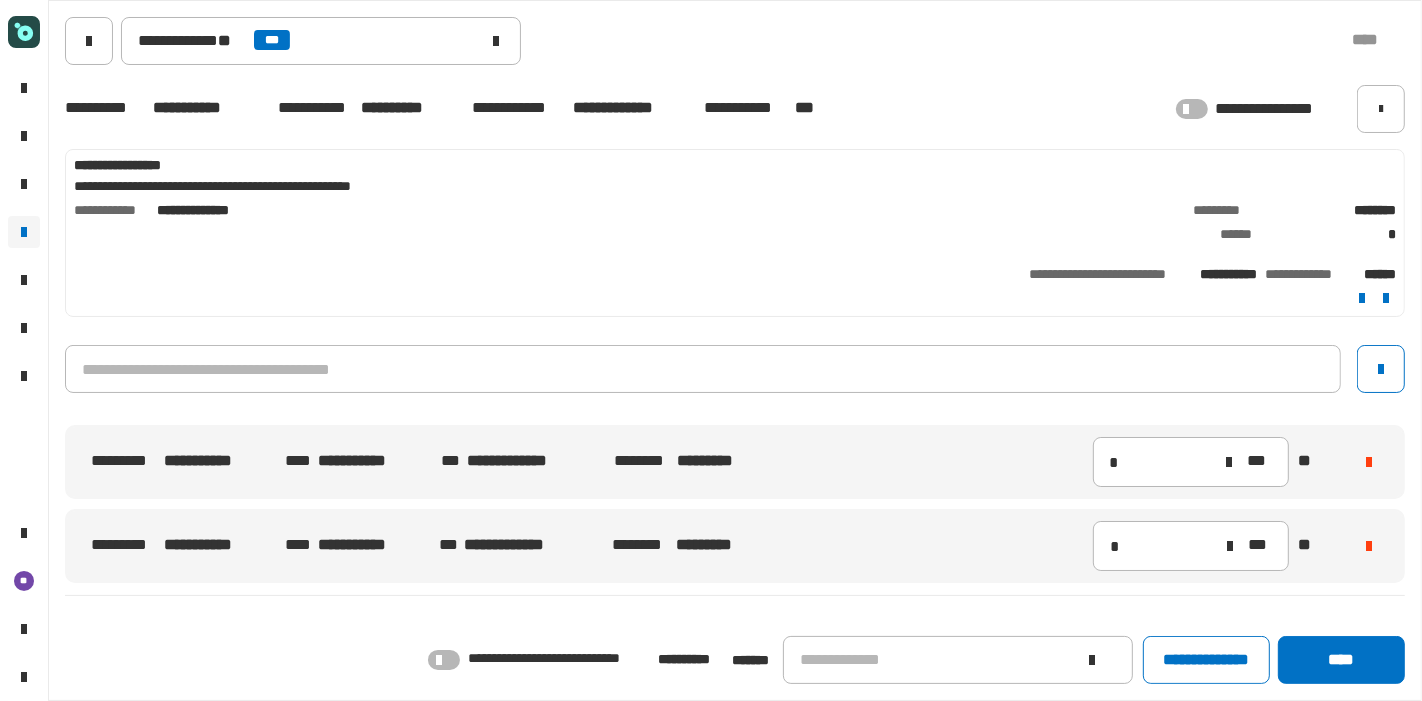 click on "**********" 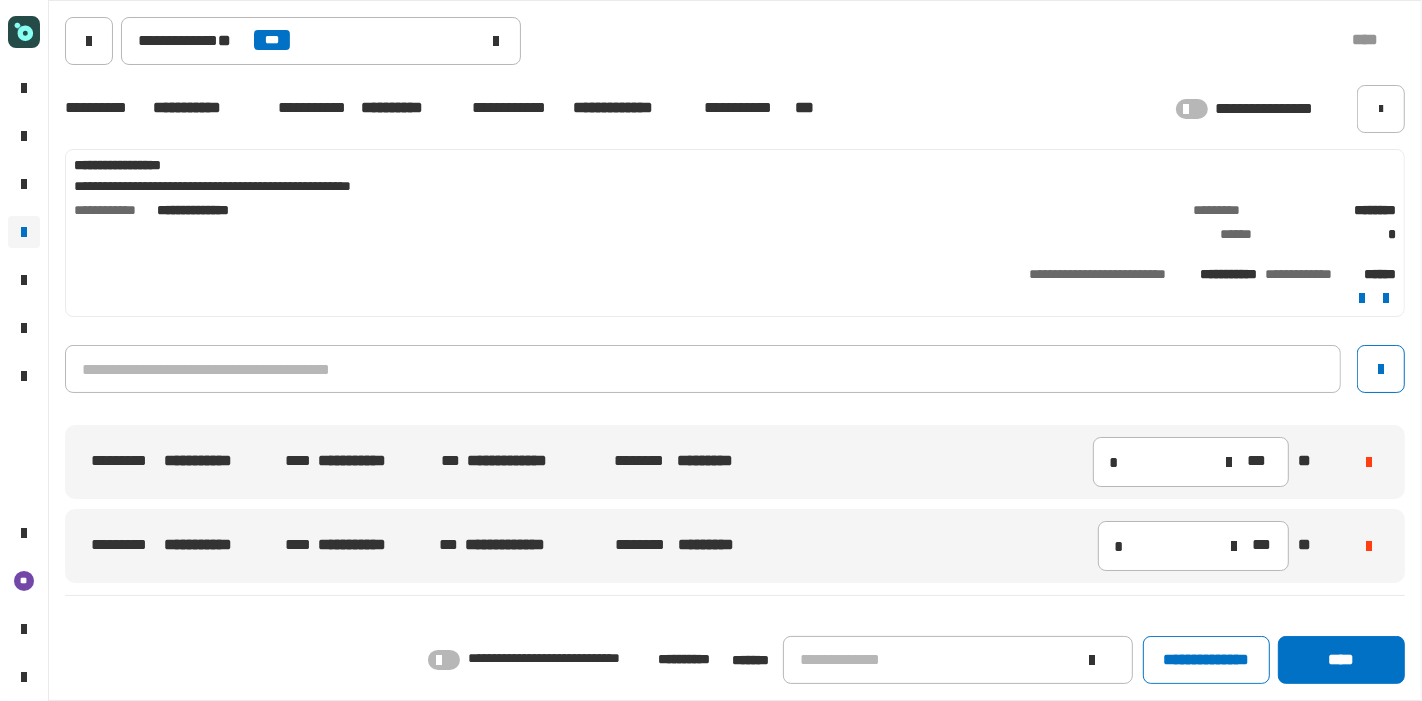 click 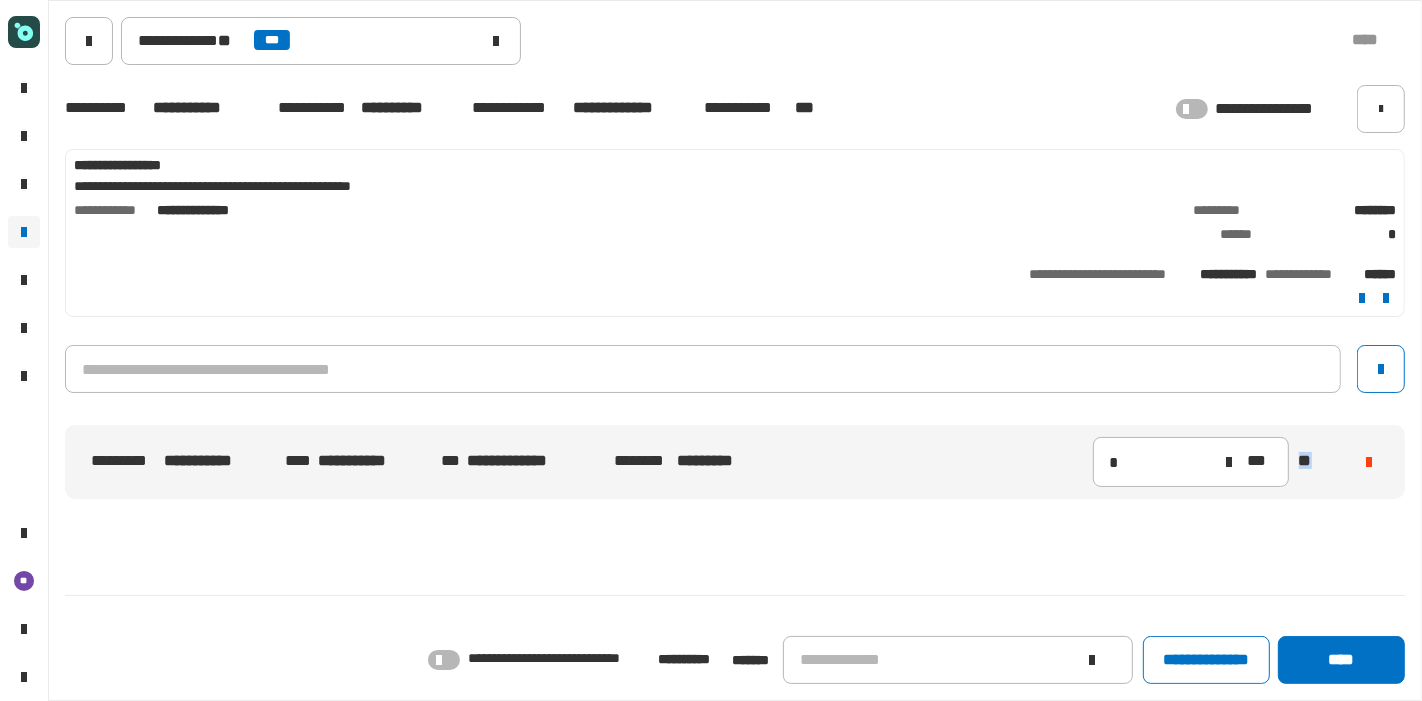 click on "**********" 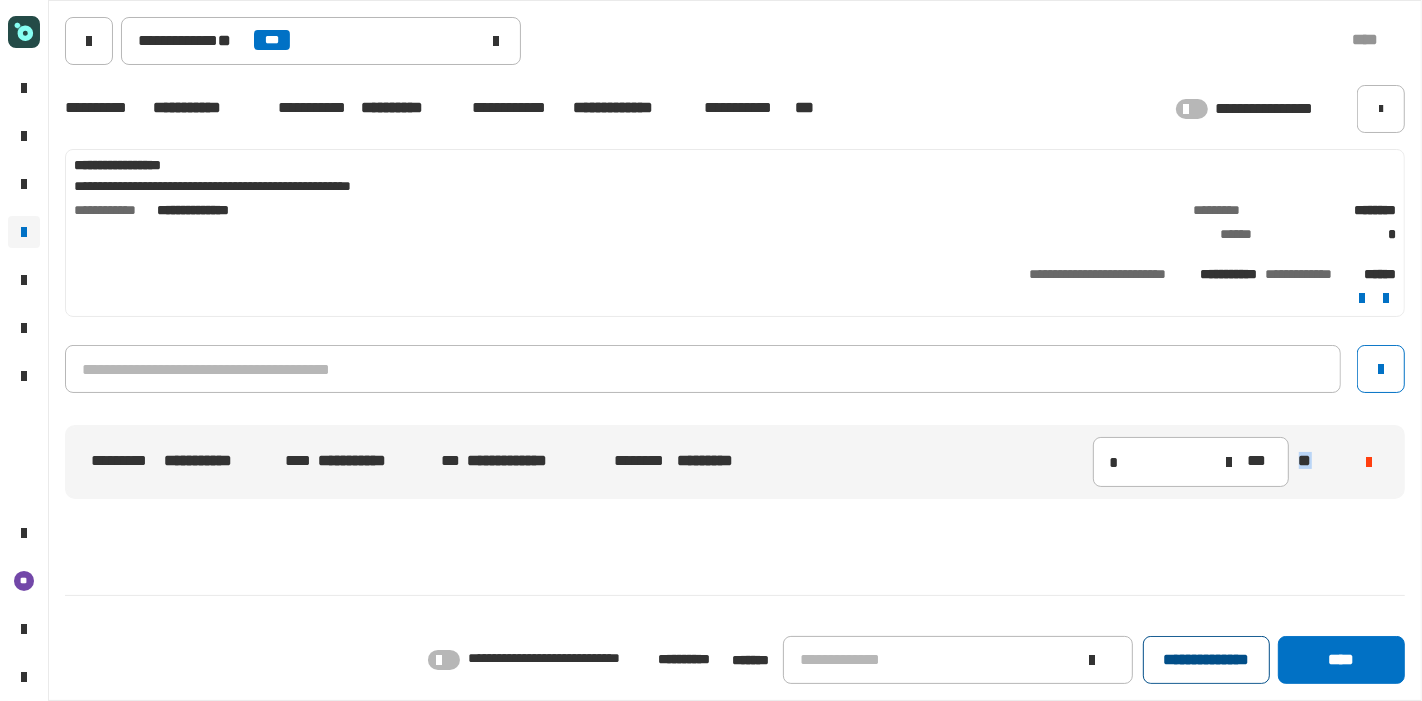 click on "**********" 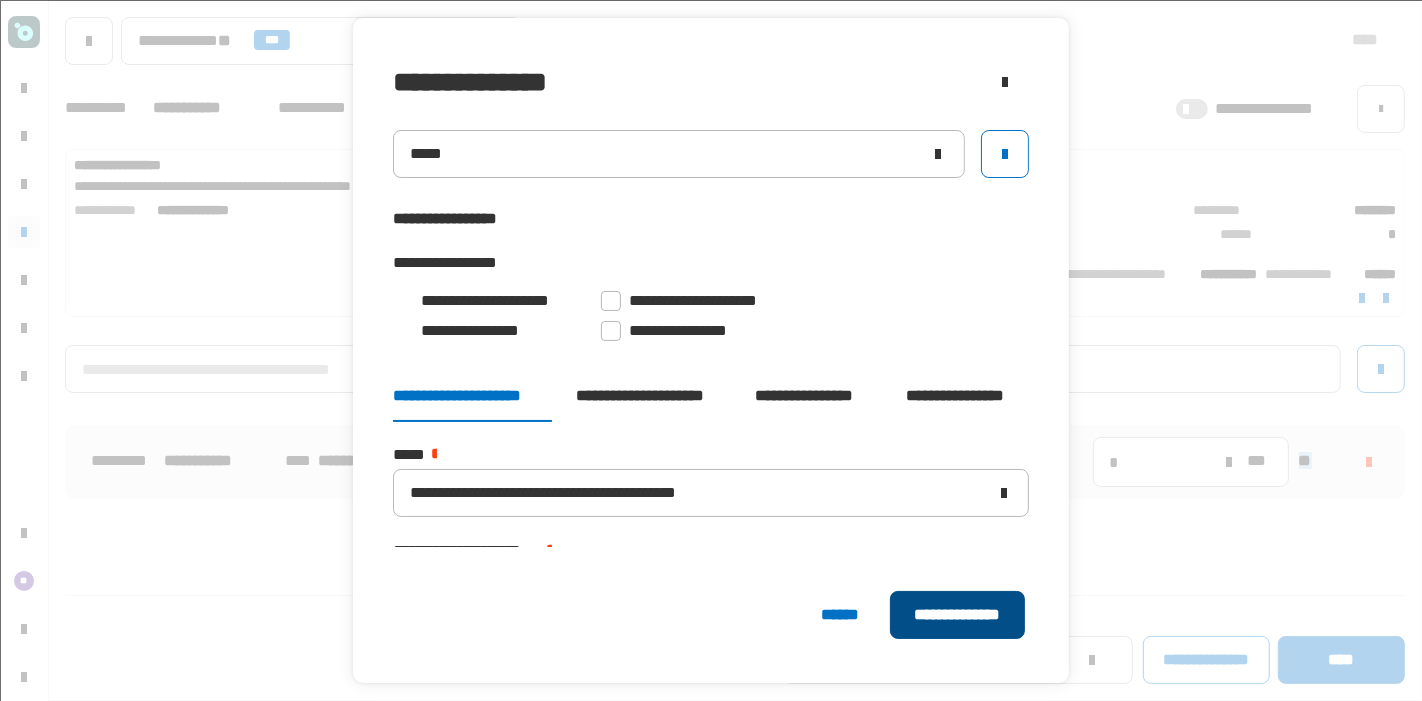 click on "**********" 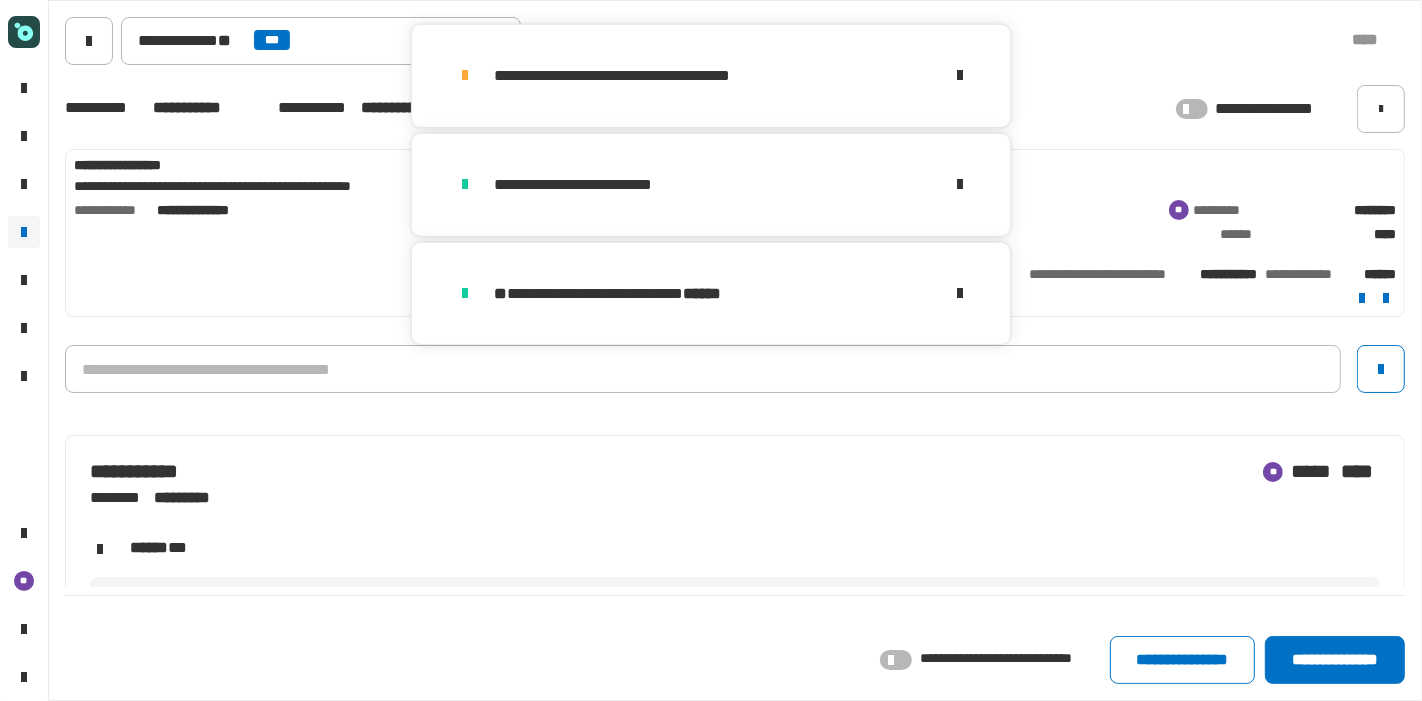 click on "**********" 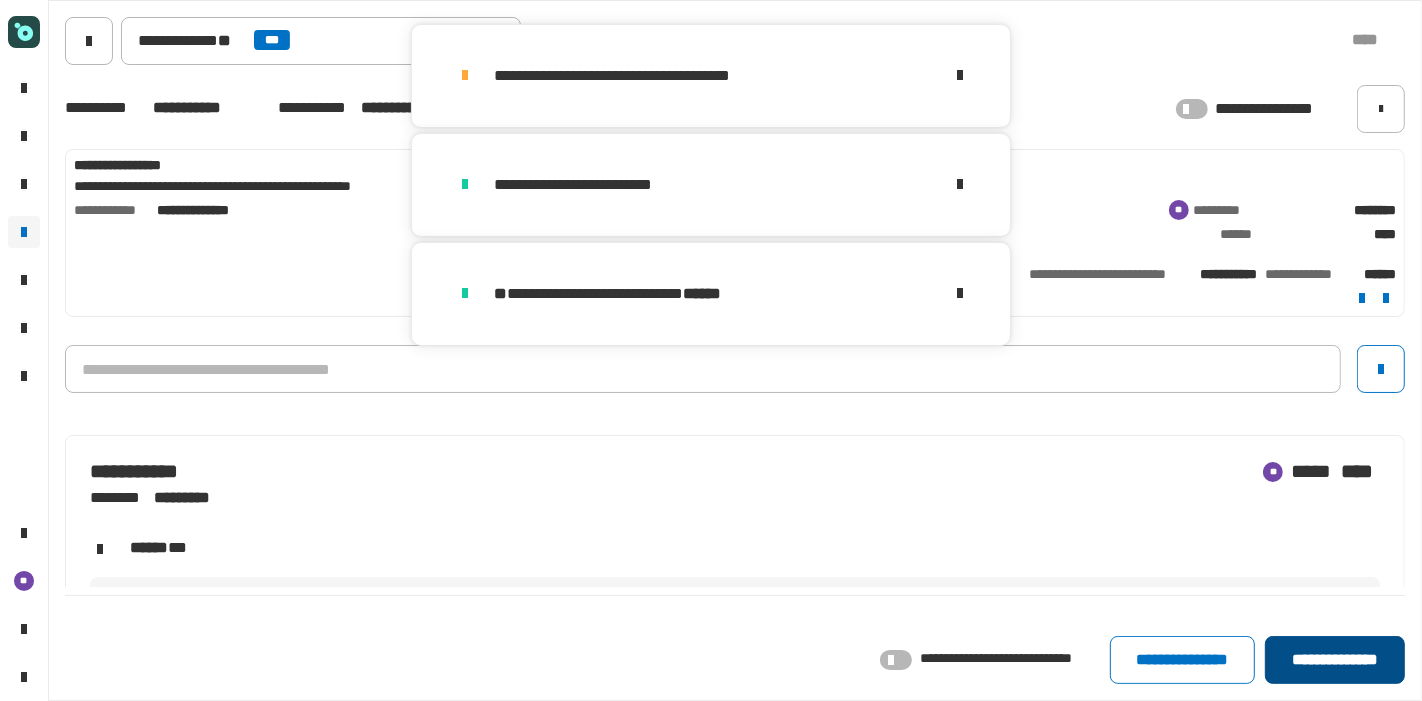 click on "**********" 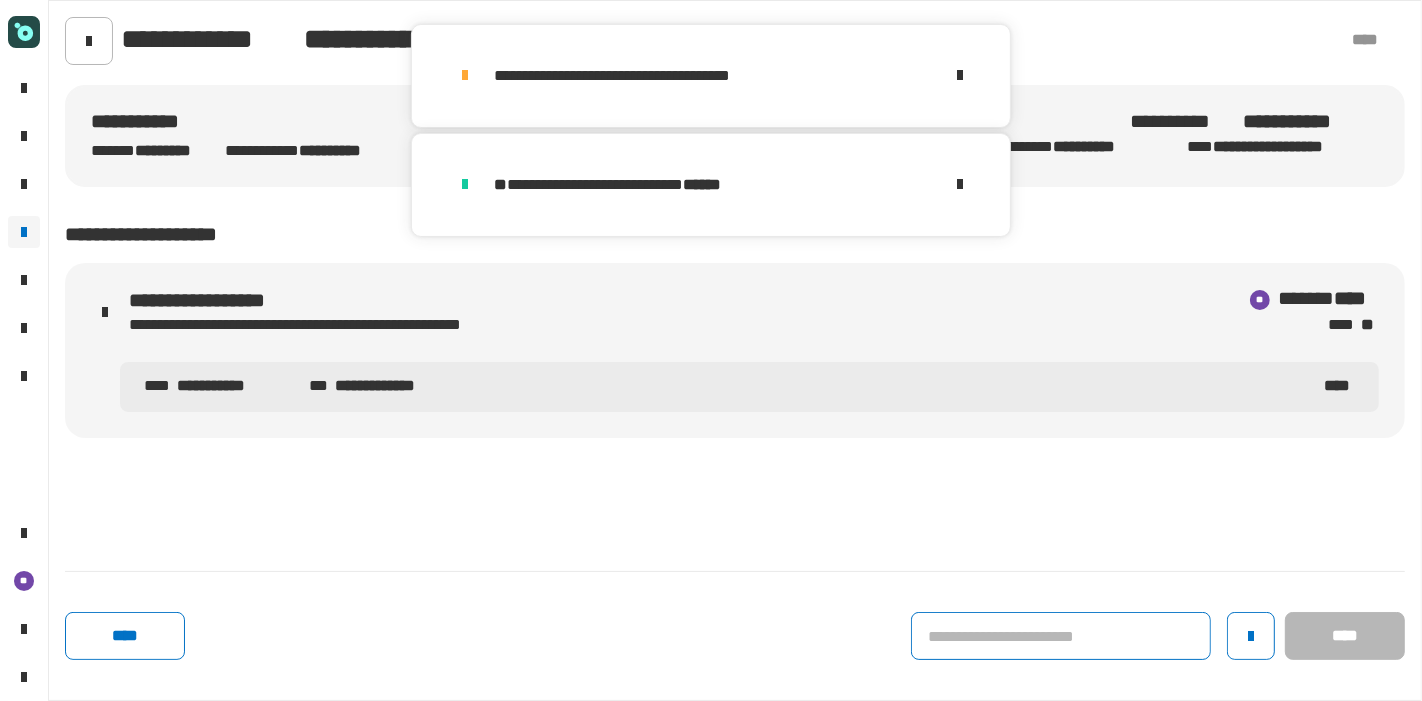 click 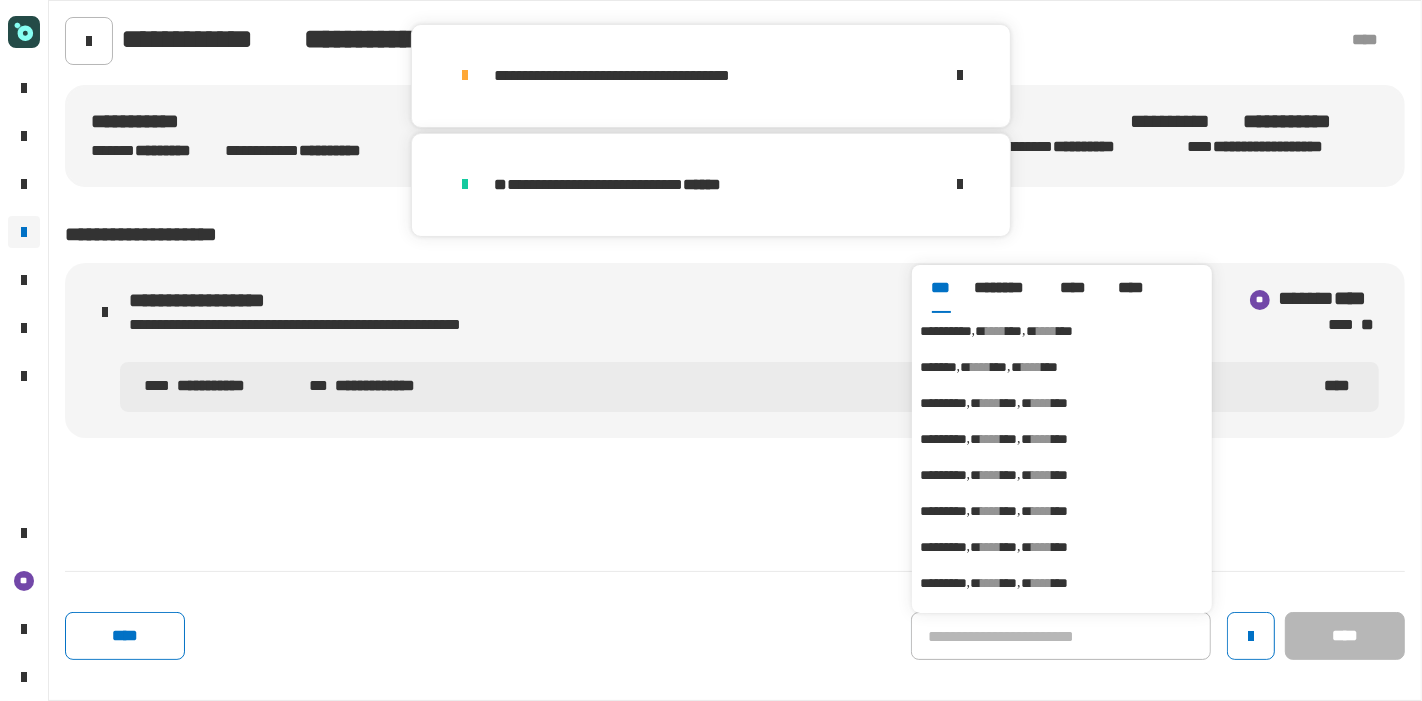 click on "****" at bounding box center [996, 331] 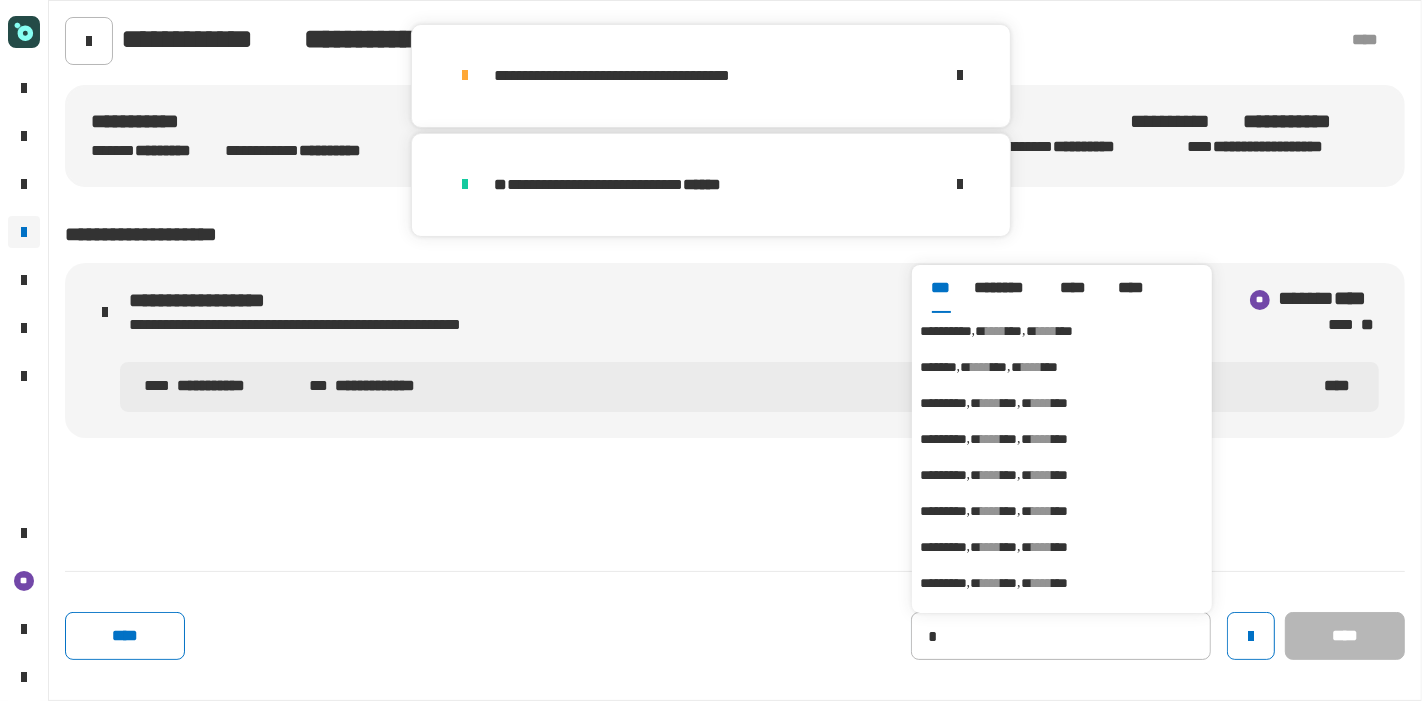 type on "**********" 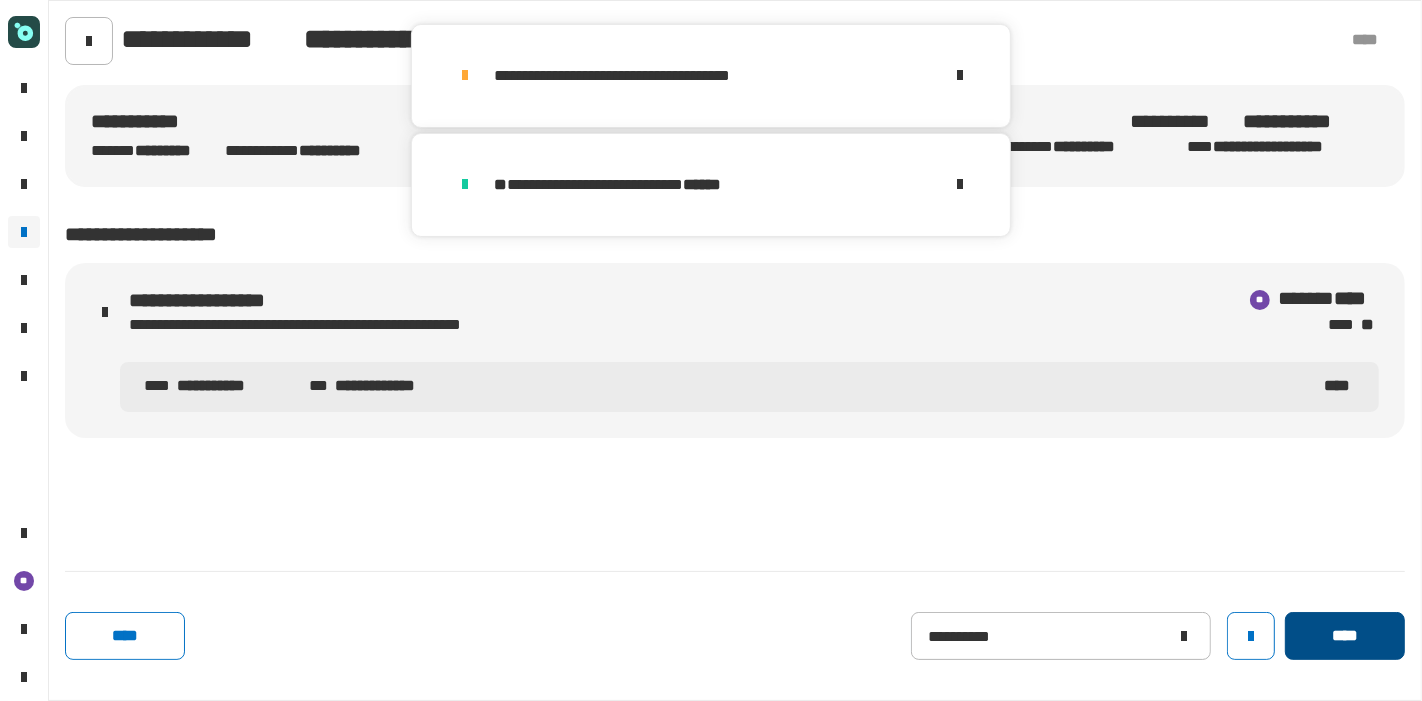 click on "****" 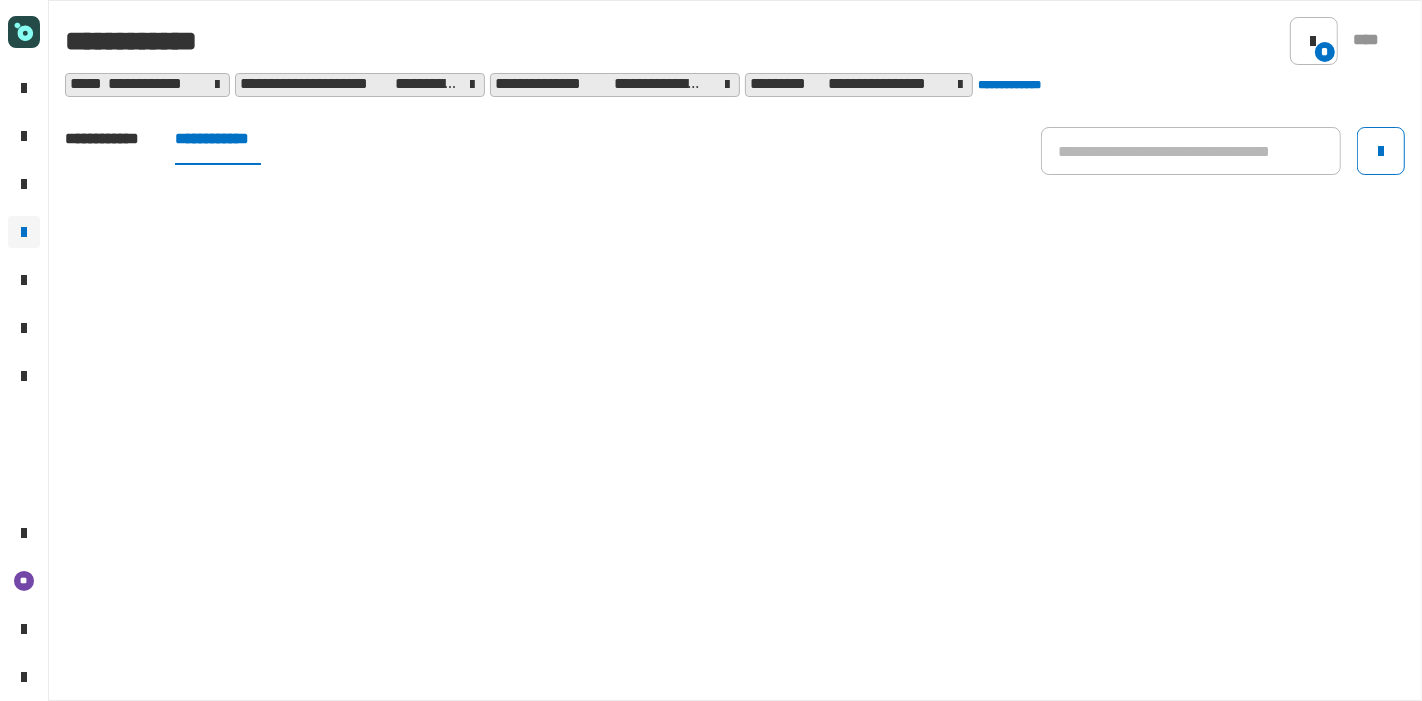 click on "**********" 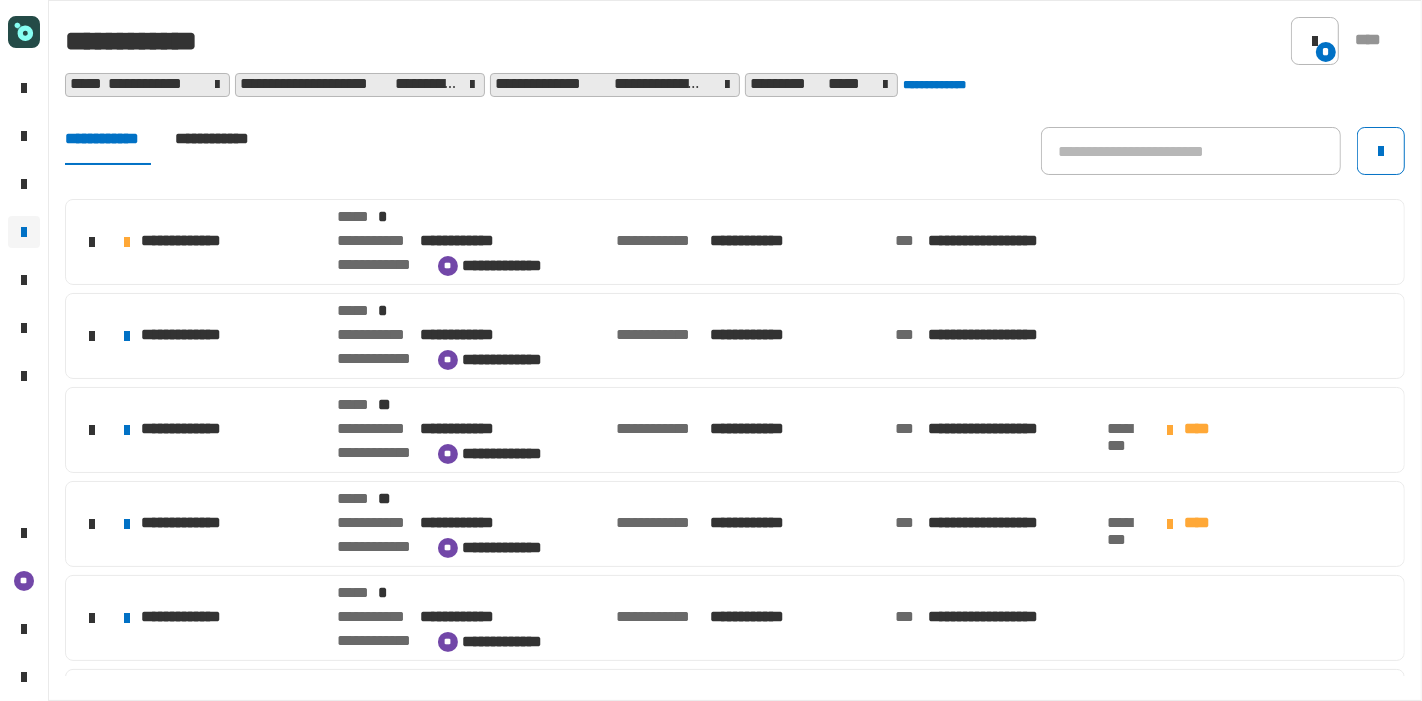 click on "**********" 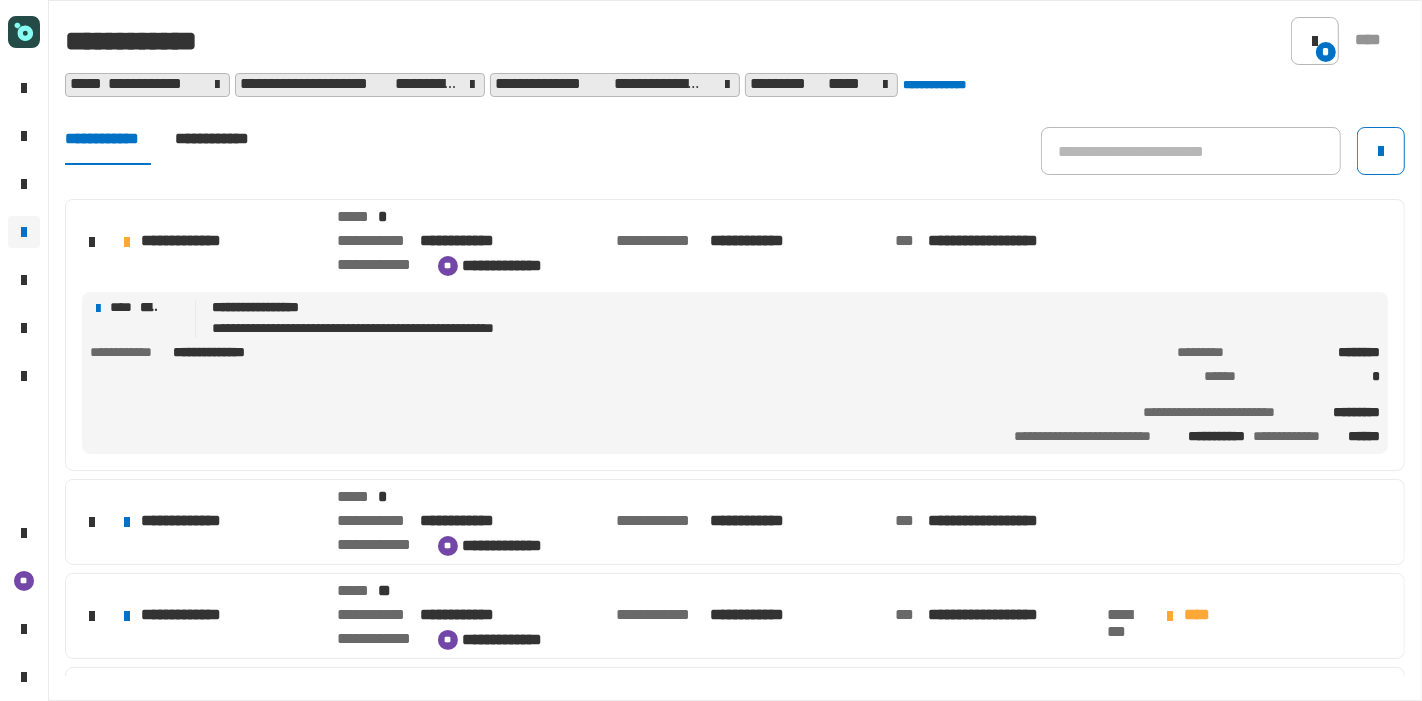 click on "**********" 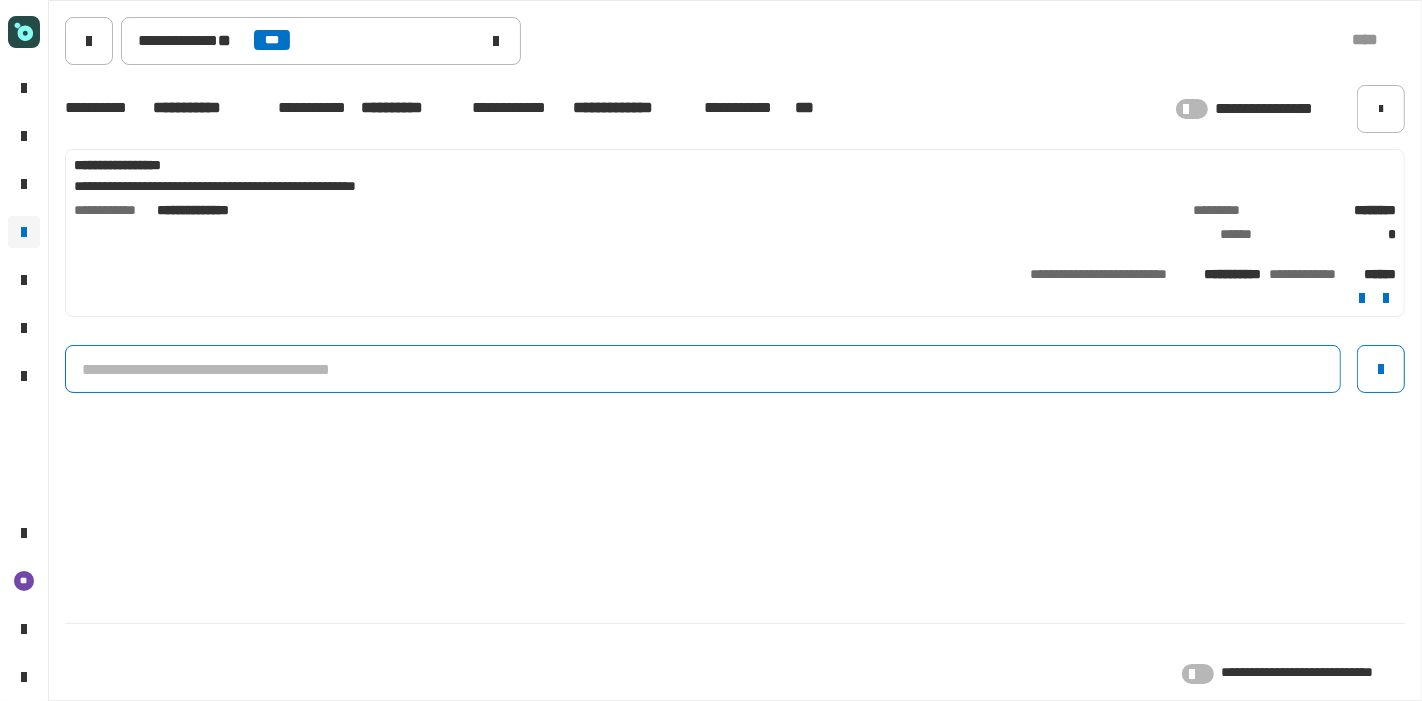 click 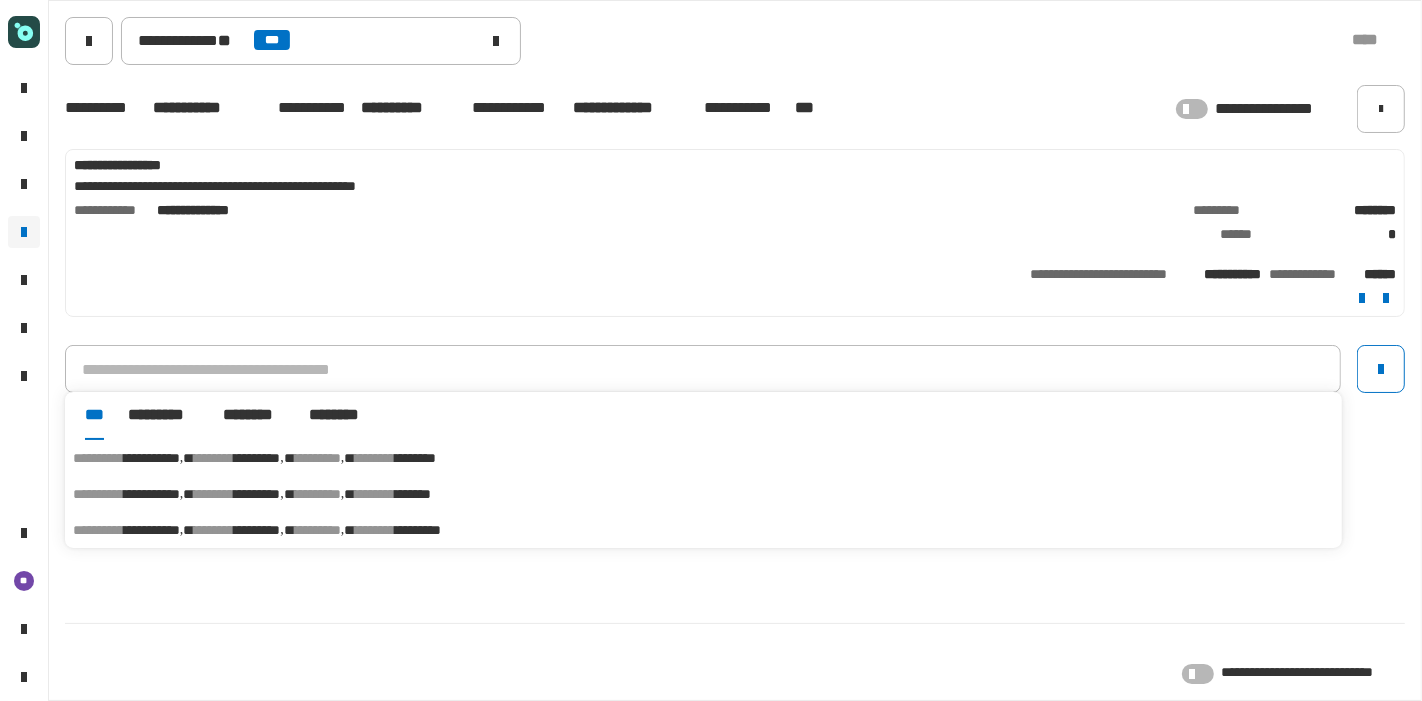 click on "********" at bounding box center [318, 530] 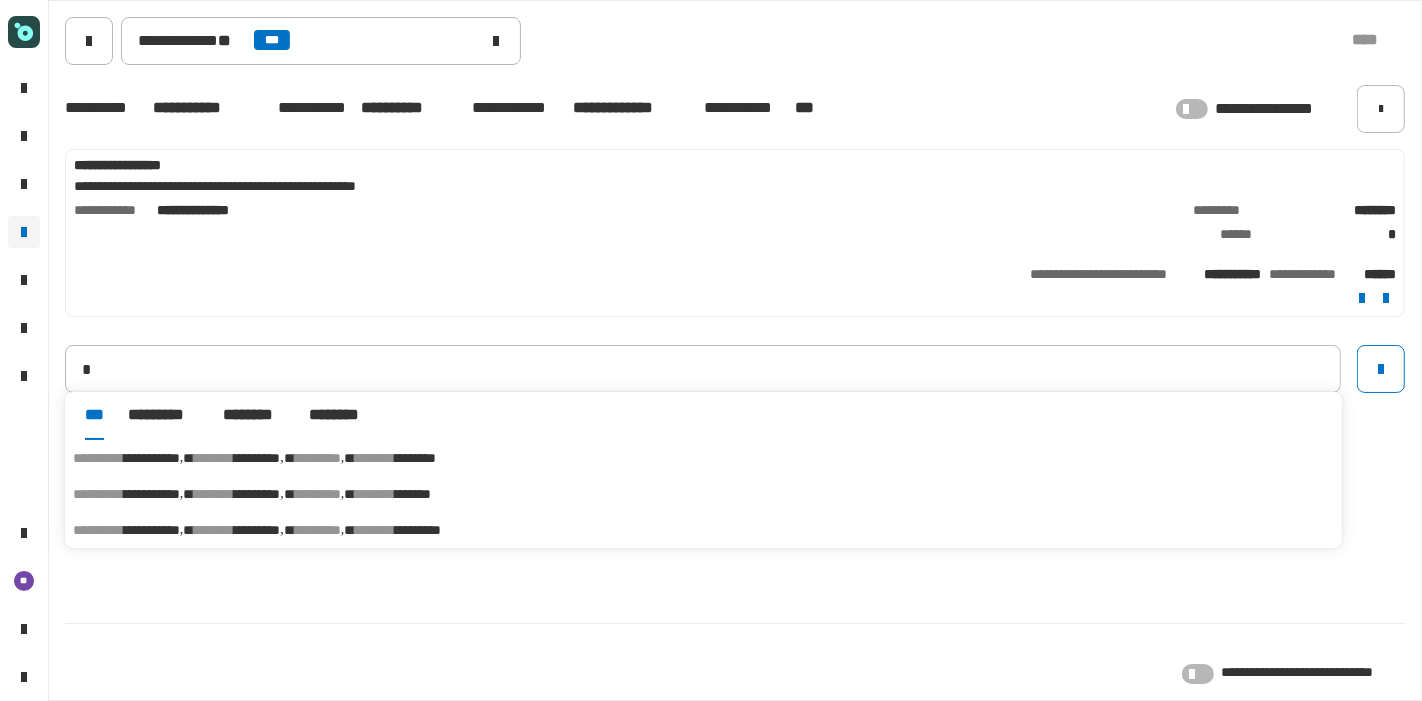 type on "**********" 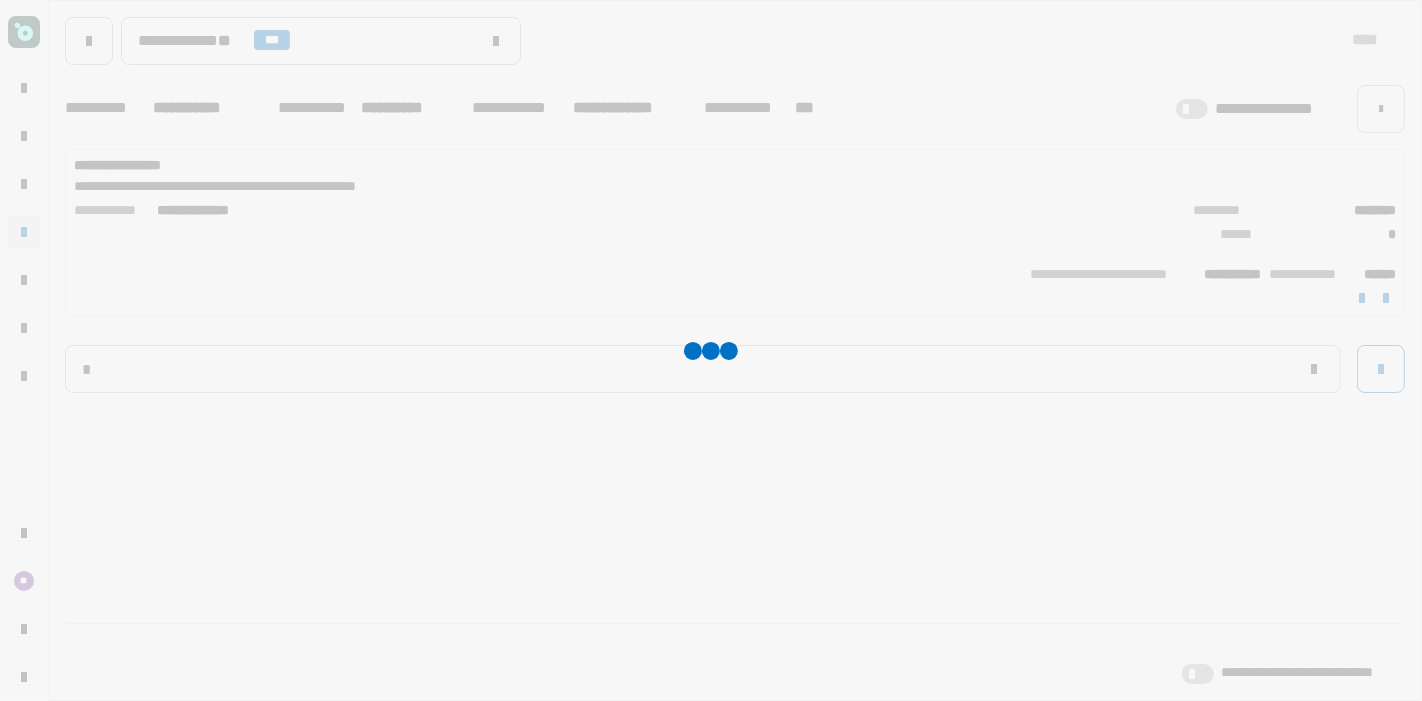 type 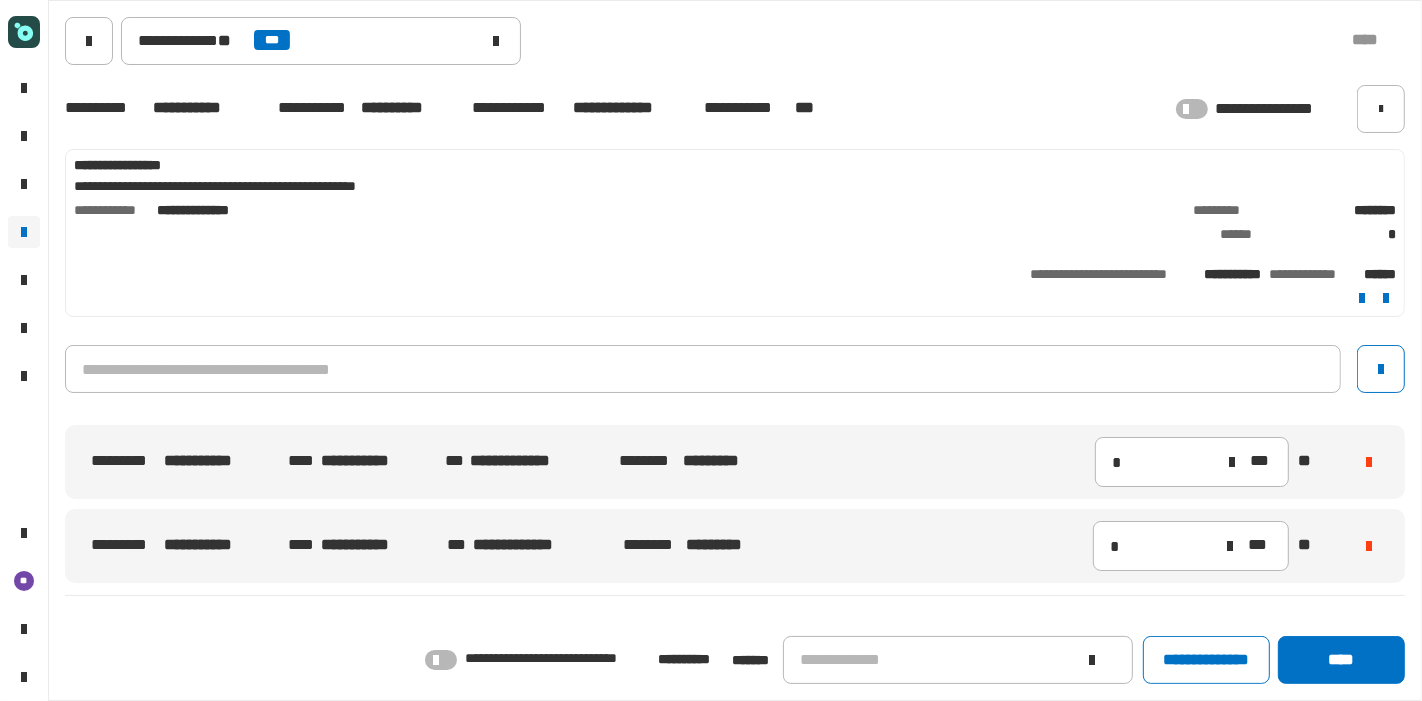 click 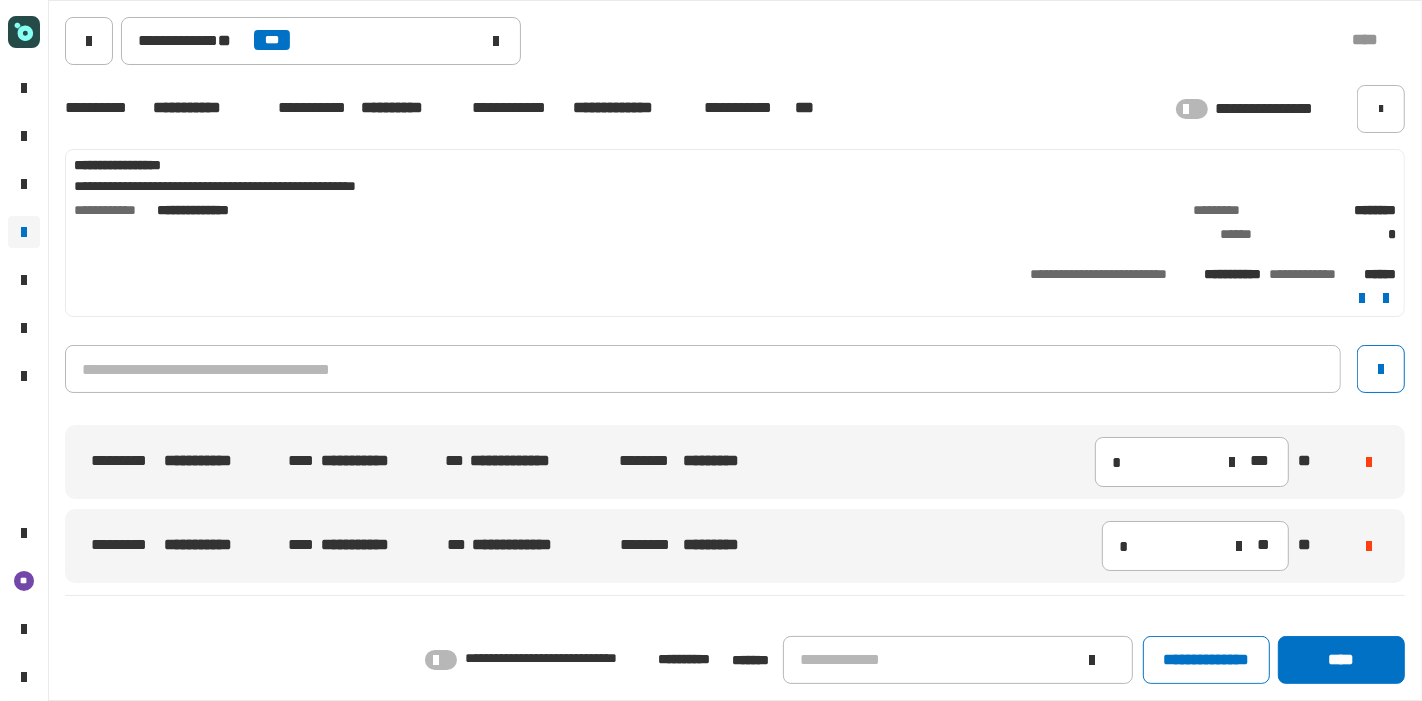 click 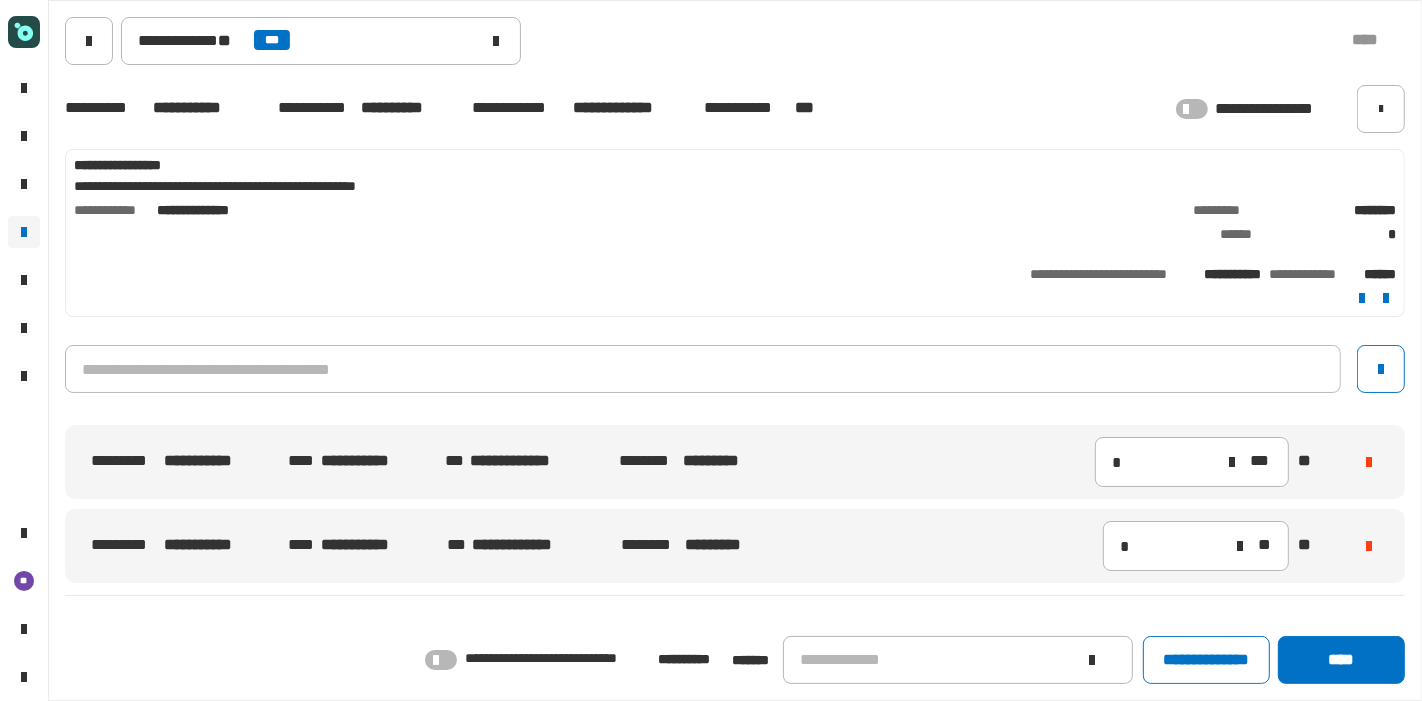 click 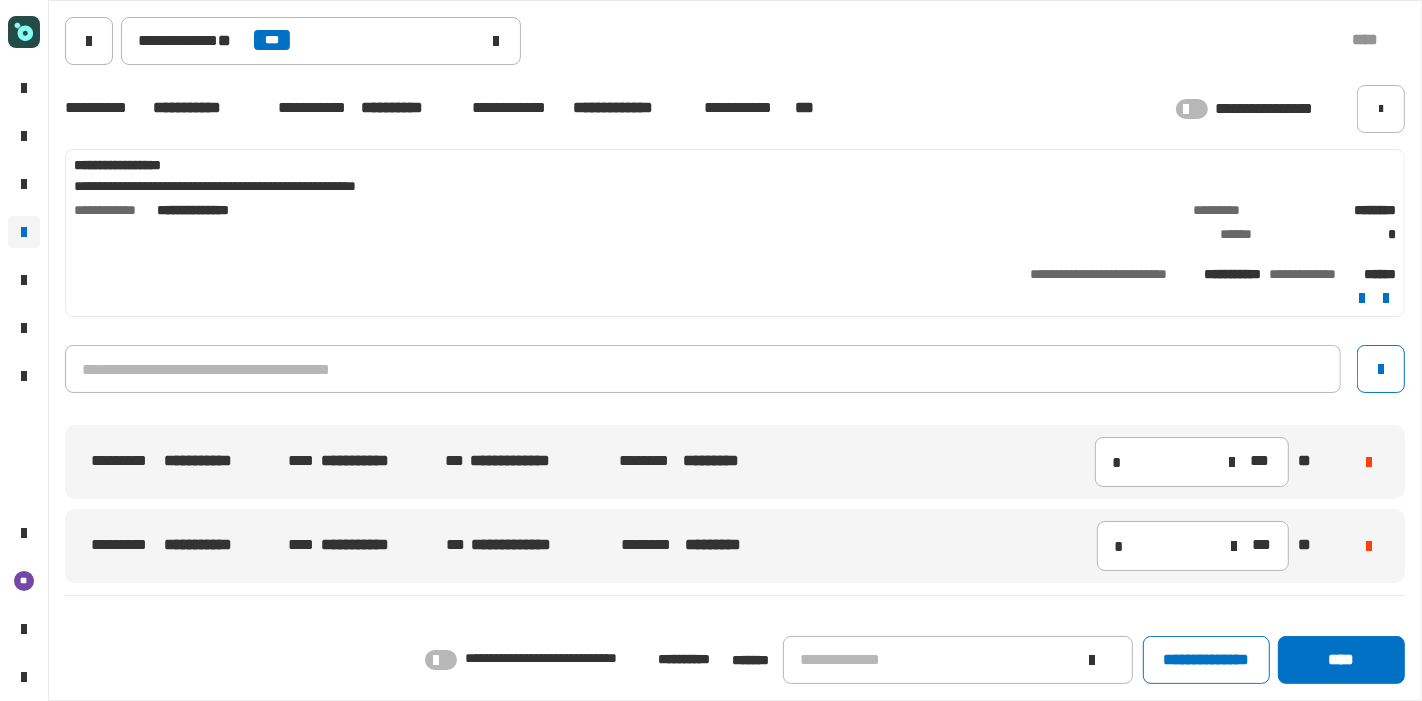 click 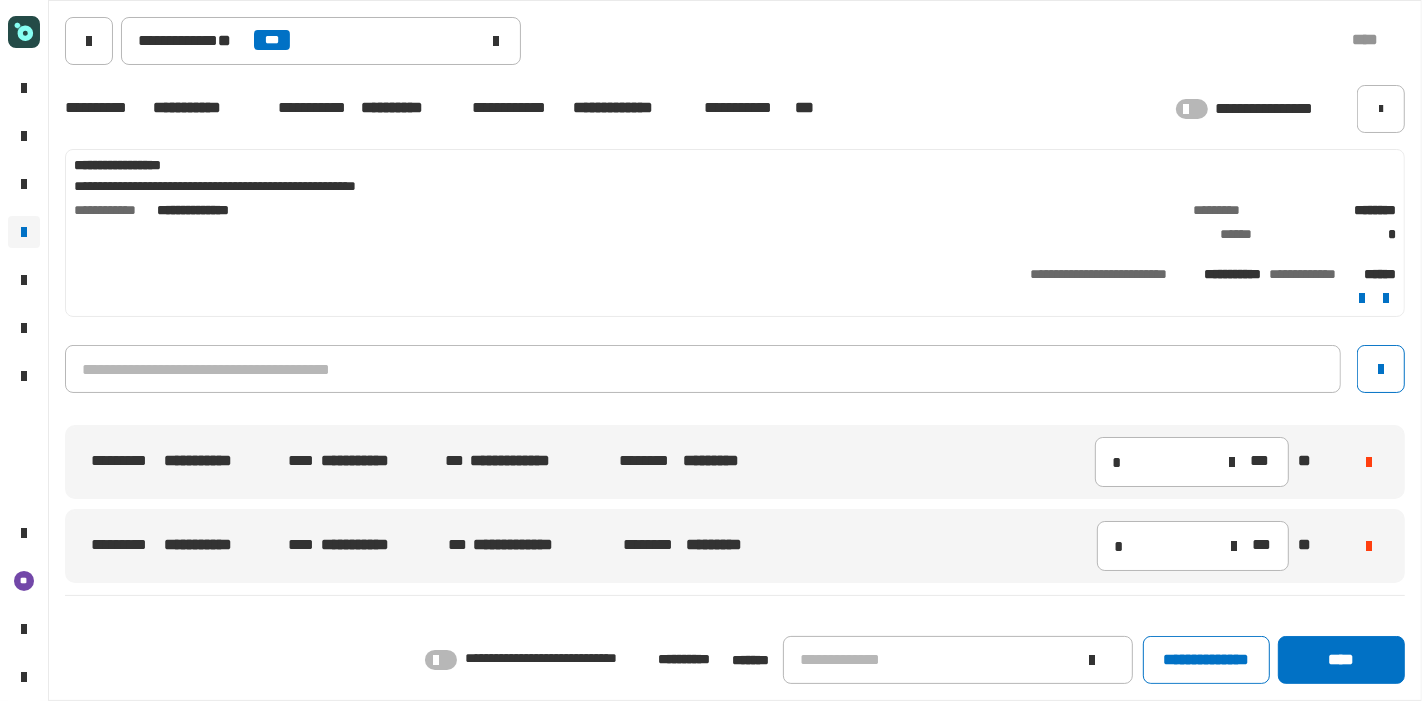 click 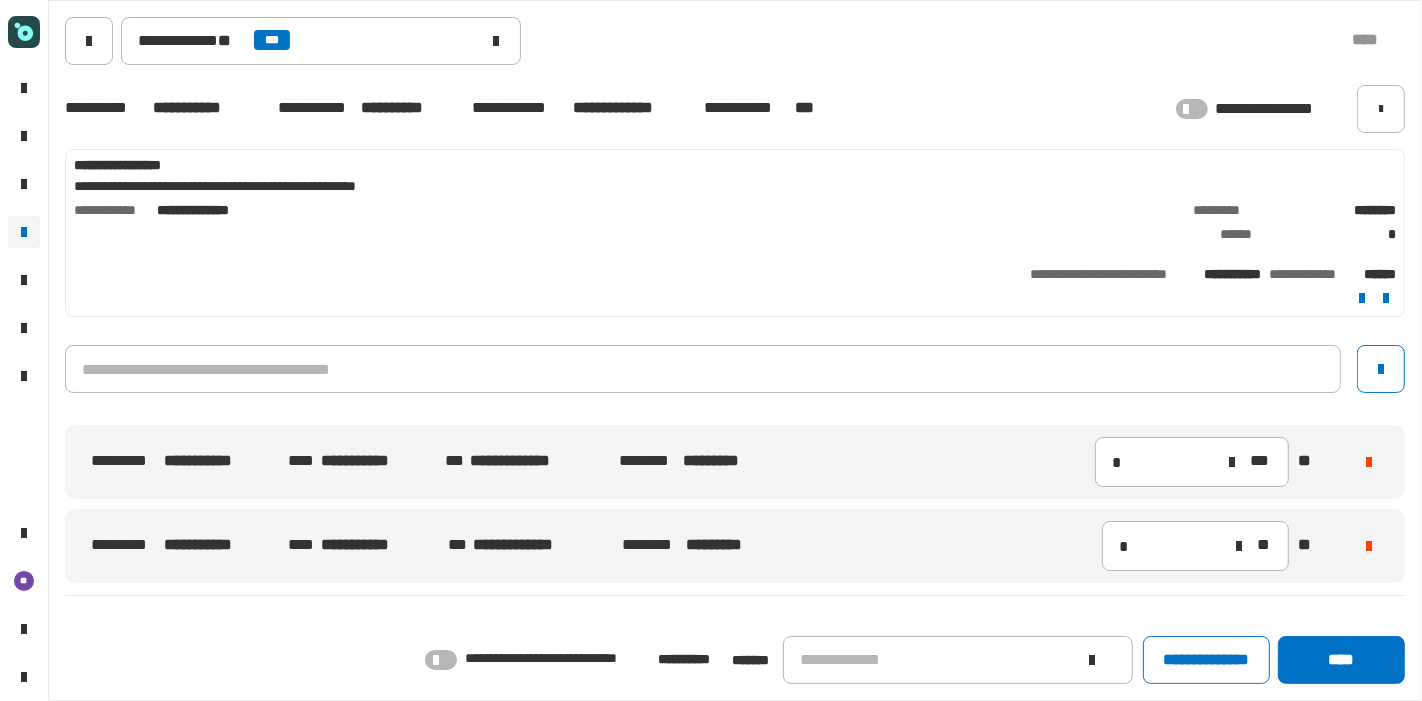 click 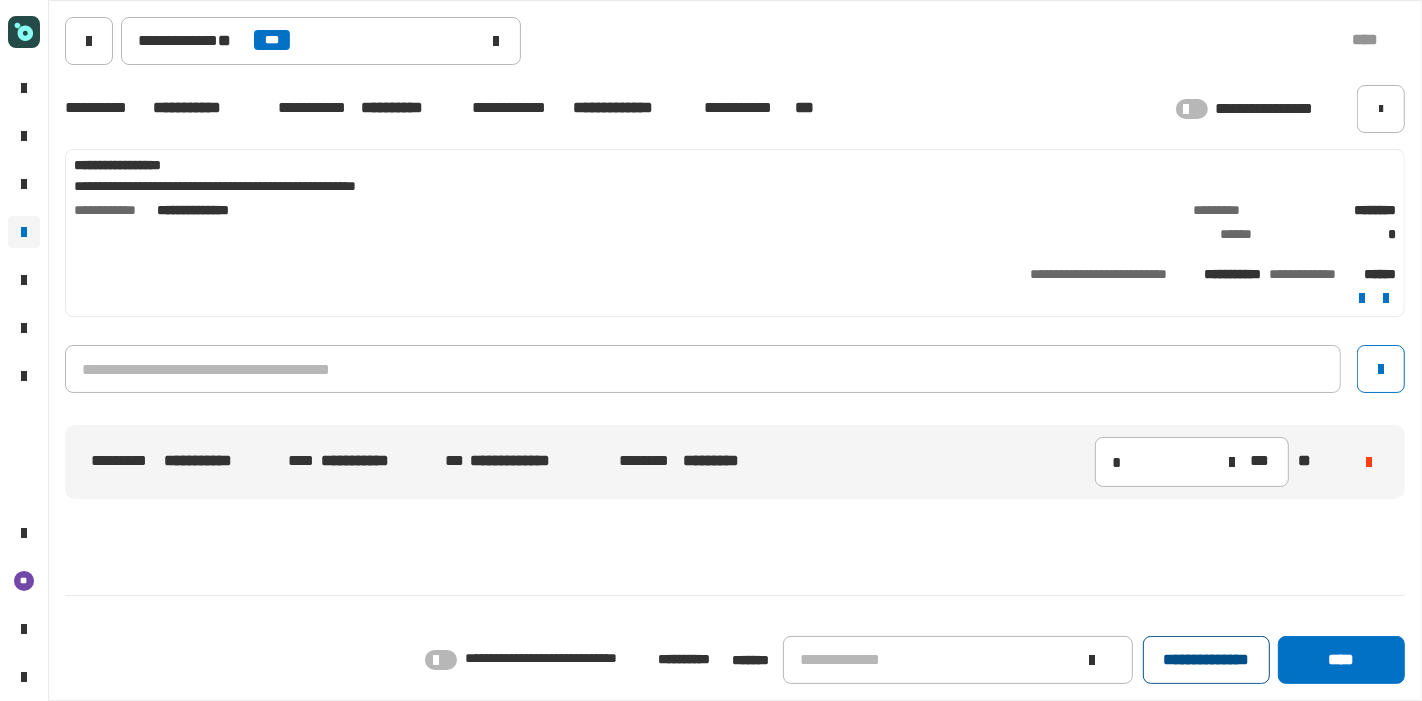 click on "**********" 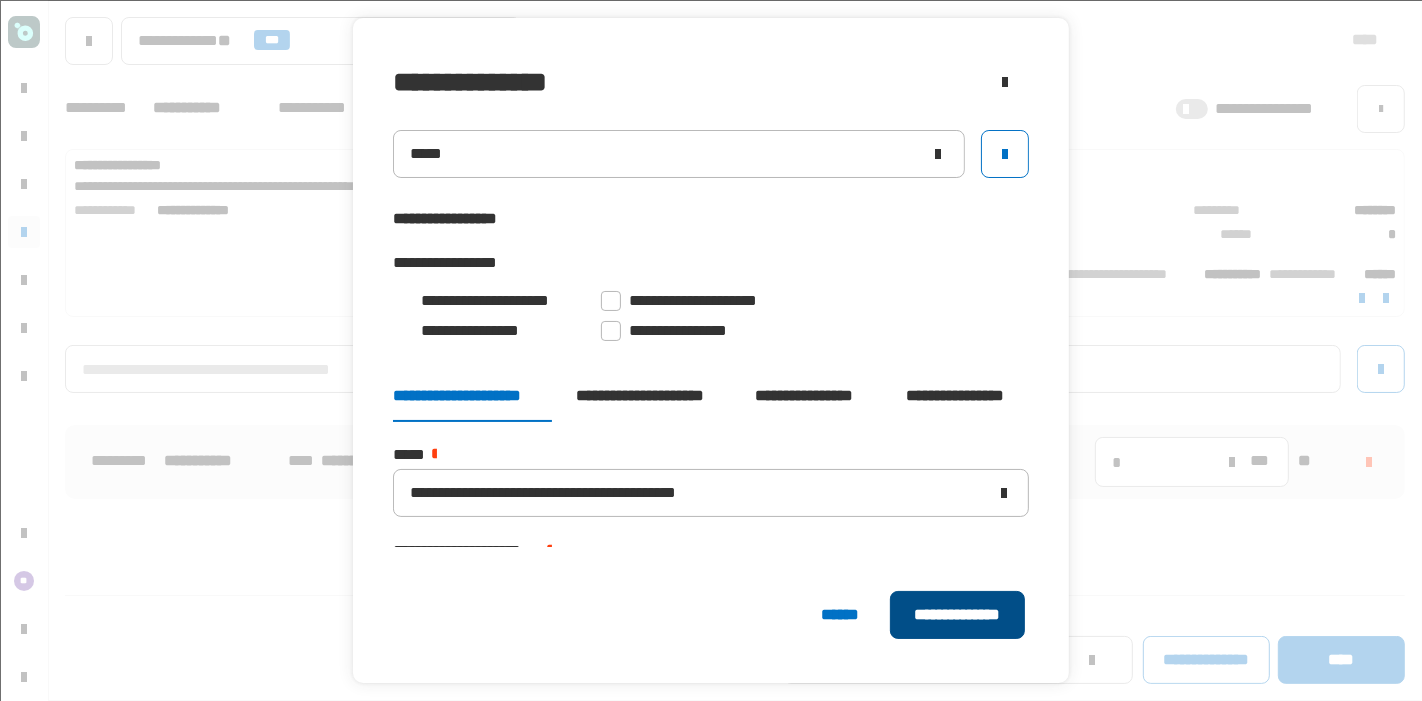 click on "**********" 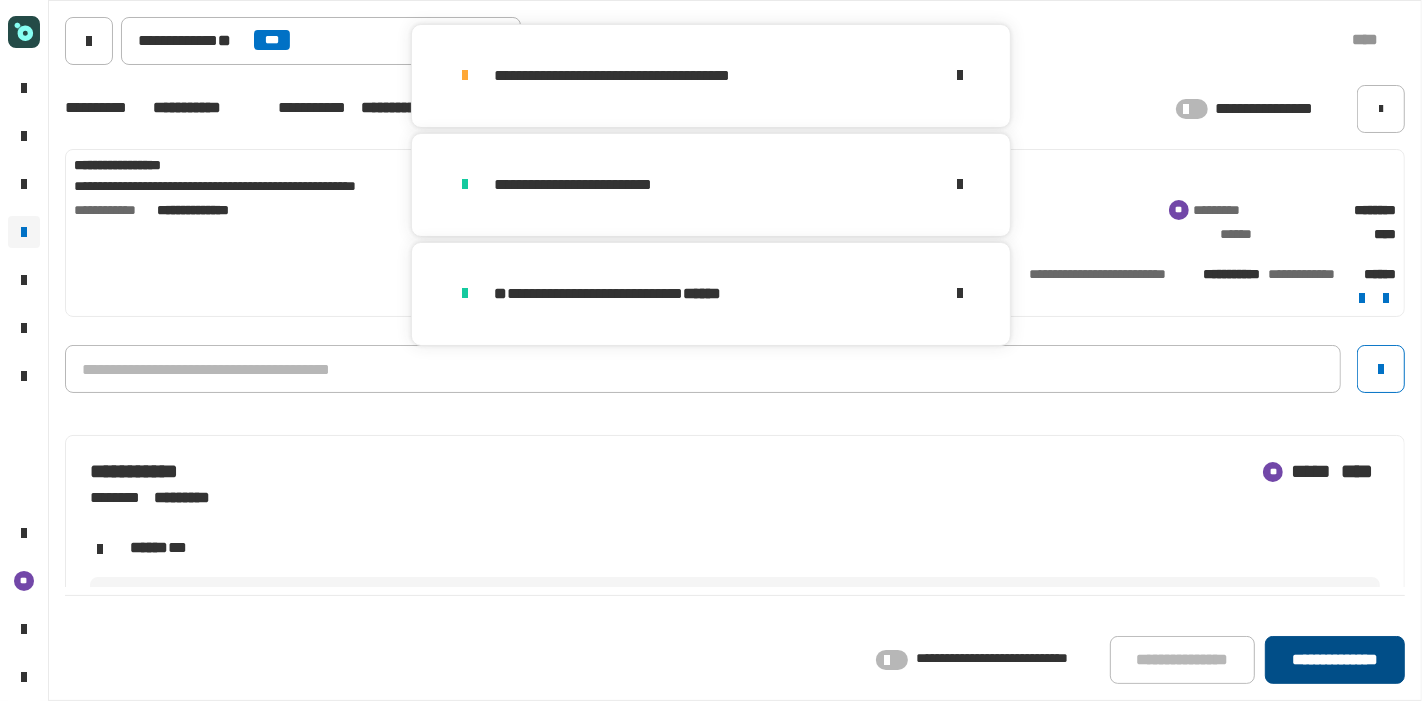 click on "**********" 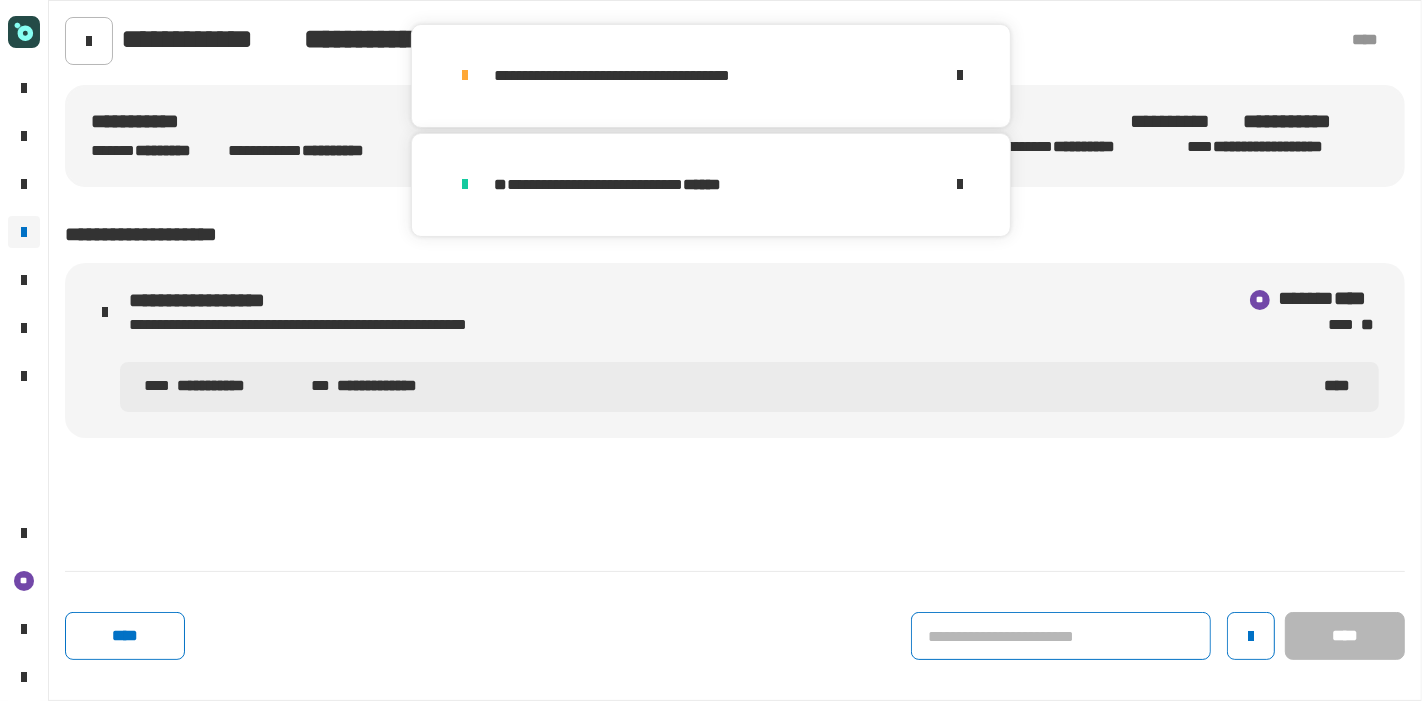 click 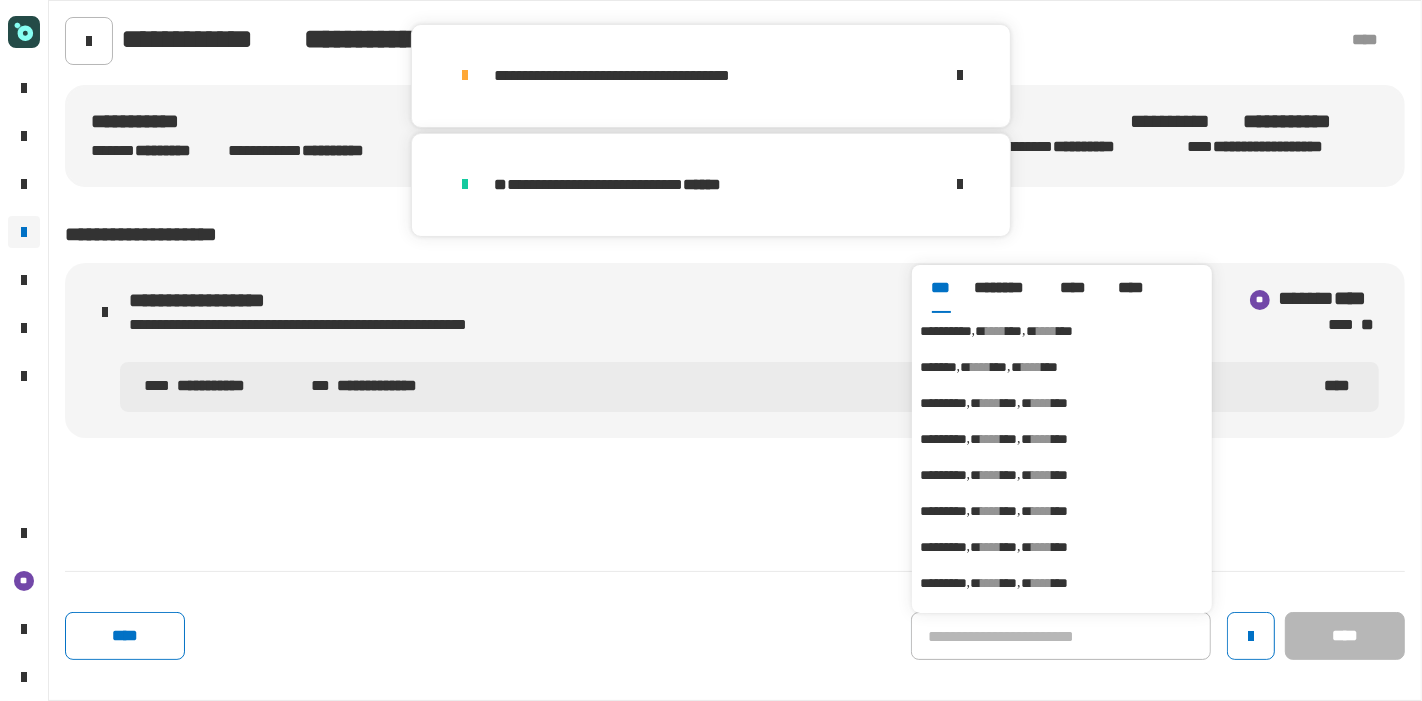 click on "****" at bounding box center (1047, 331) 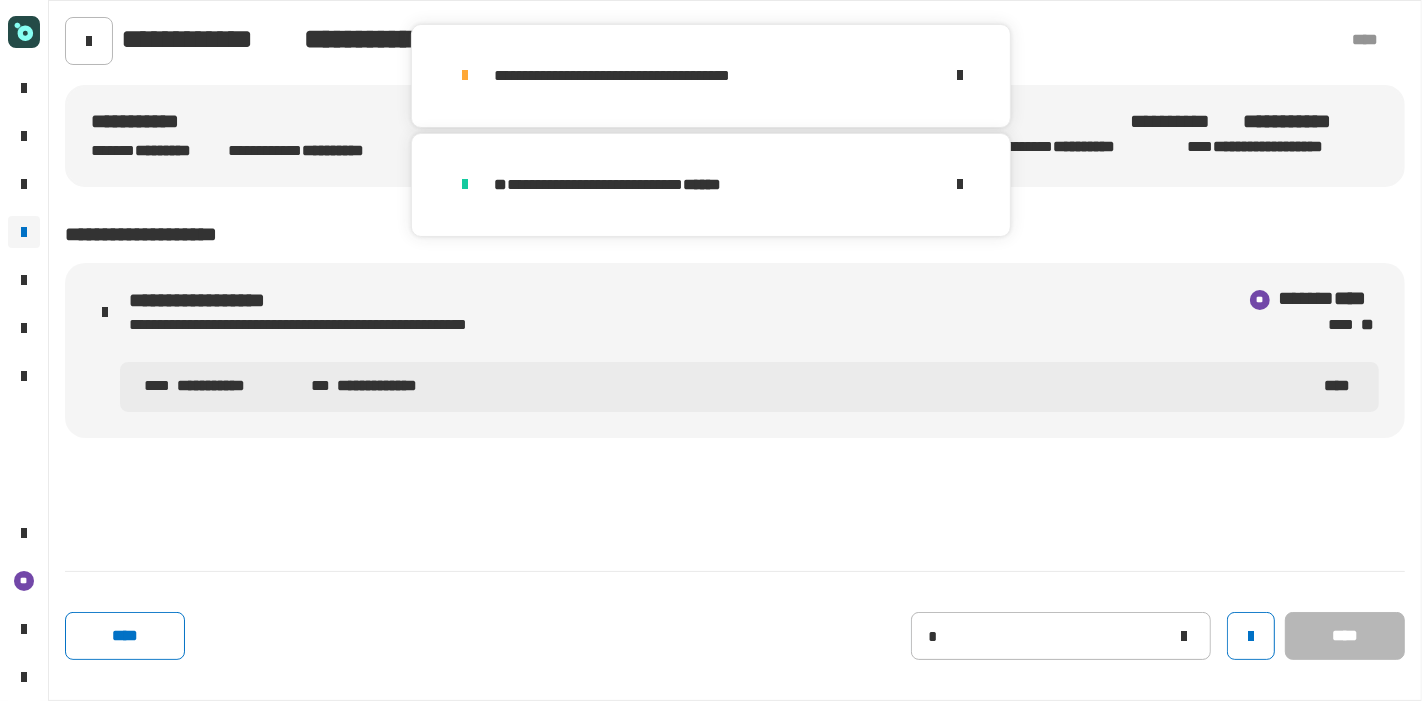 type on "**********" 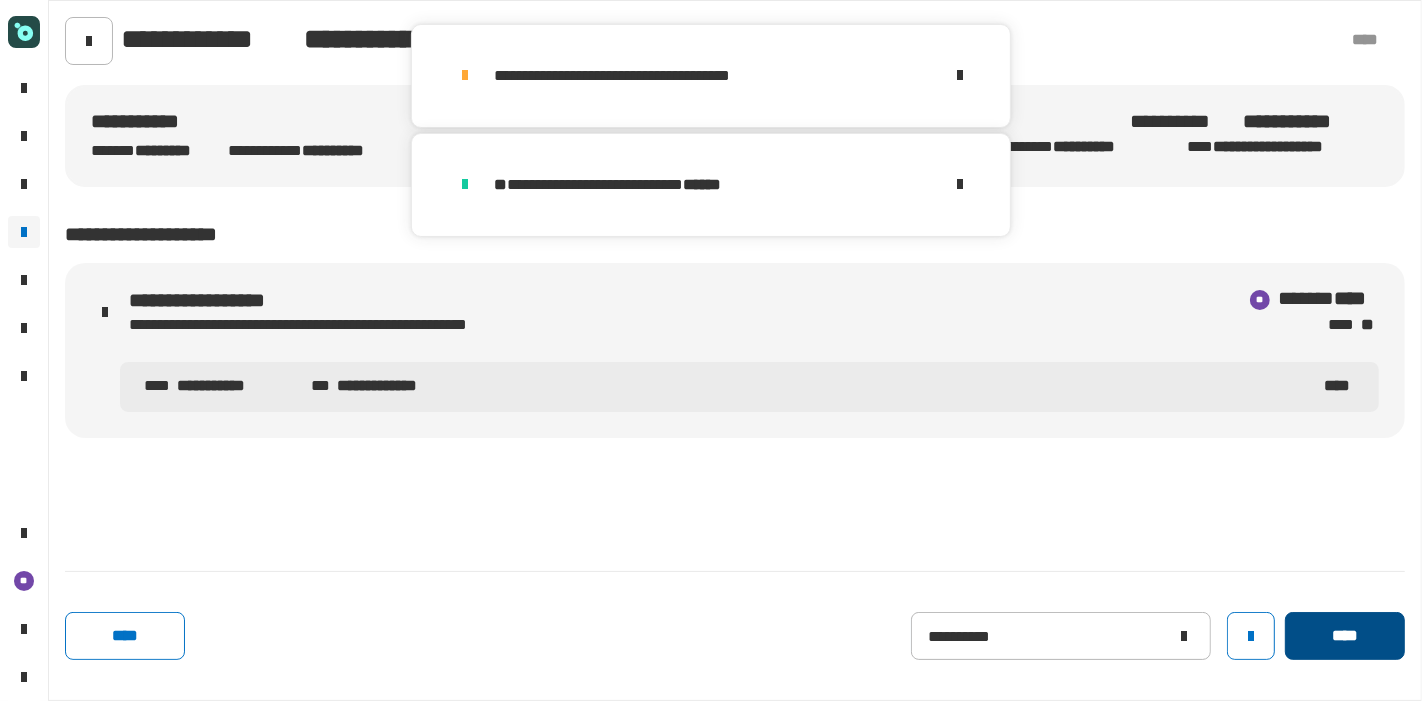 click on "****" 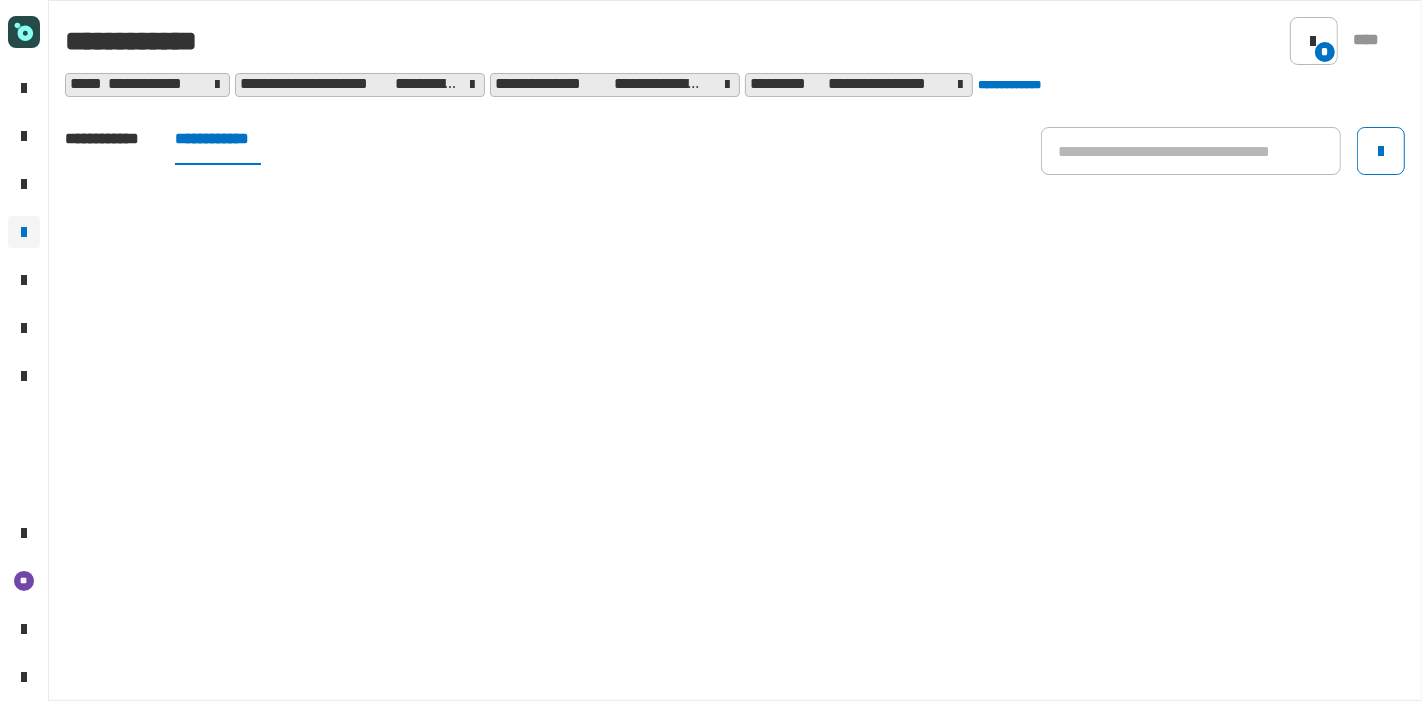 click on "**********" 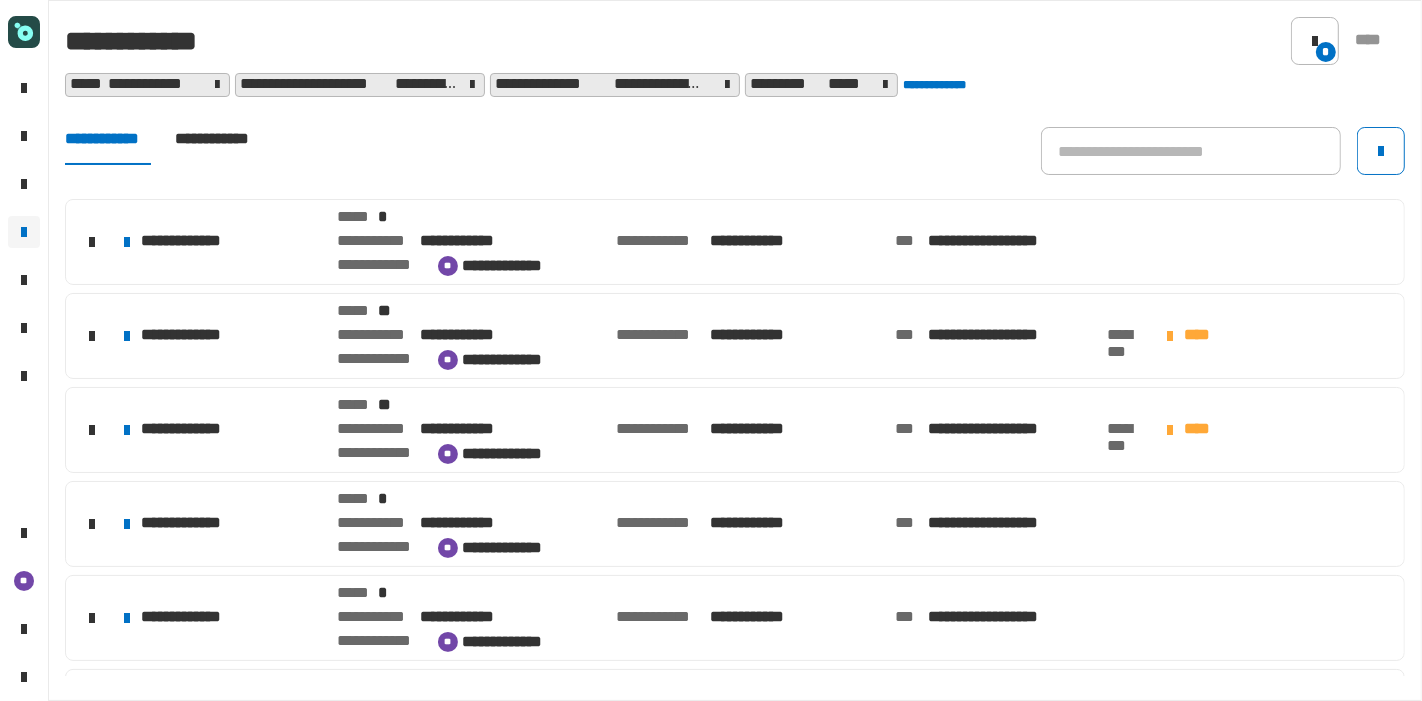 click on "**********" 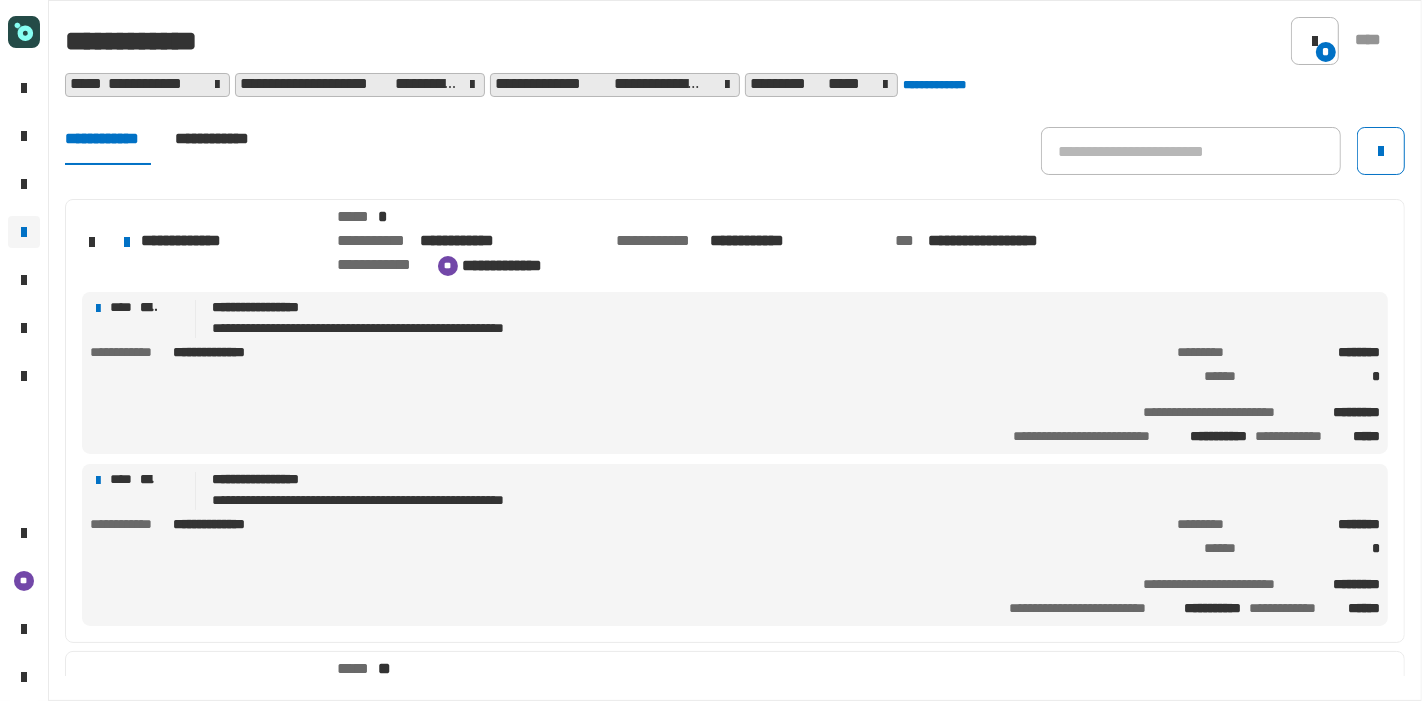 click on "**********" 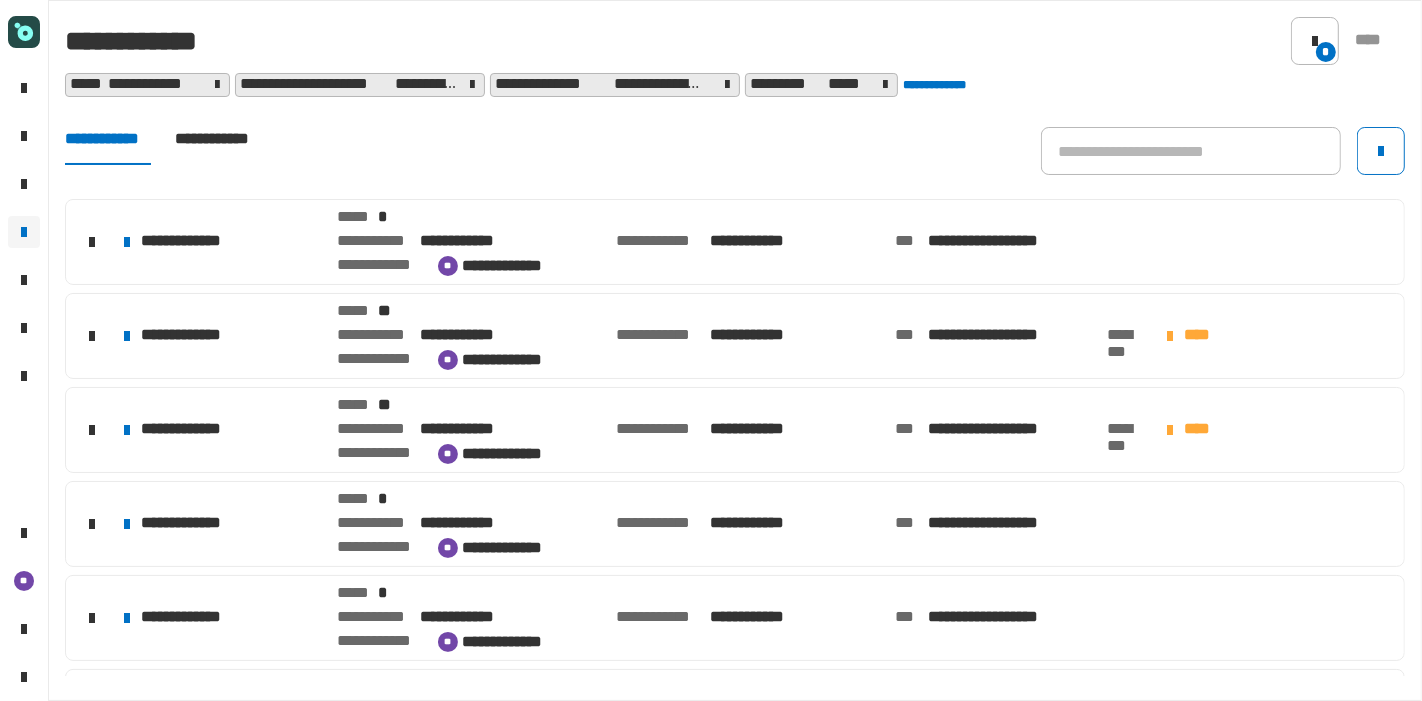 click on "**********" 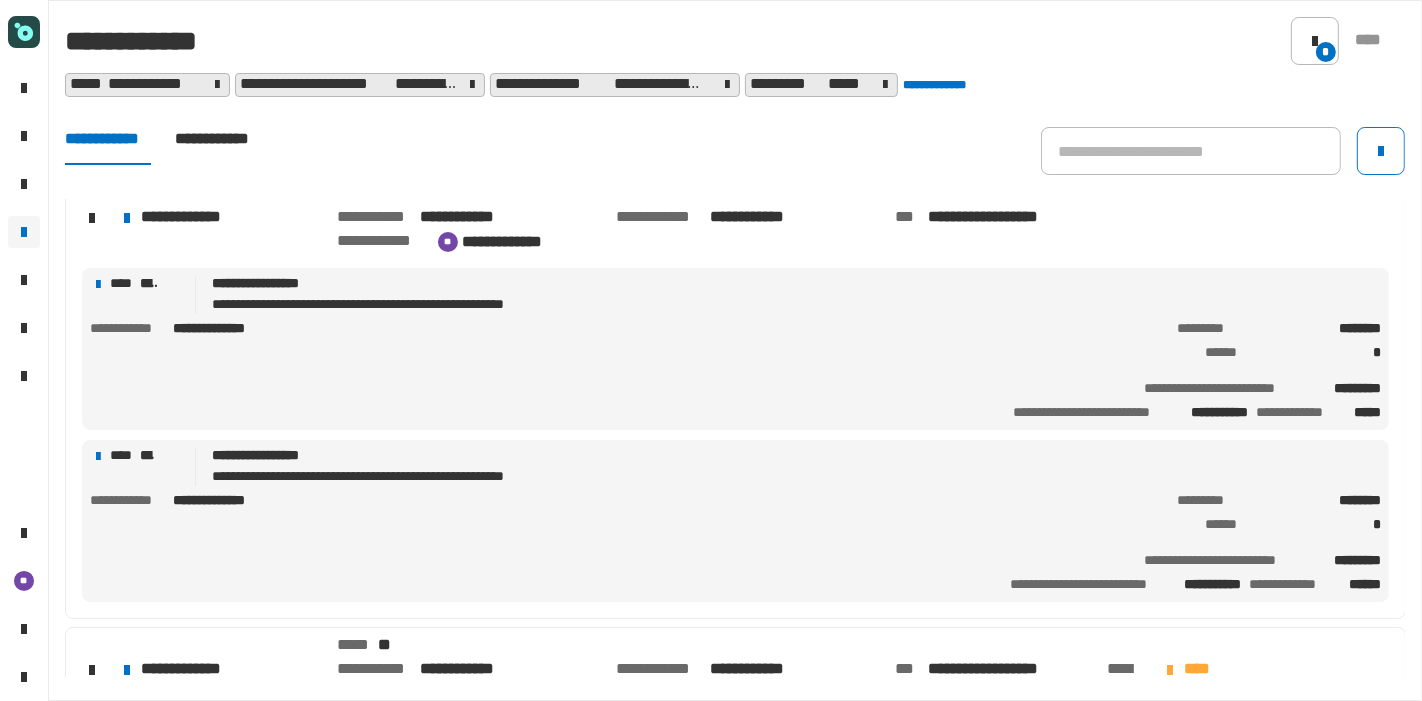 scroll, scrollTop: 0, scrollLeft: 0, axis: both 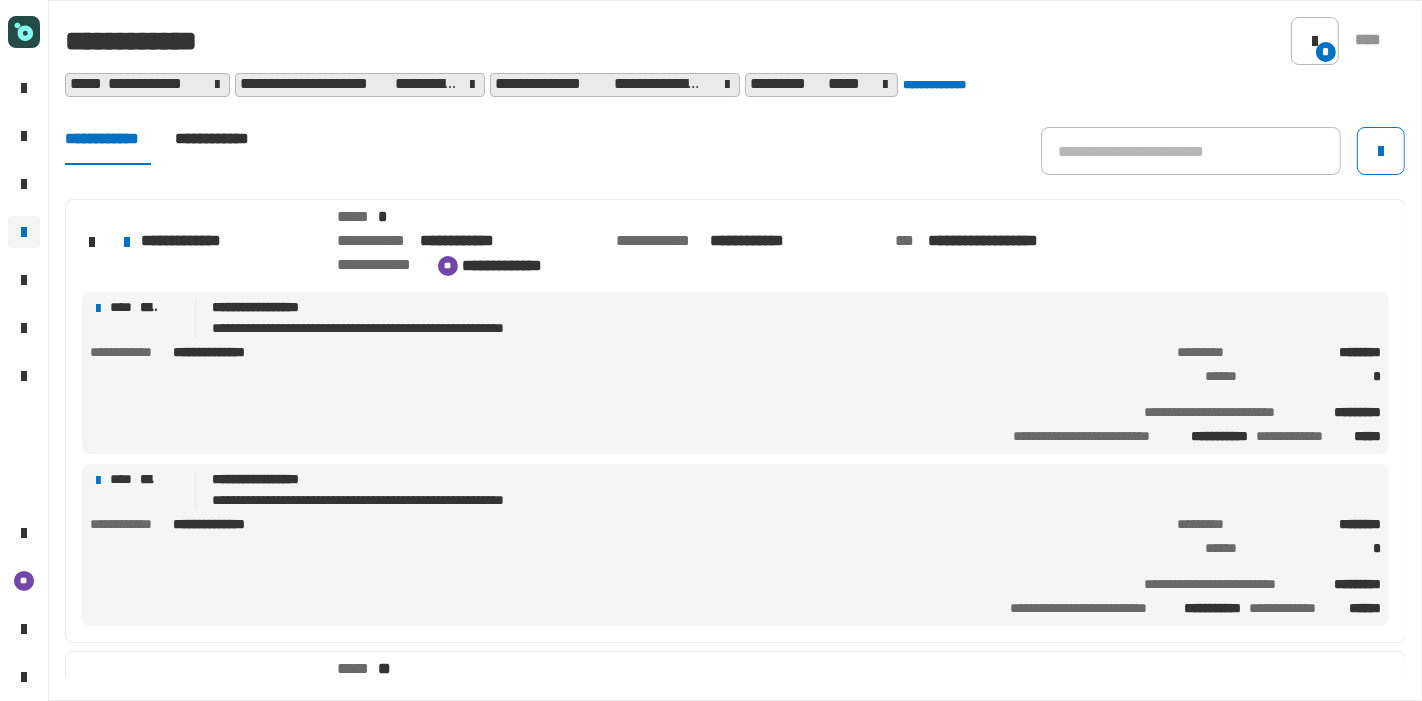 click on "**********" 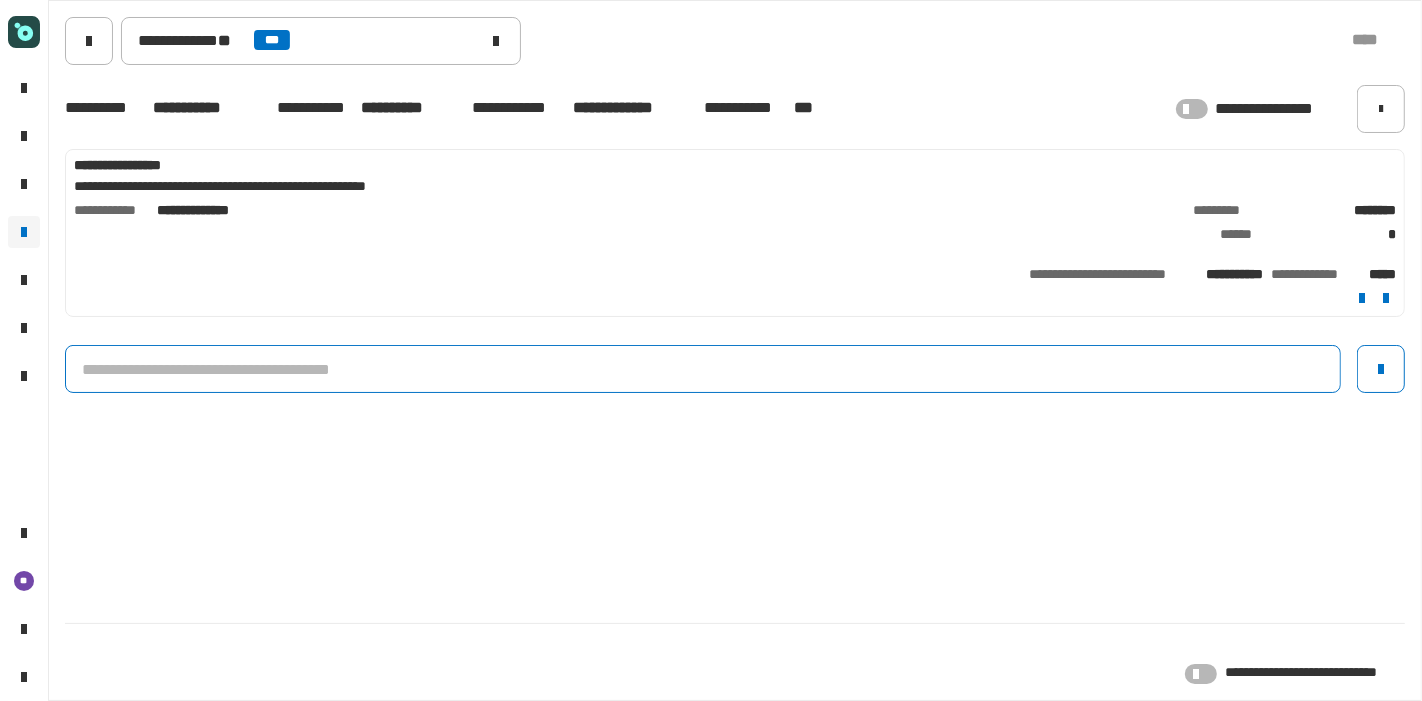 click 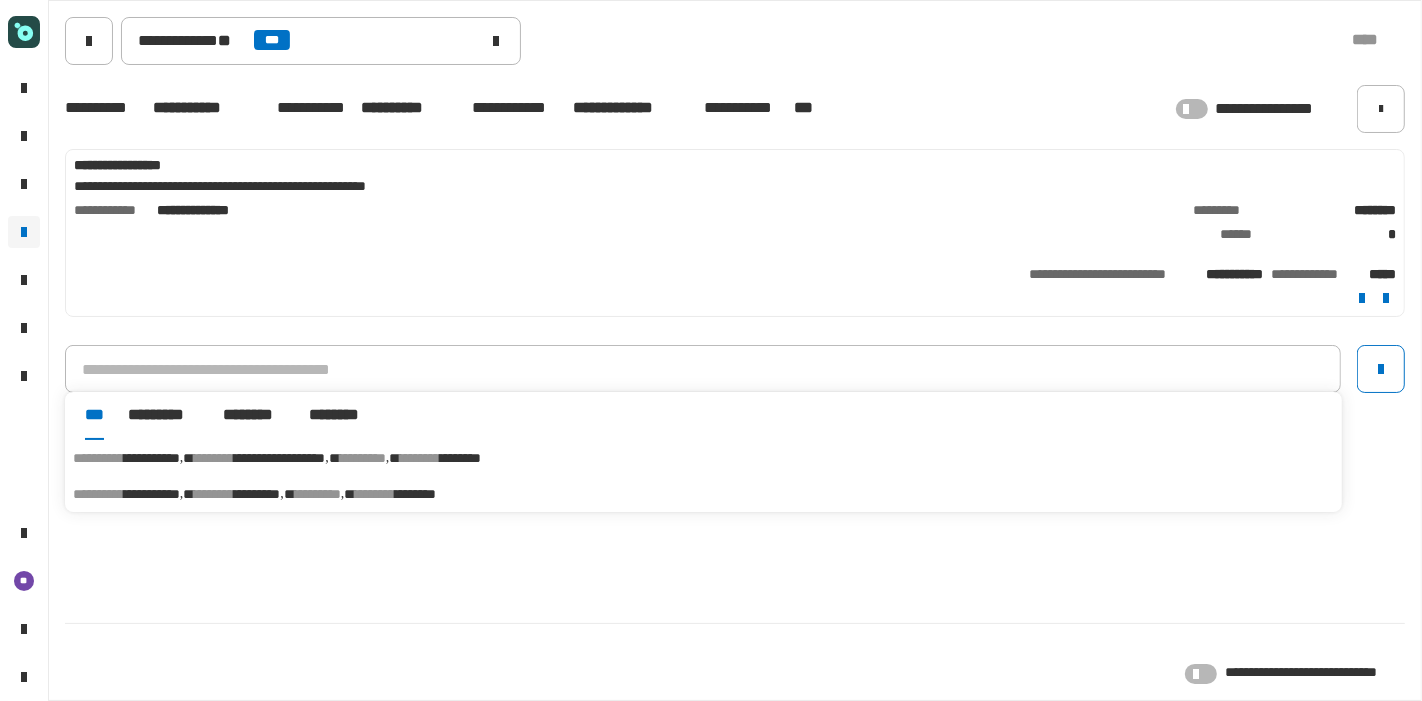 click on "********" at bounding box center [415, 494] 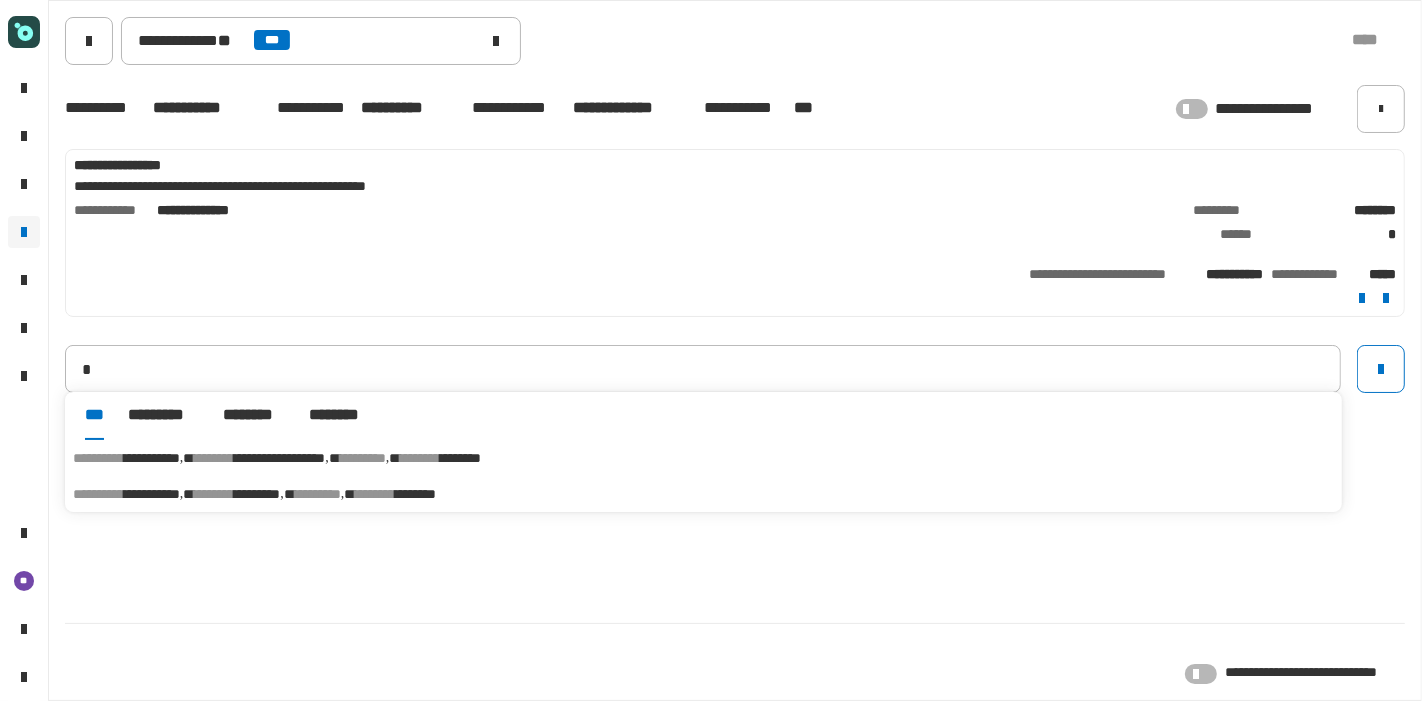 type on "**********" 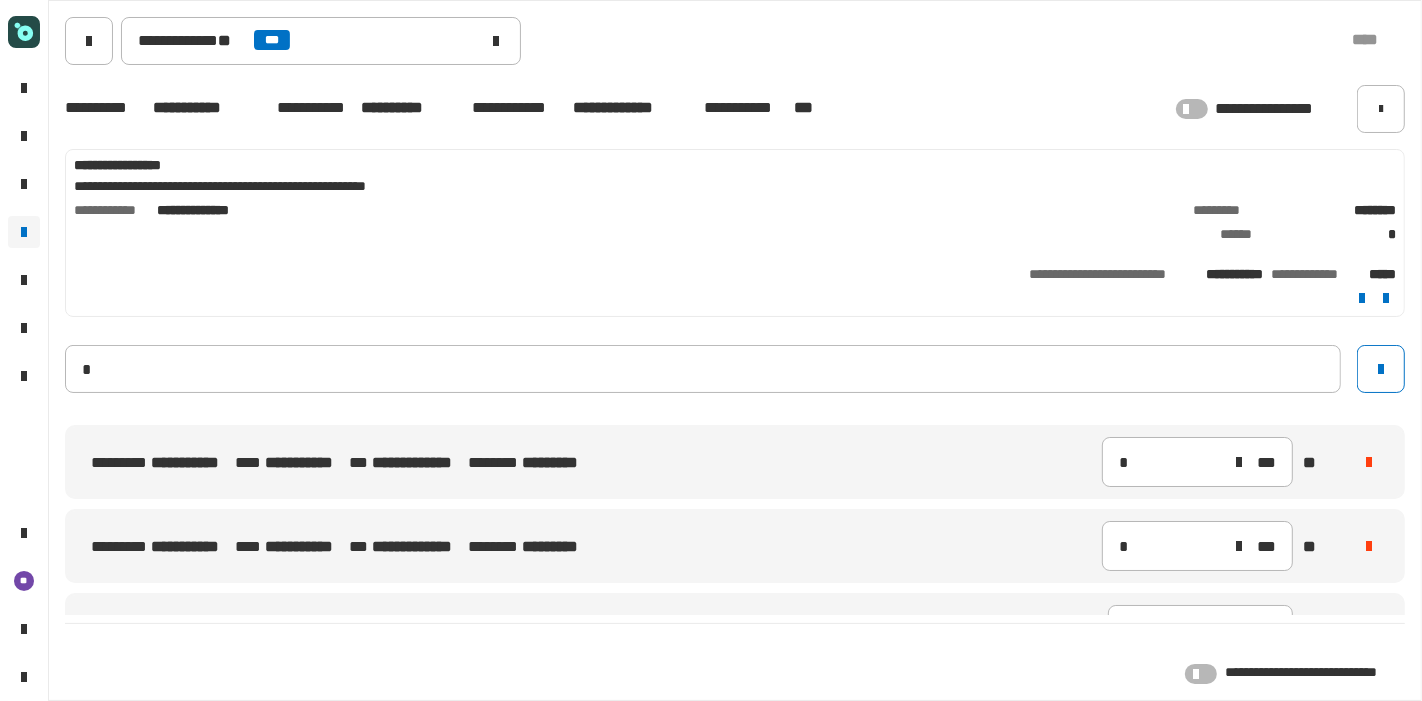 type 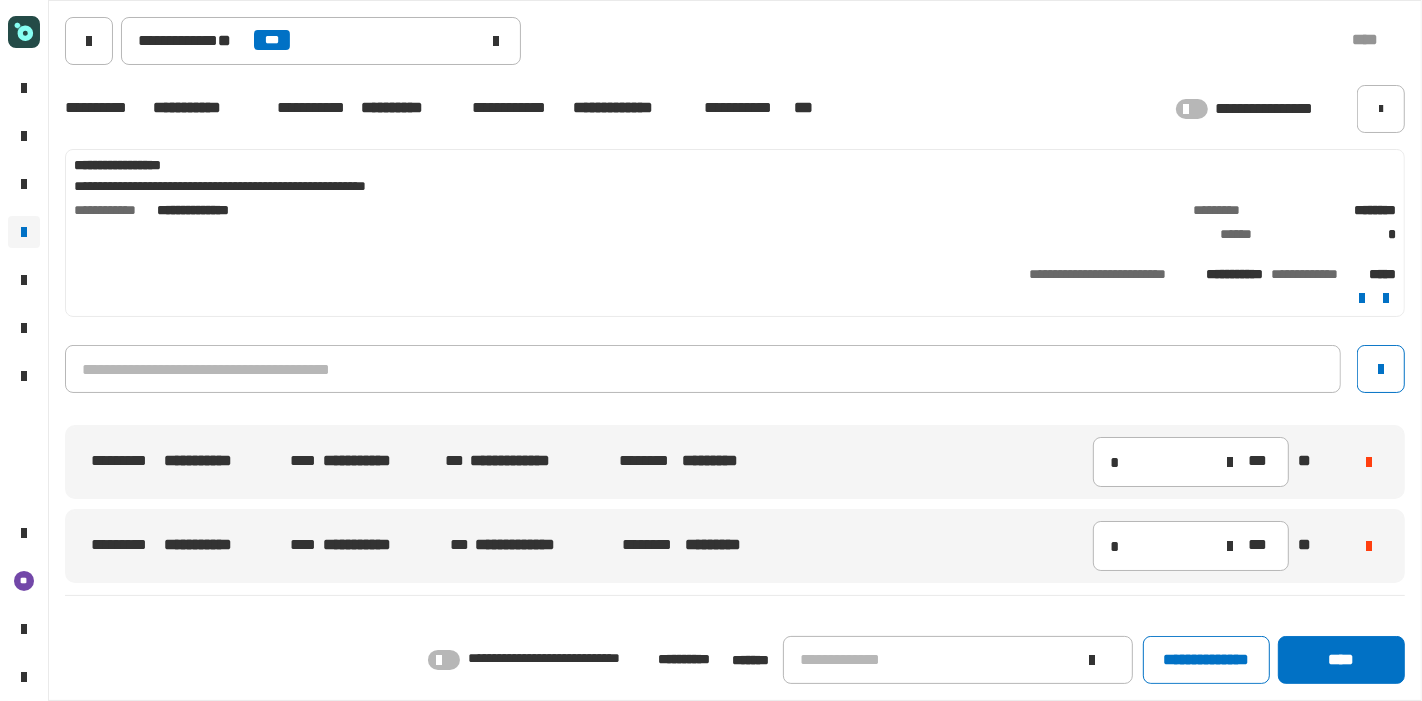 click on "**********" 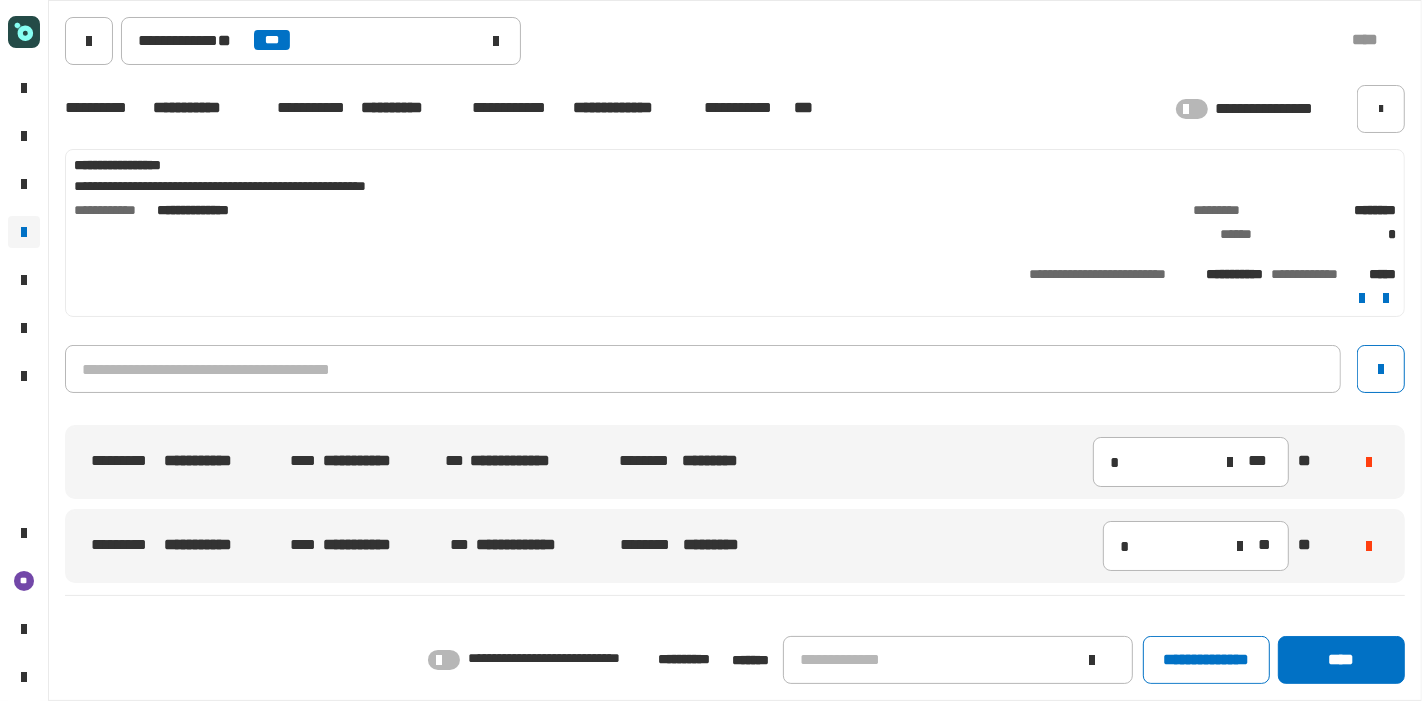 click 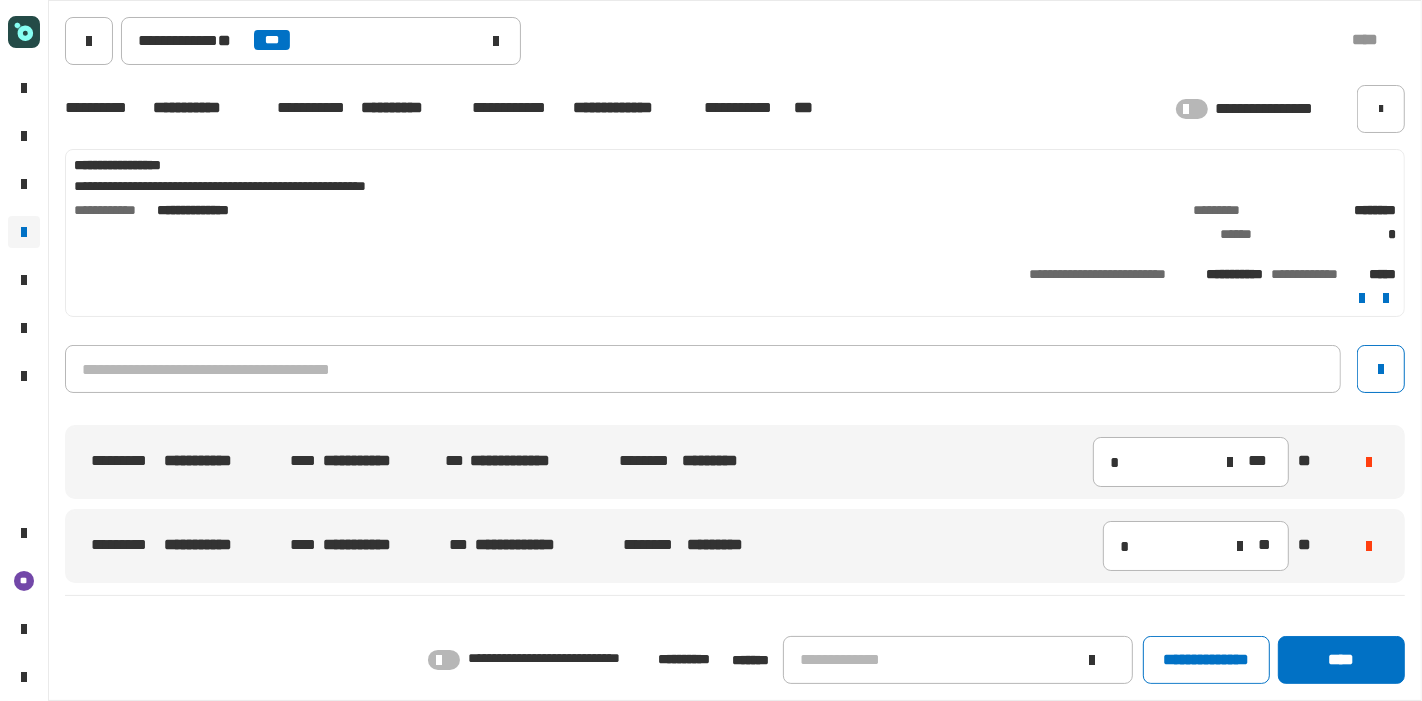 click 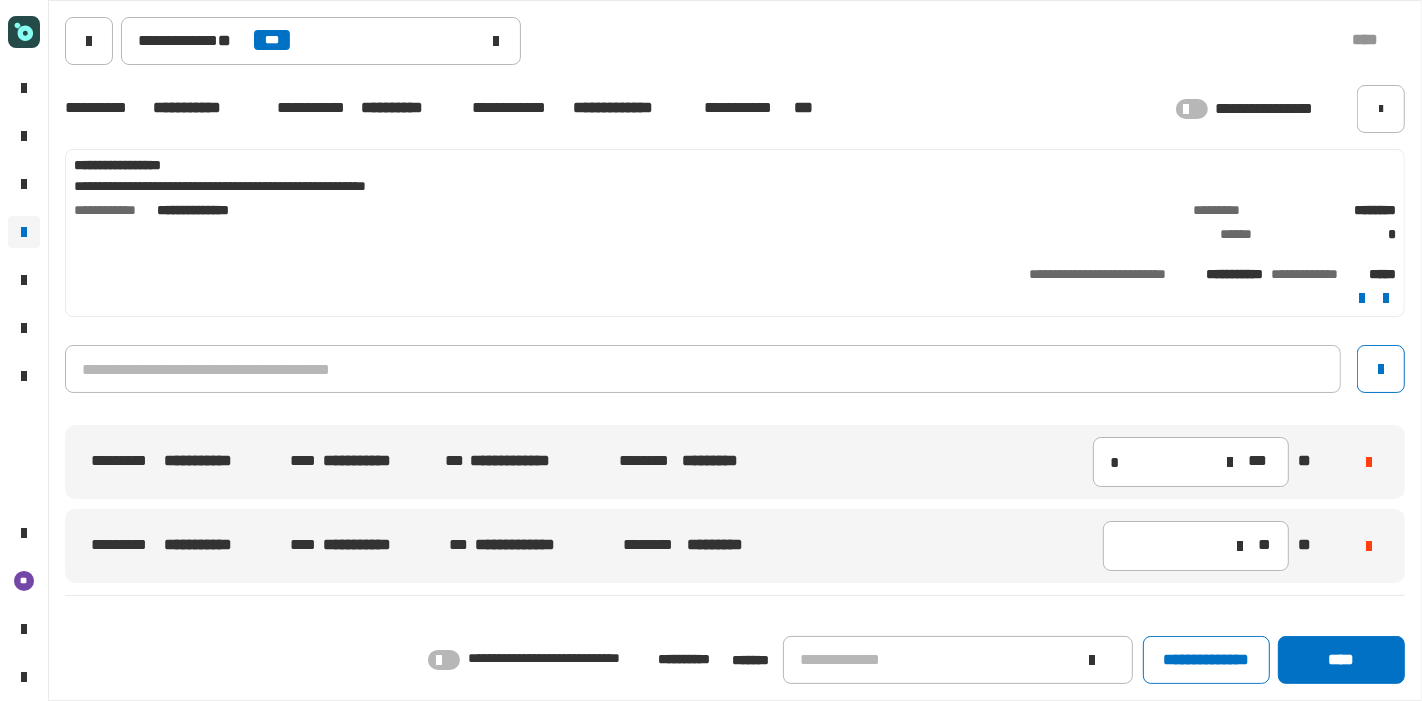 click 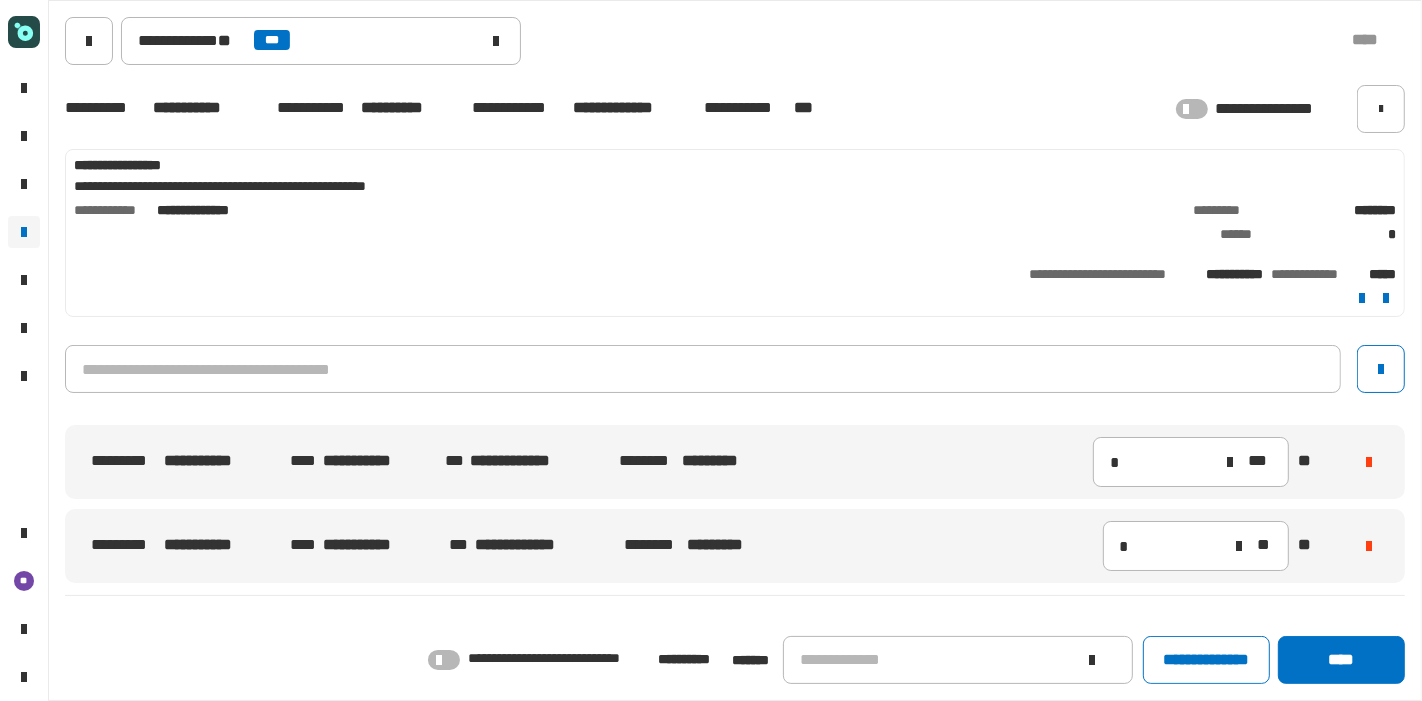 type on "*" 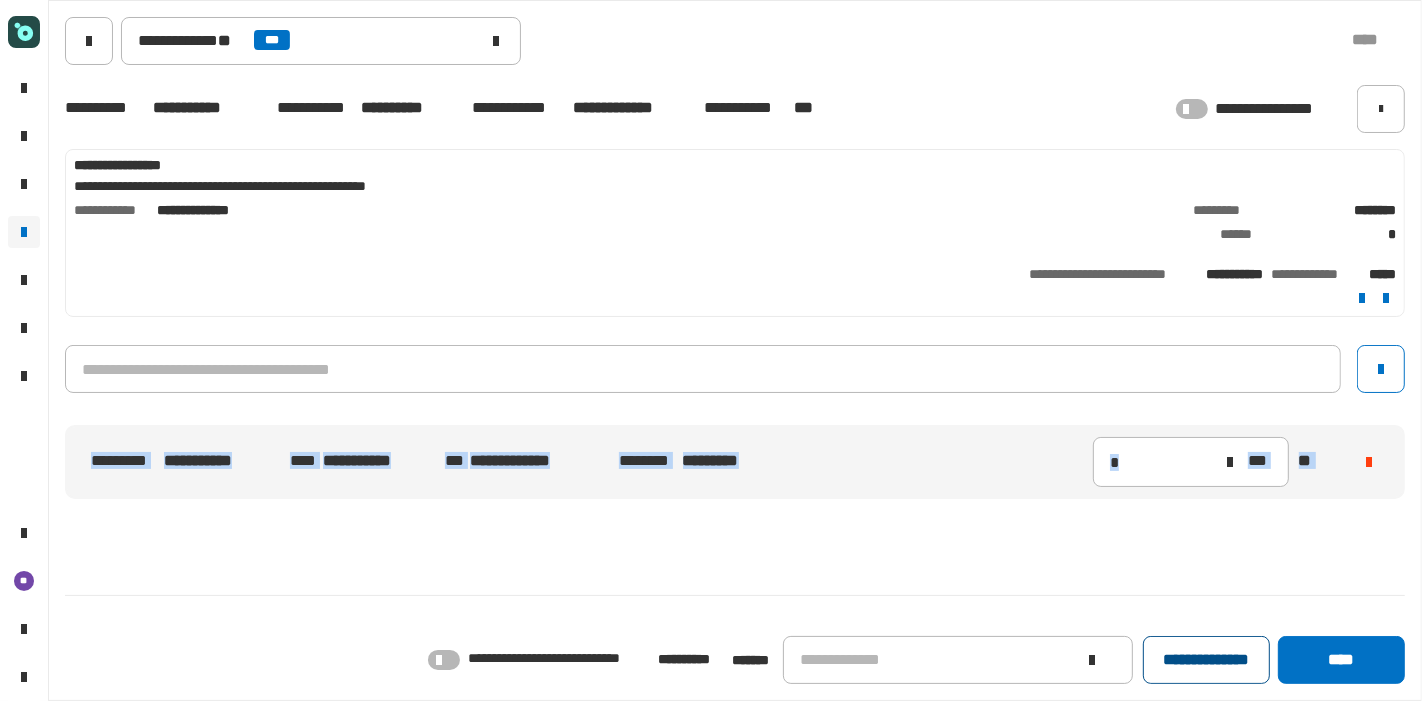 click on "**********" 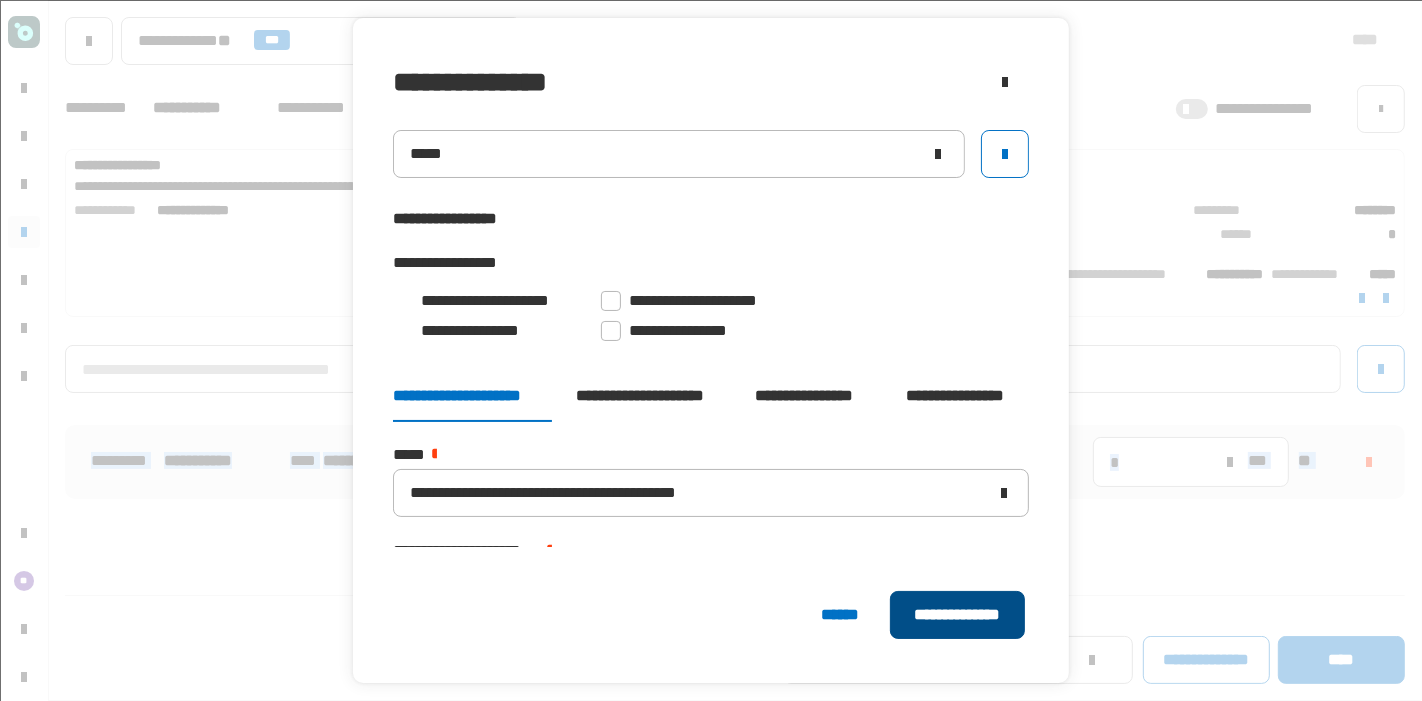 click on "**********" 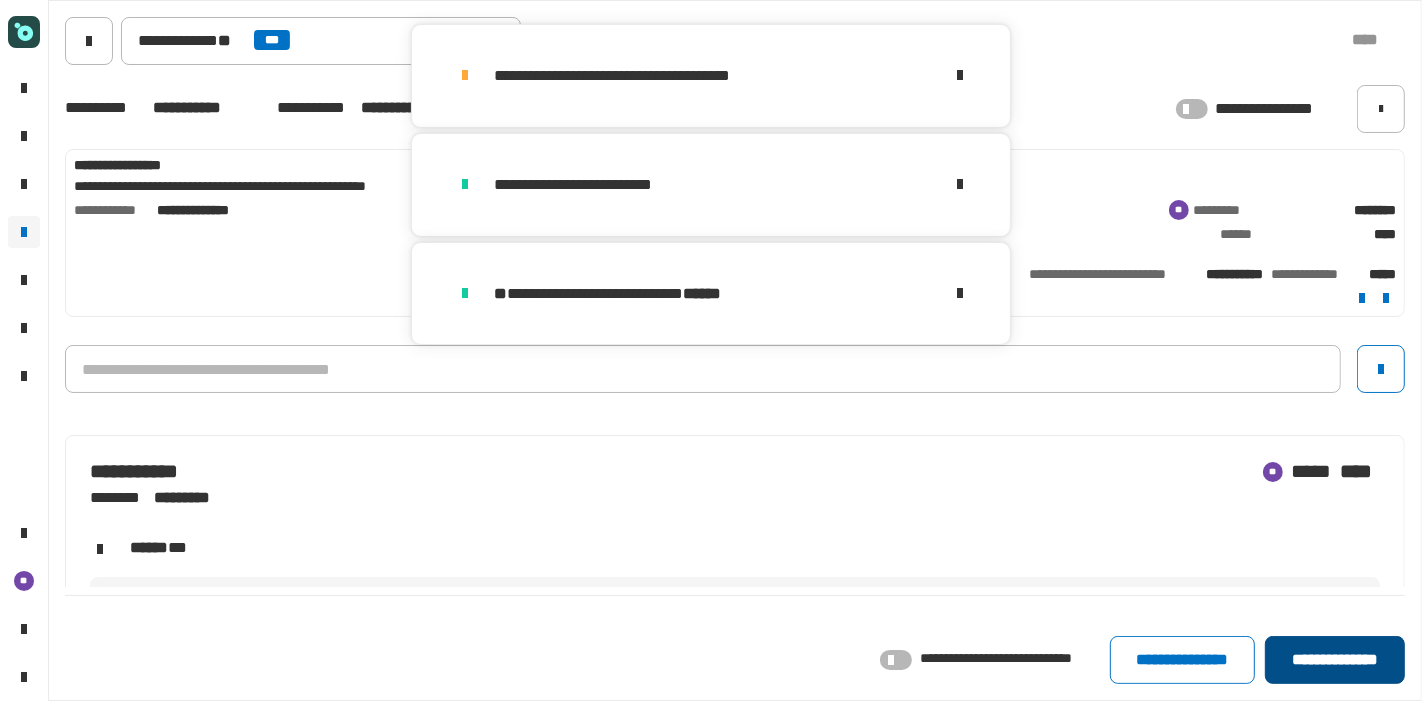 click on "**********" 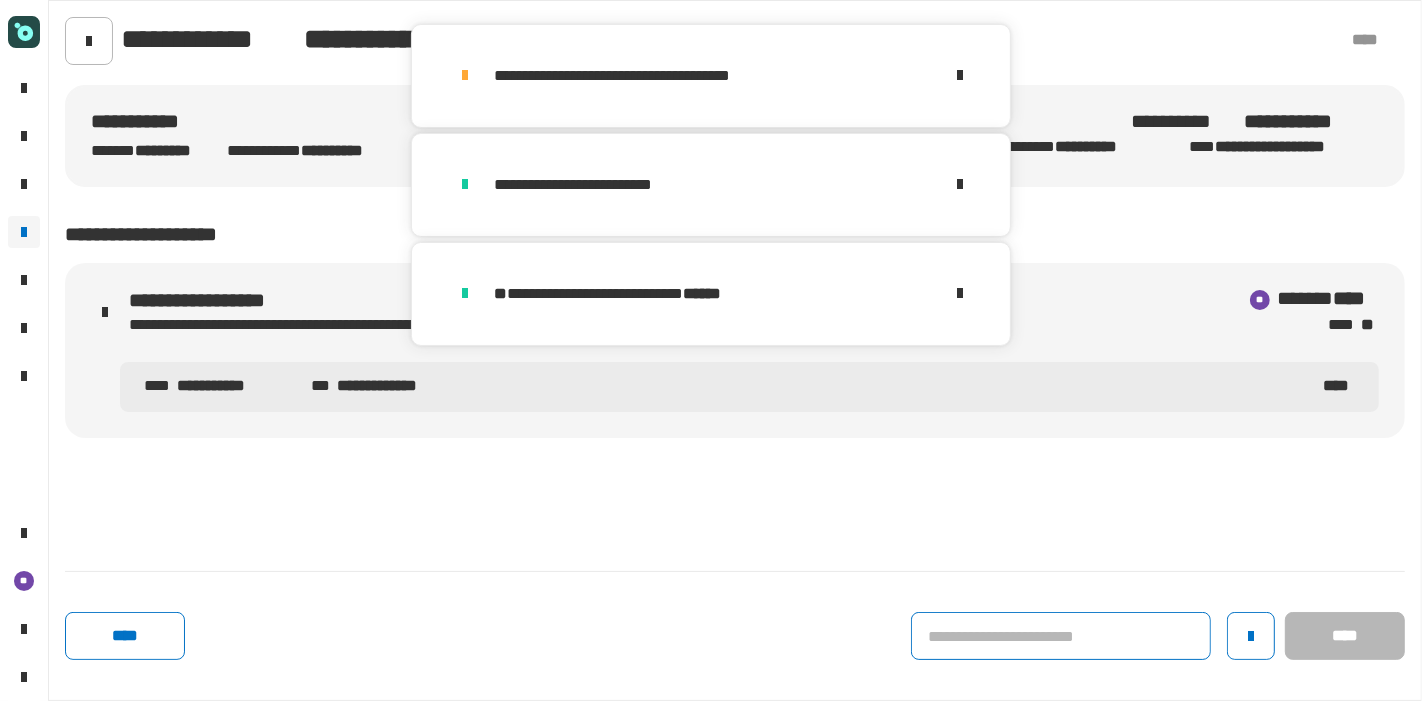 click 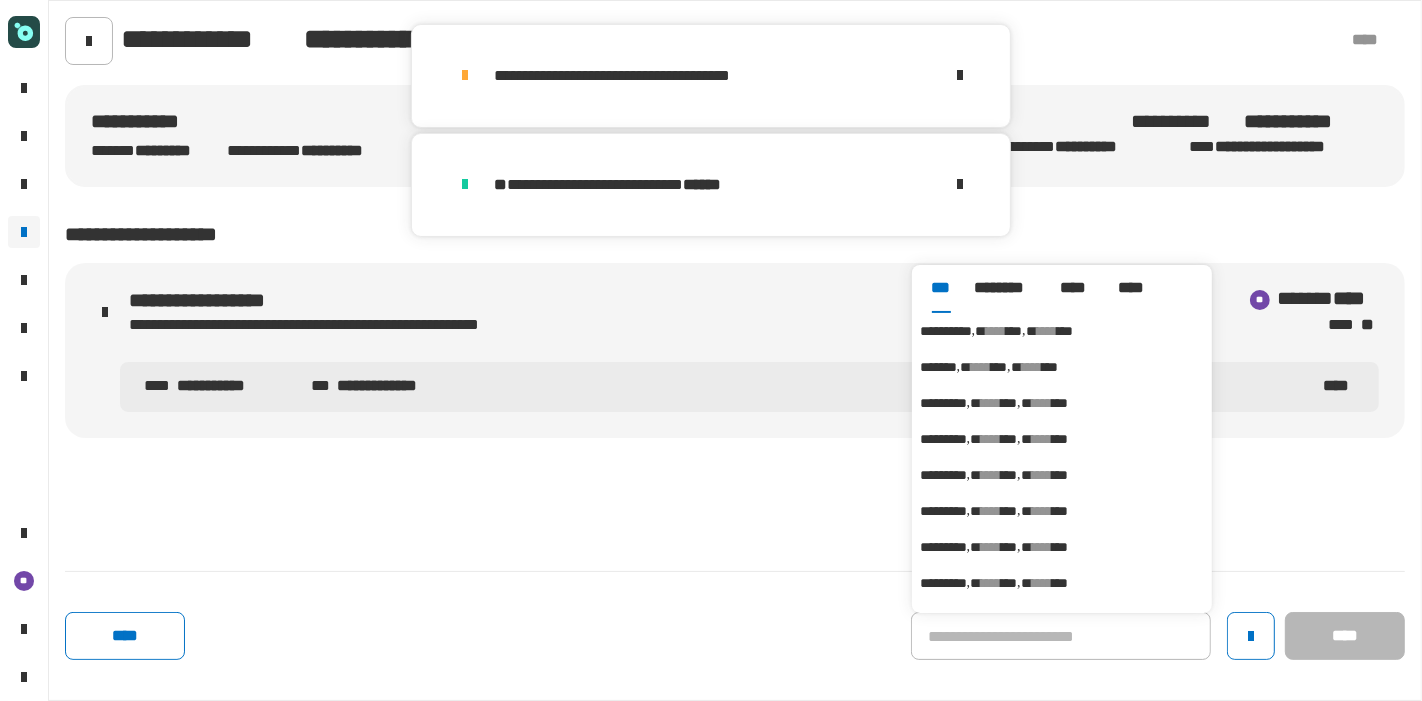 click on "***" at bounding box center (1014, 331) 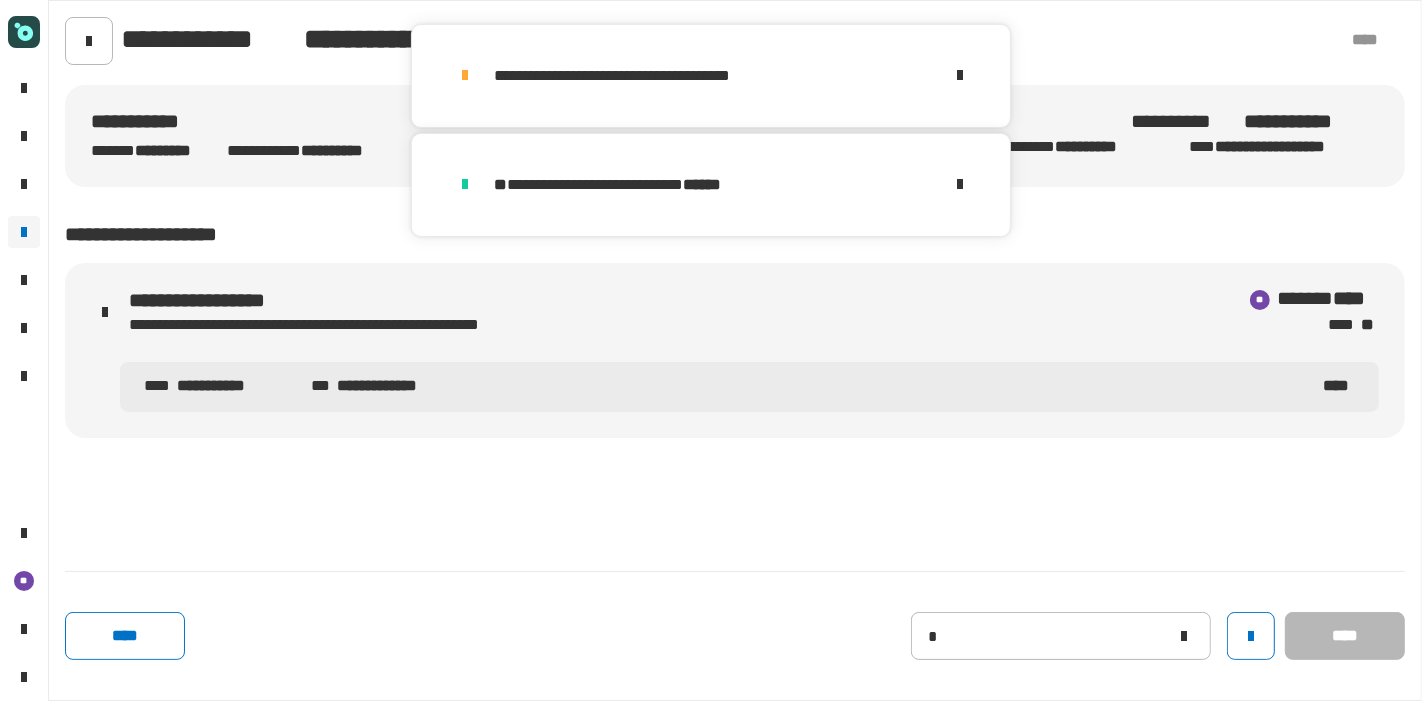 type on "**********" 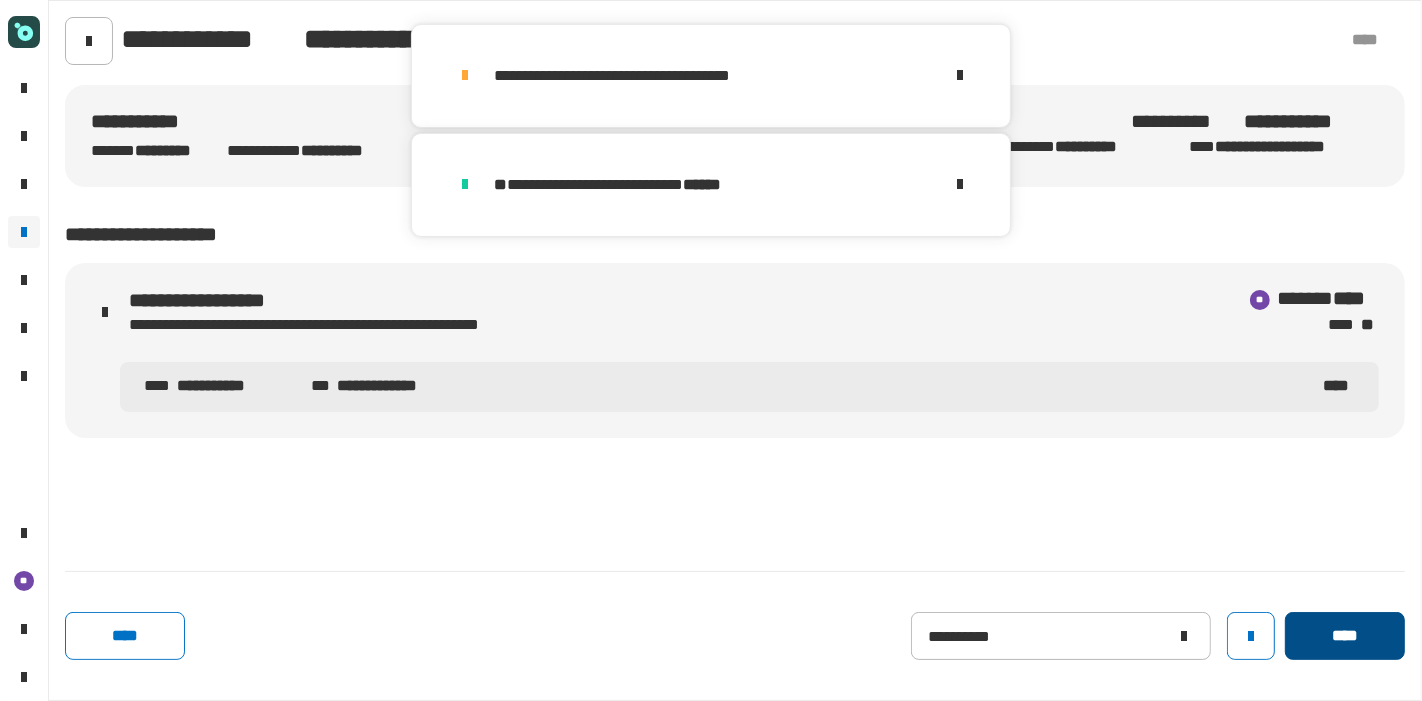 click on "****" 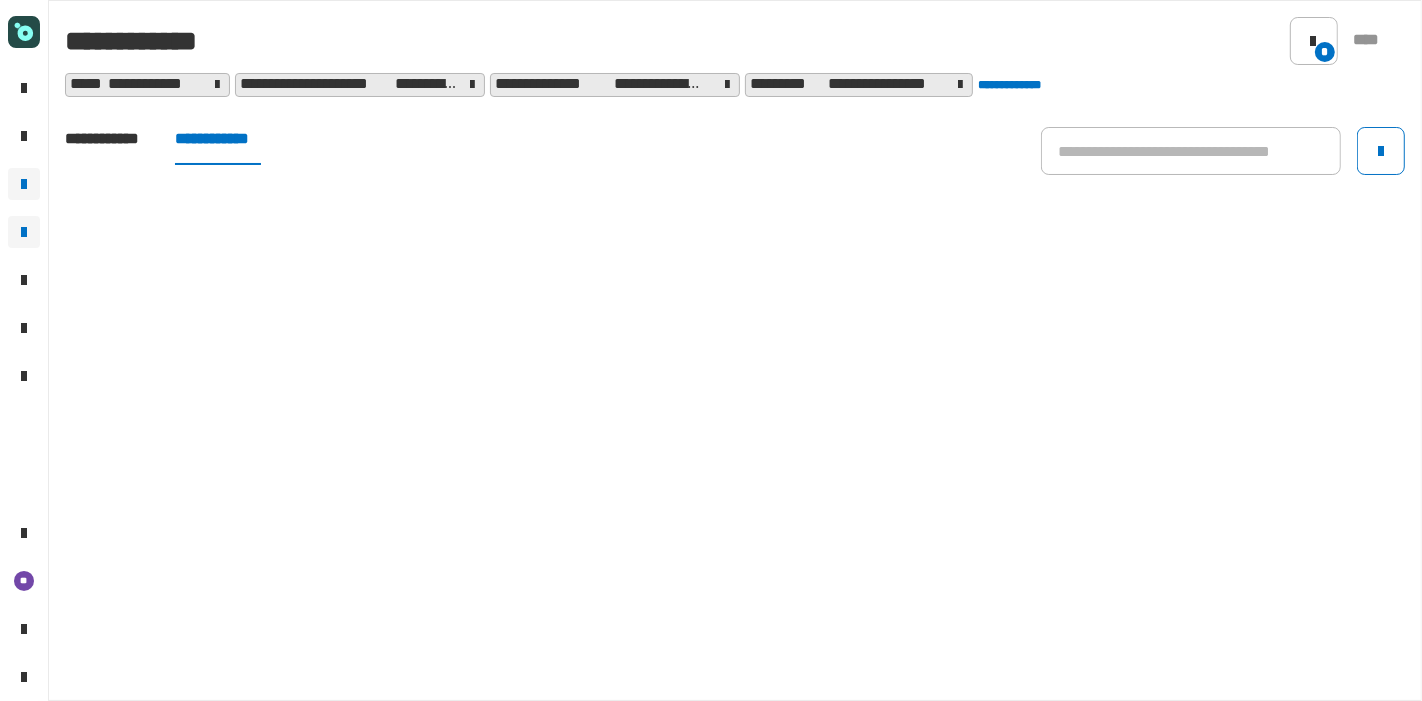 click on "**********" 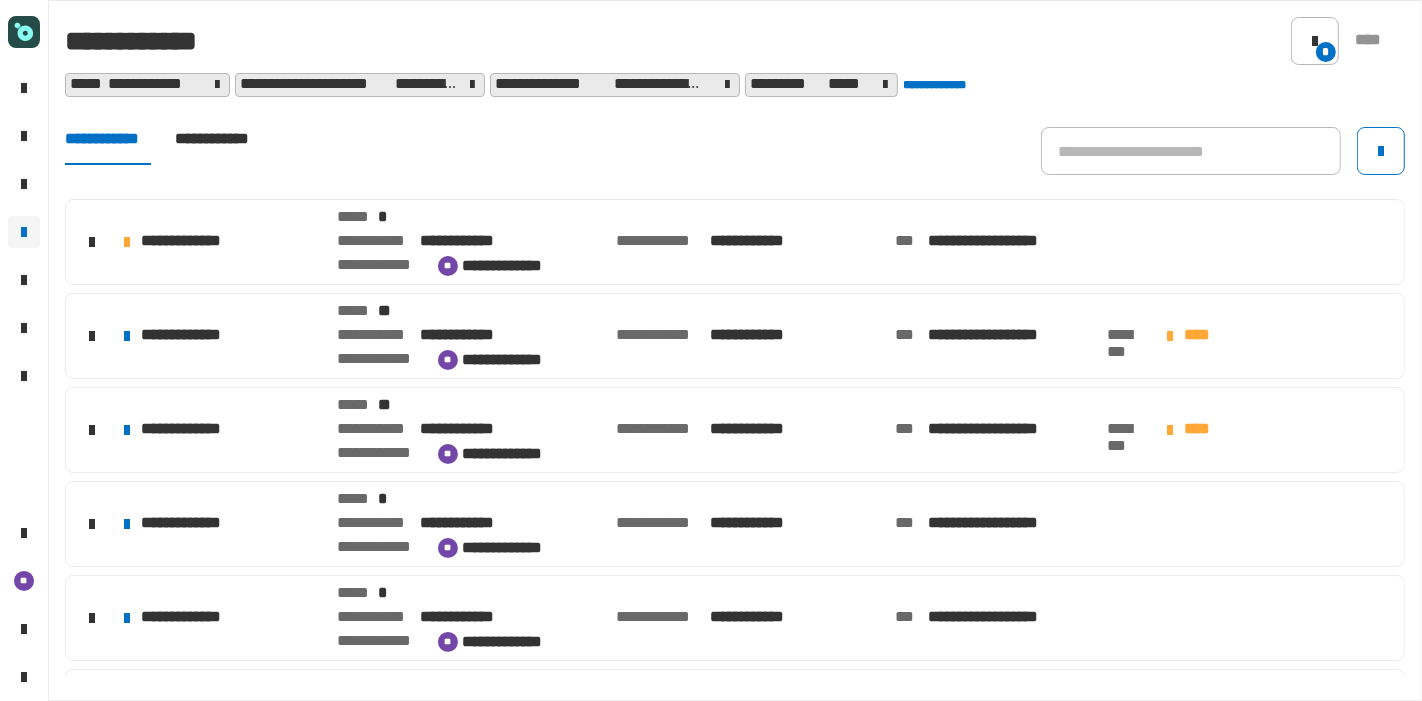 click on "**********" 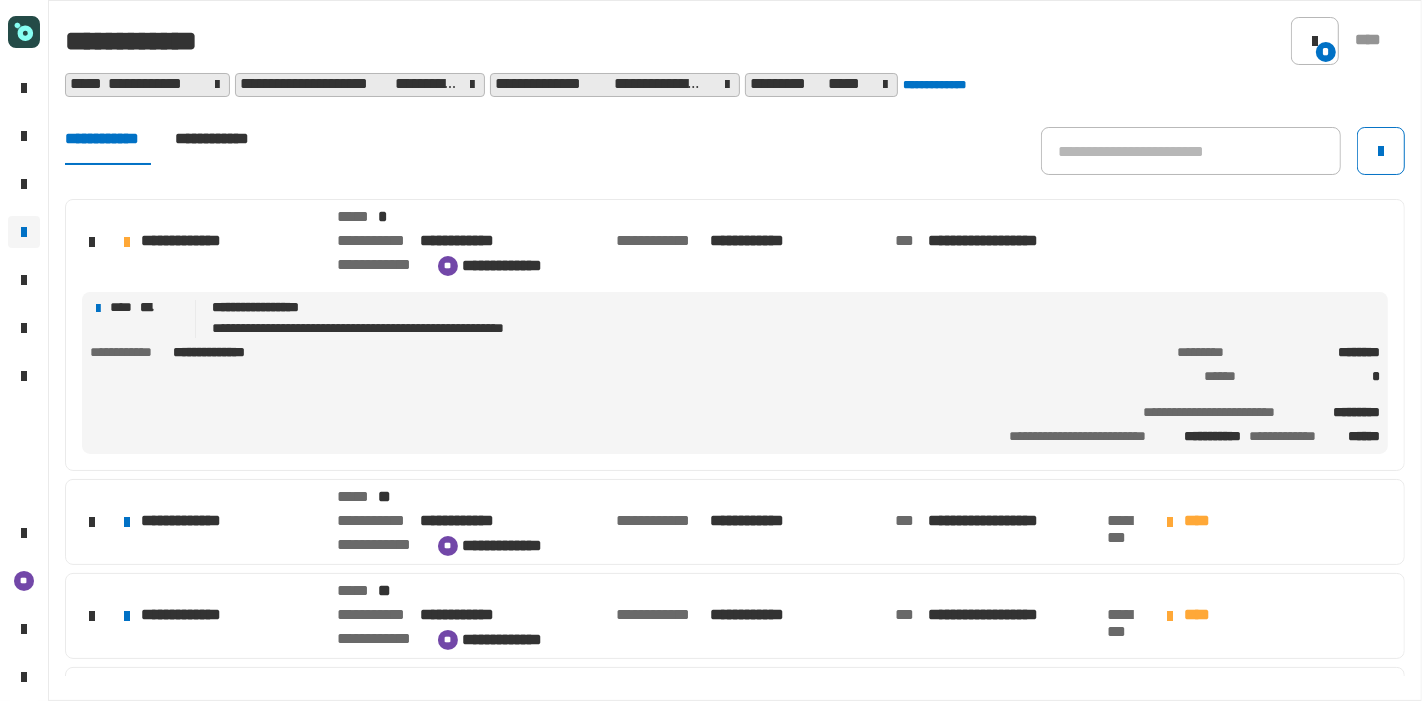 click on "**********" 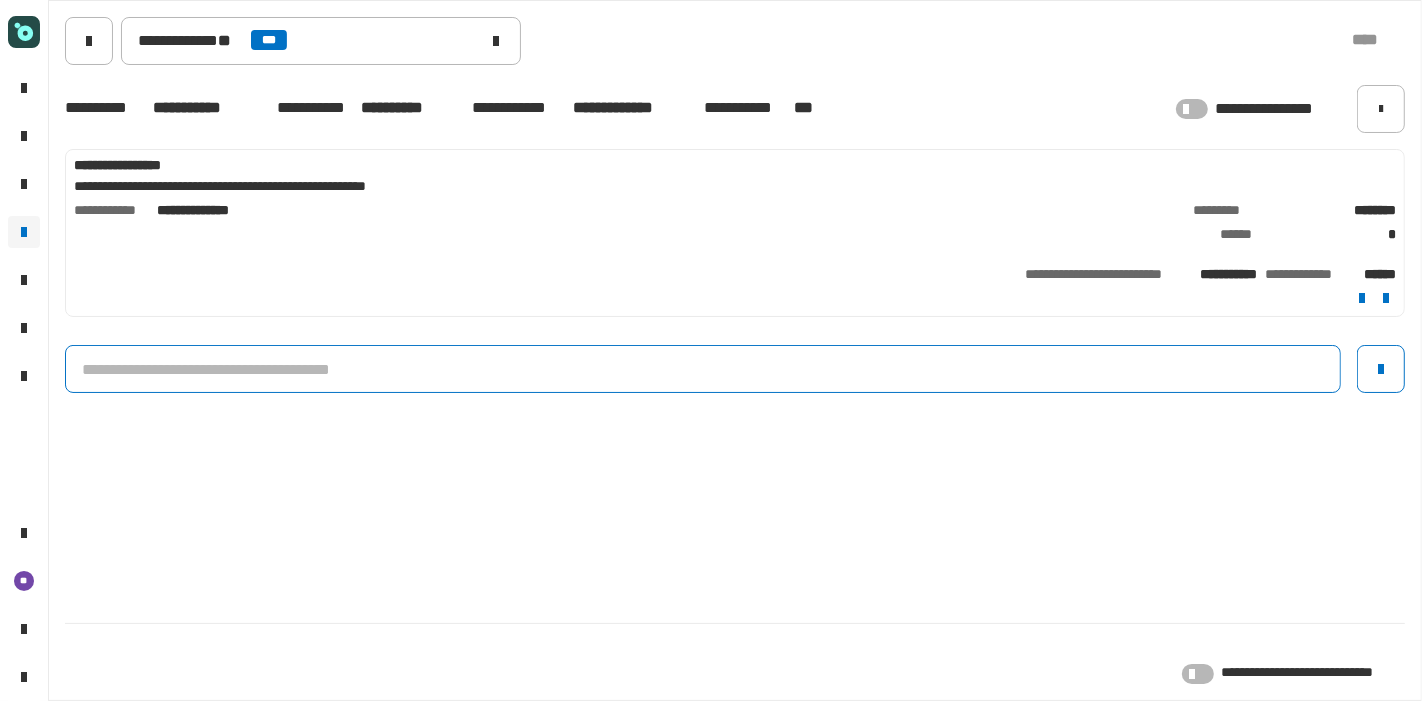 click 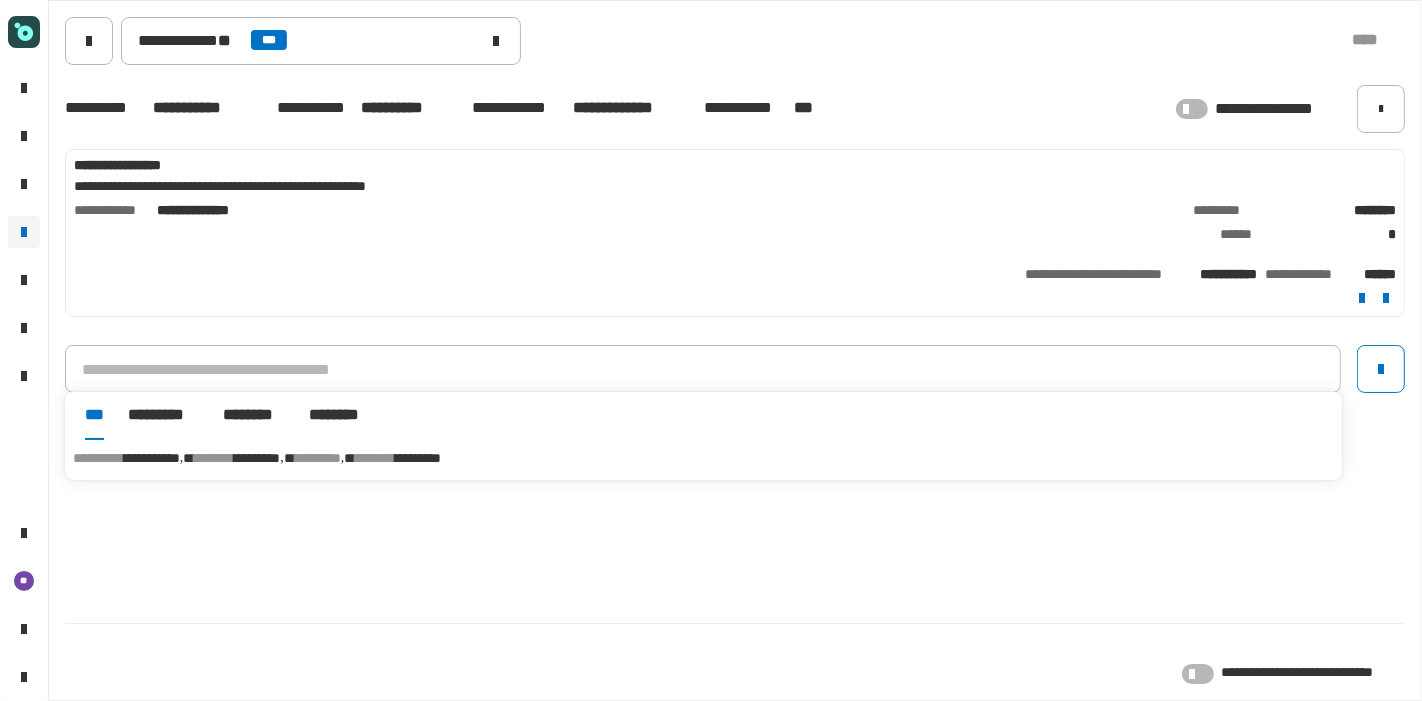 click on "**********" at bounding box center [703, 458] 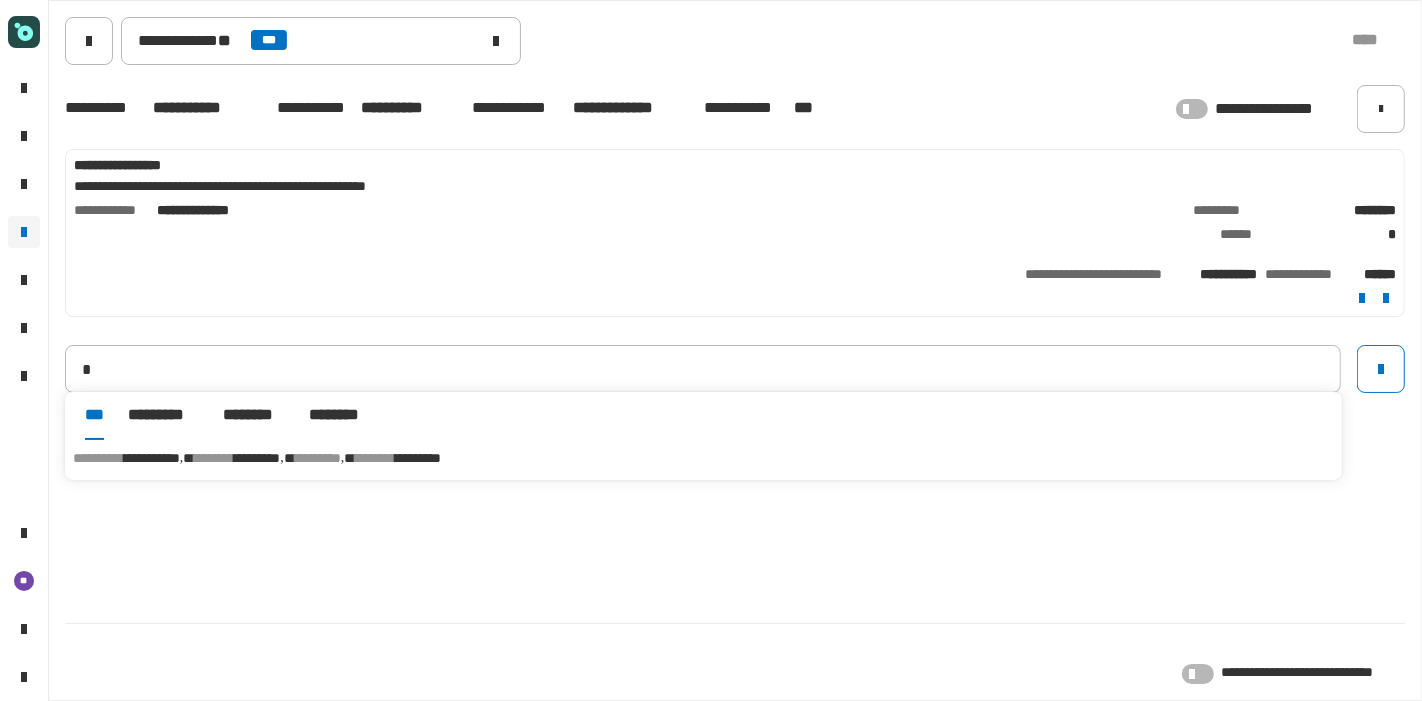 type on "**********" 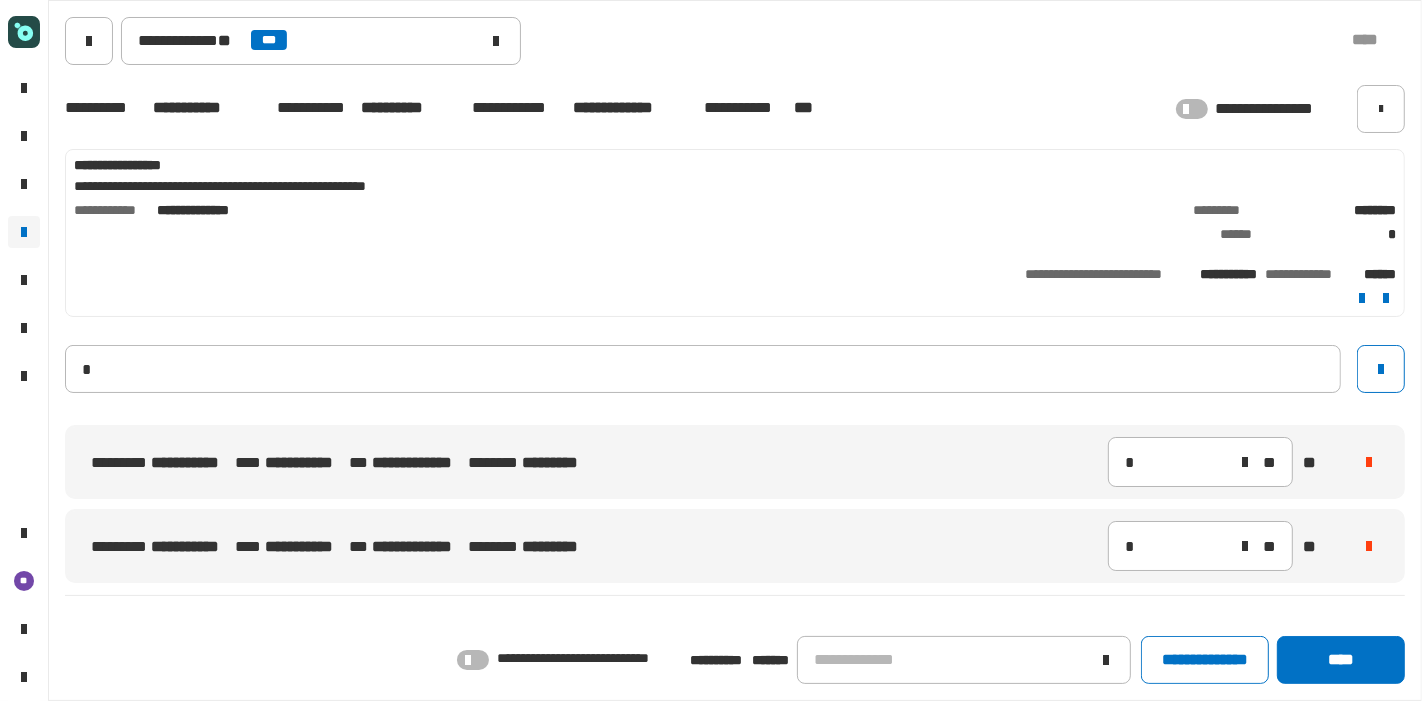 type 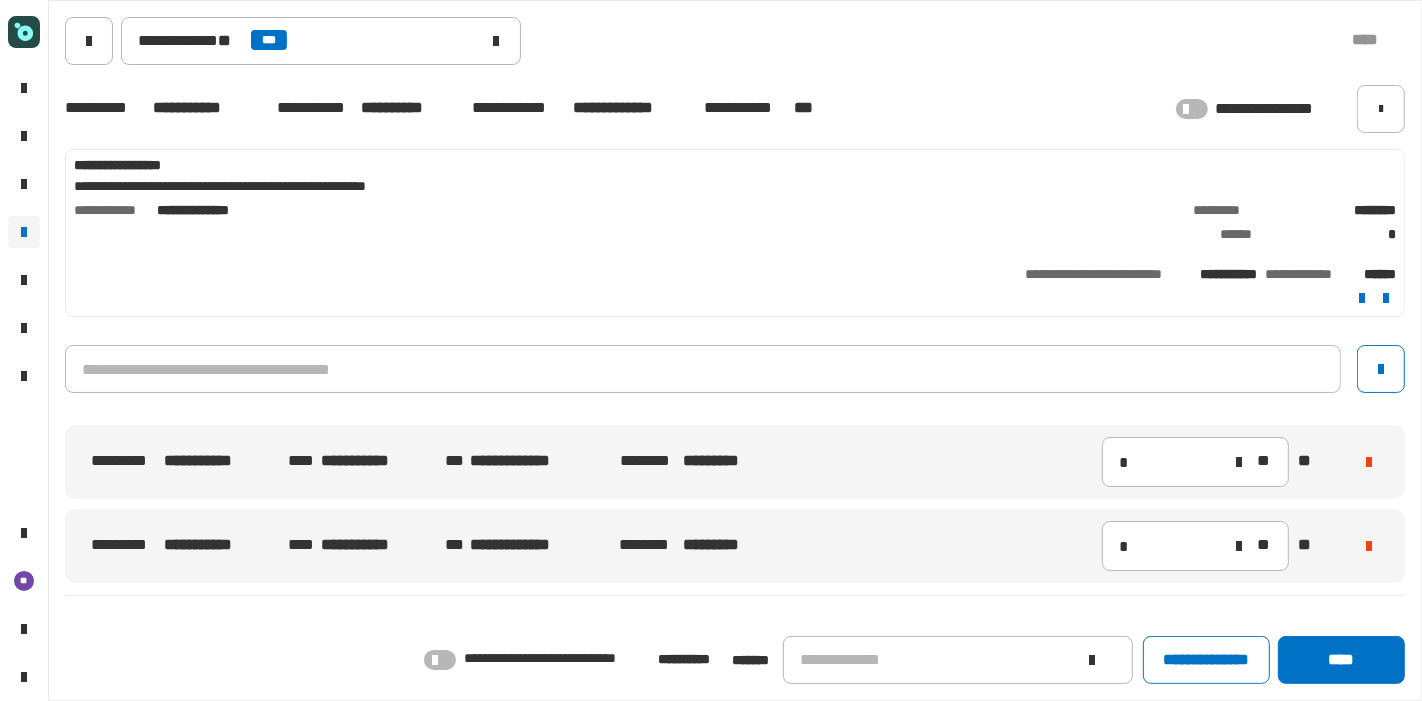 click 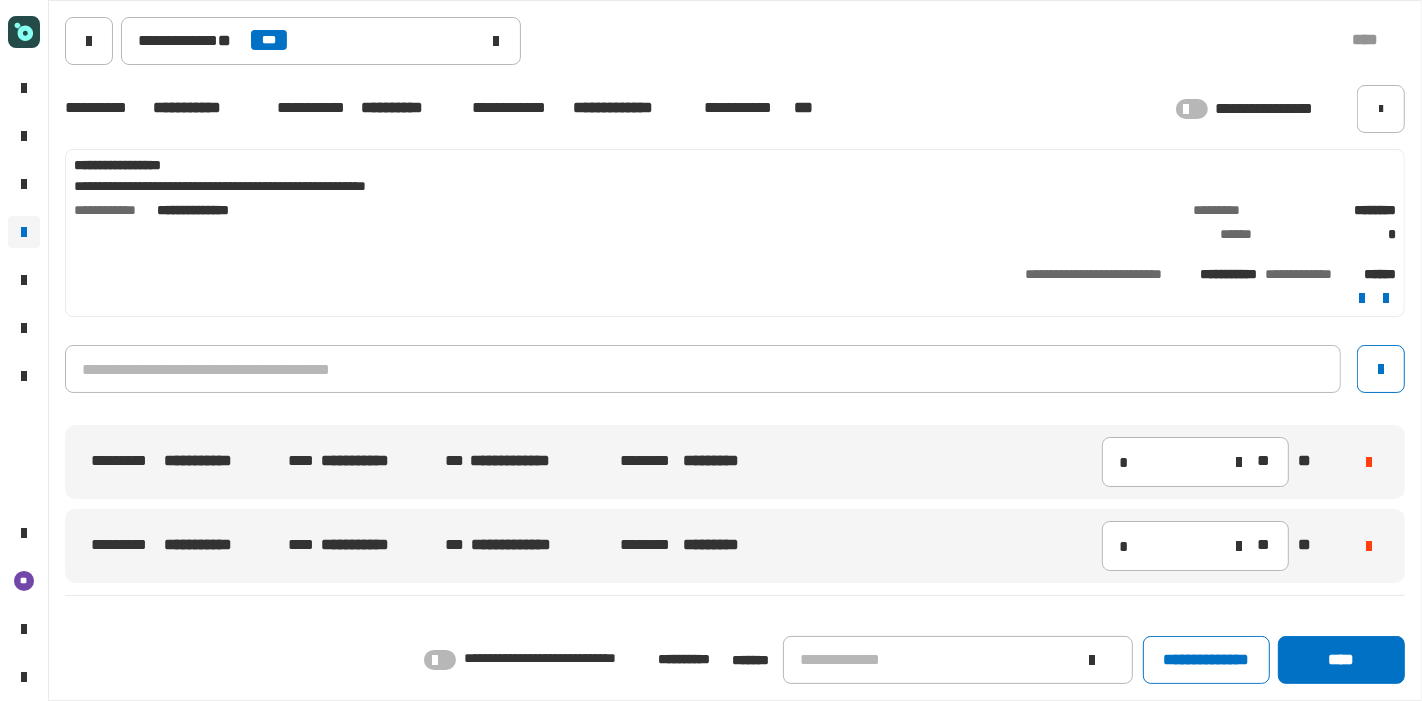 click 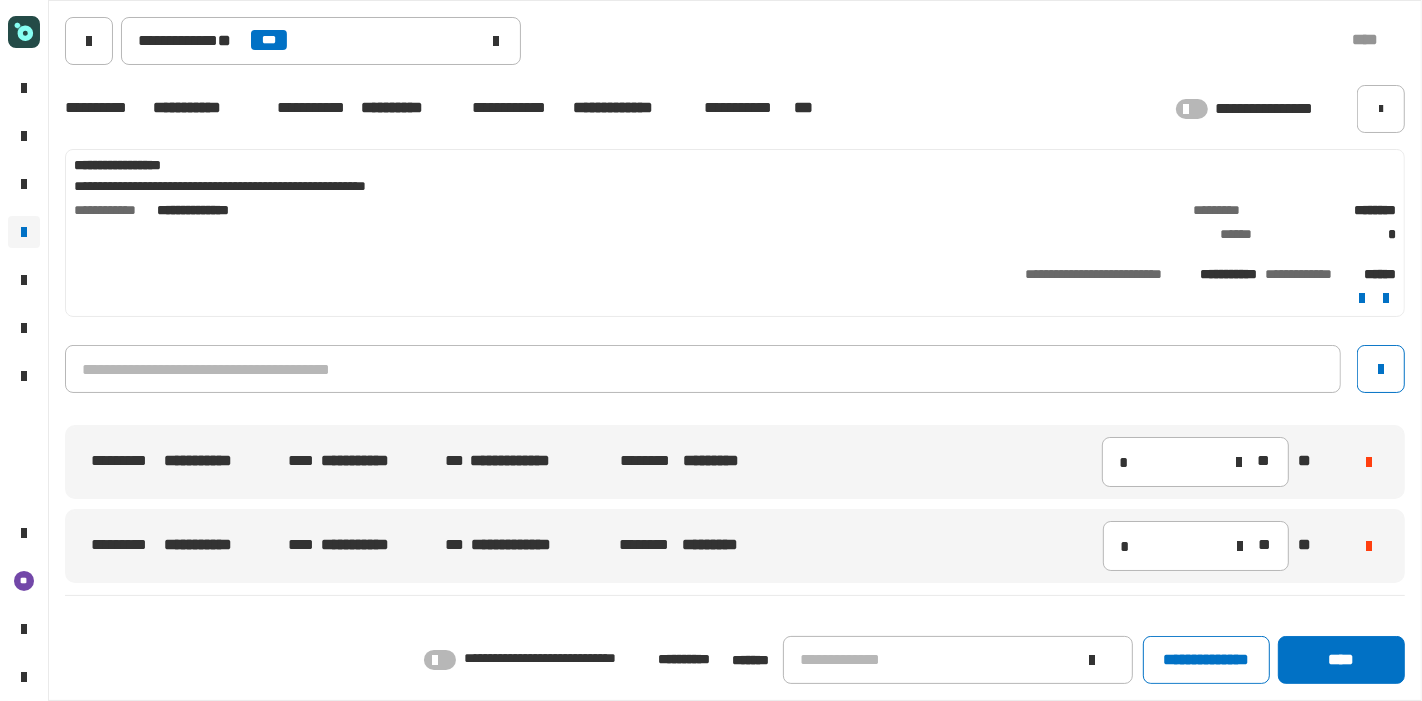 click 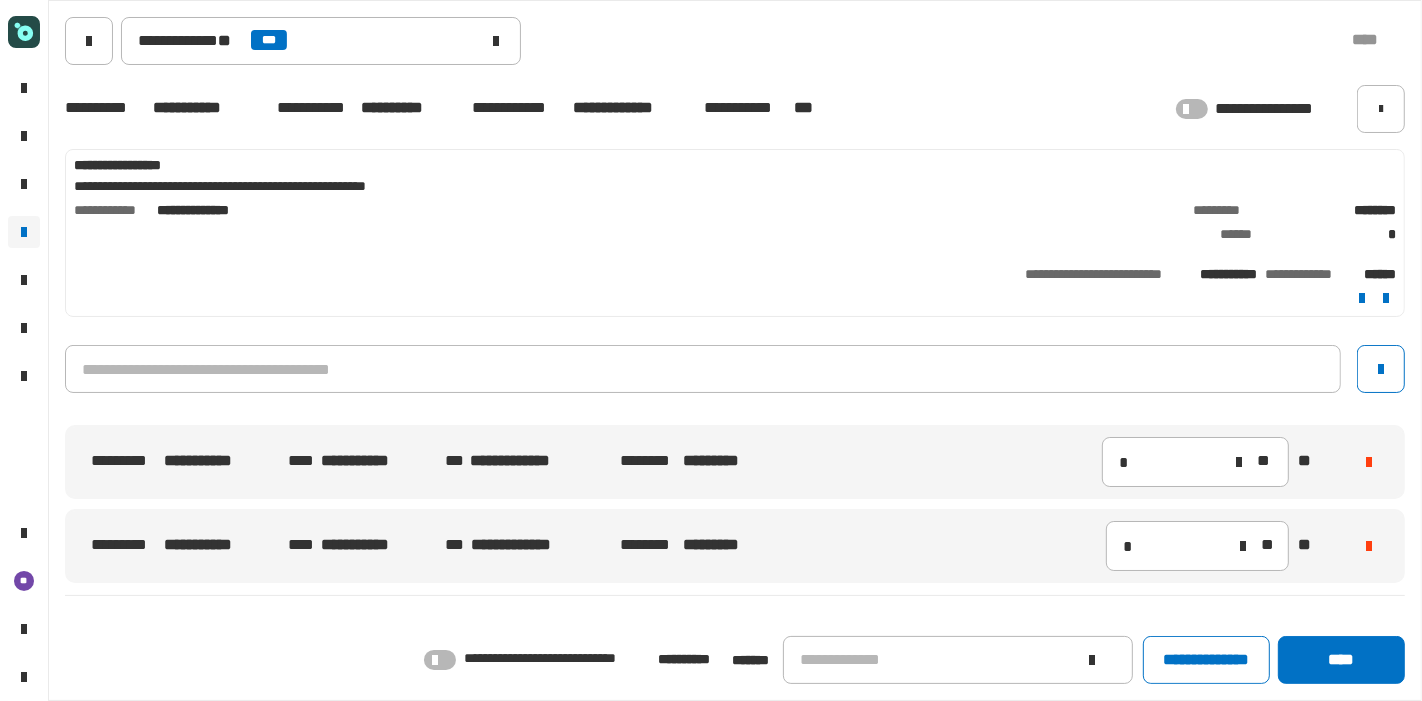 click 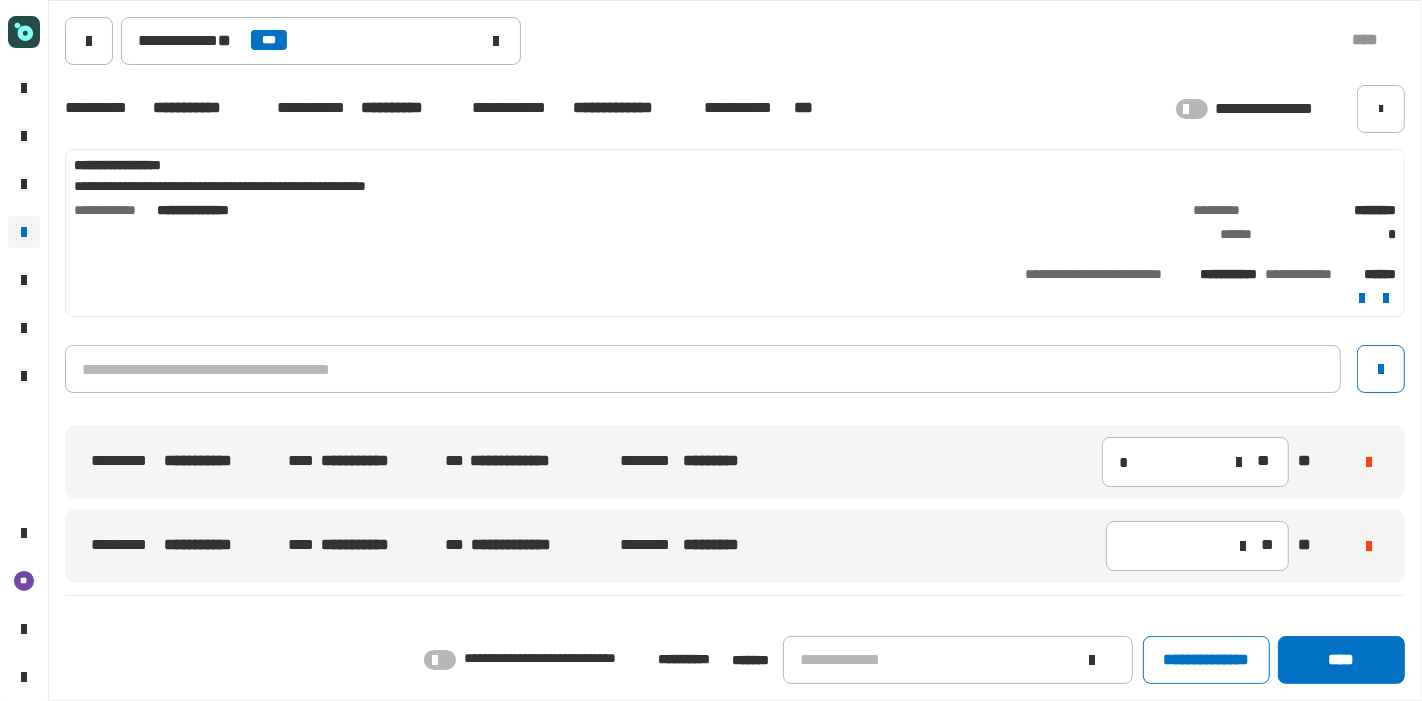 click 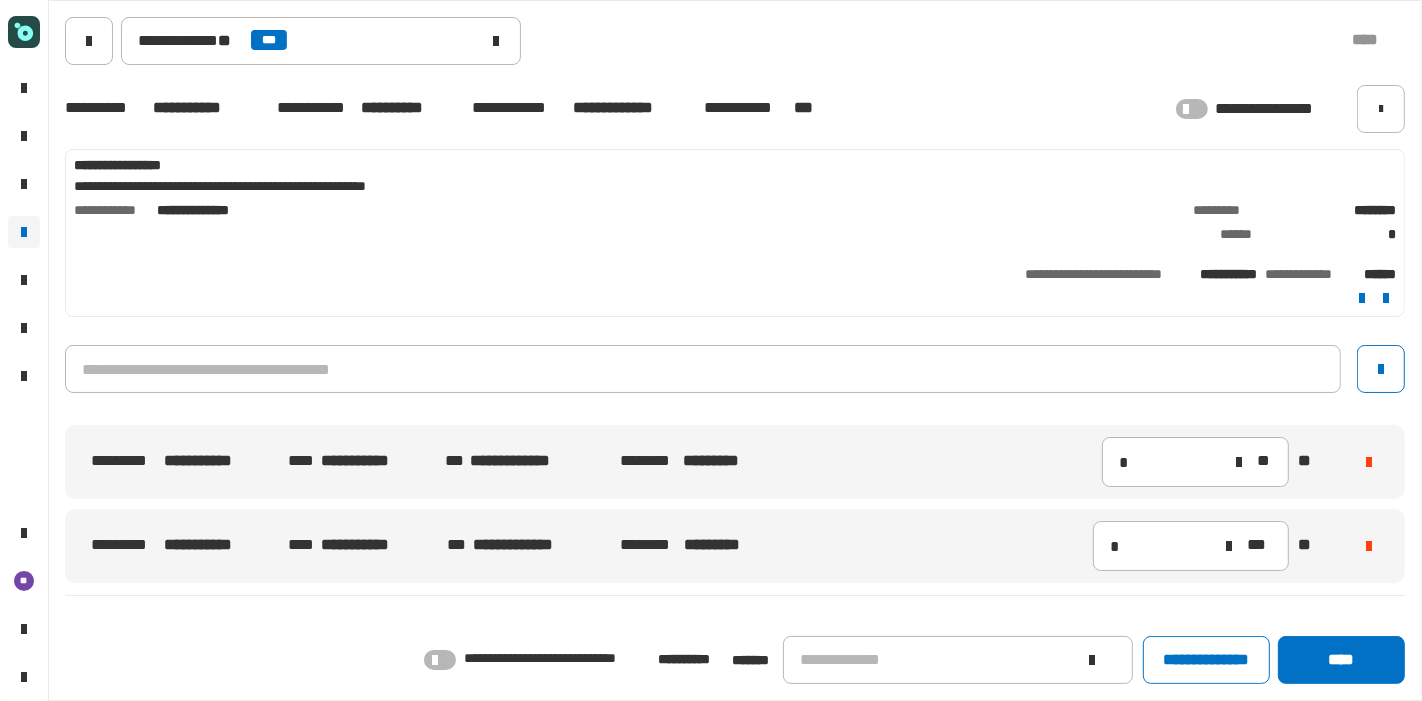 click 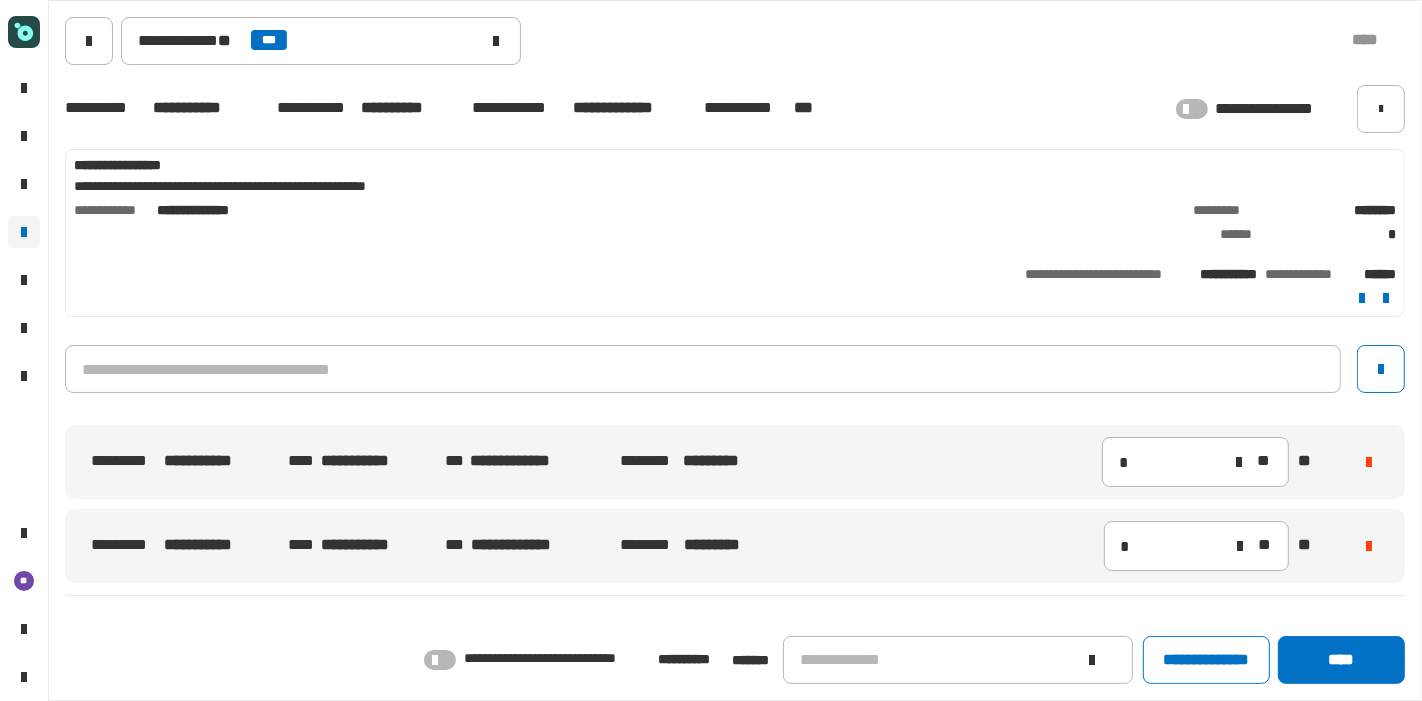 click 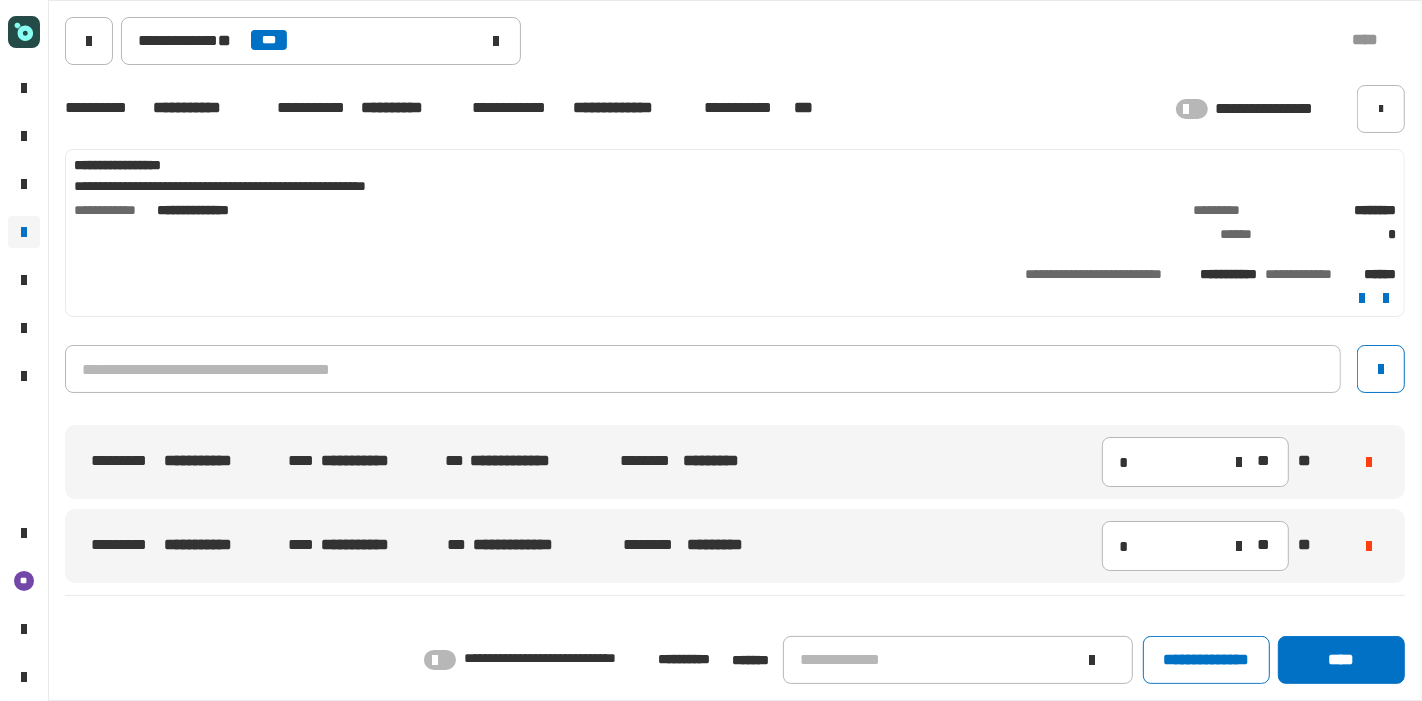 click 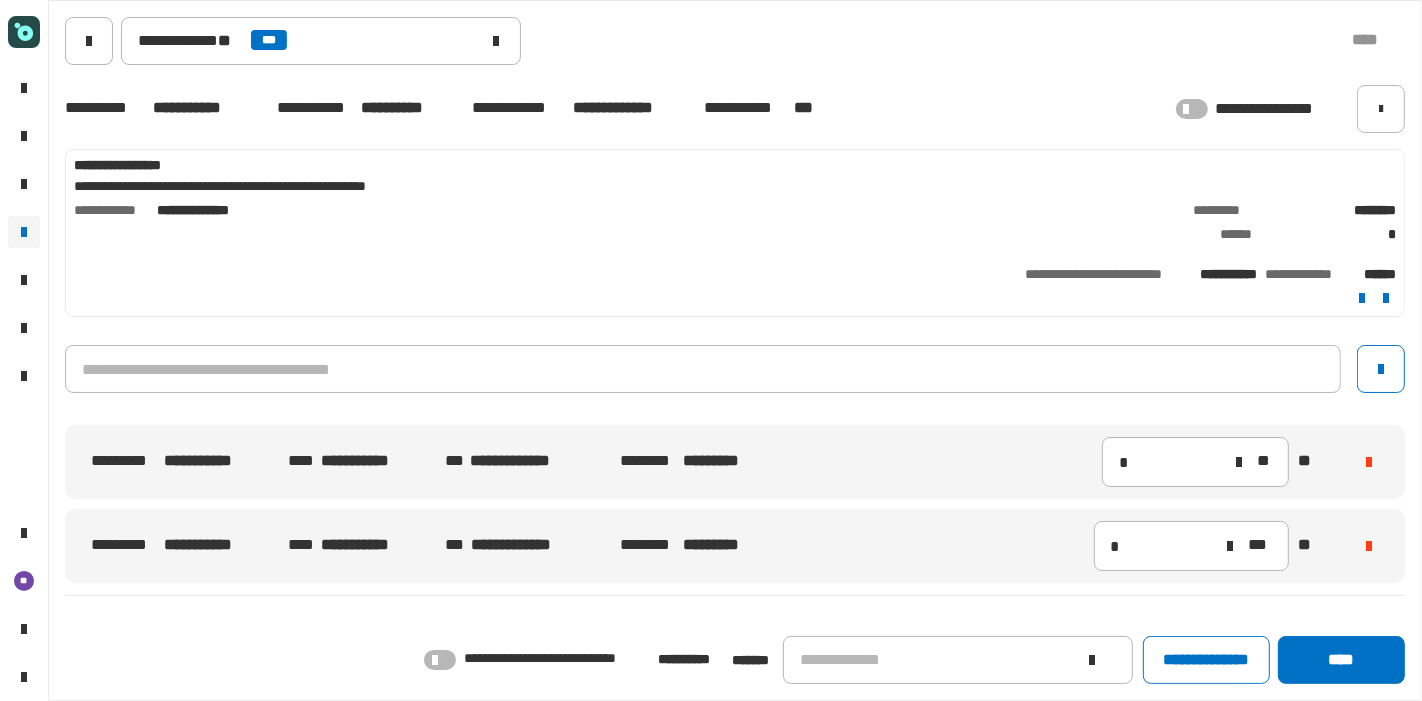 click 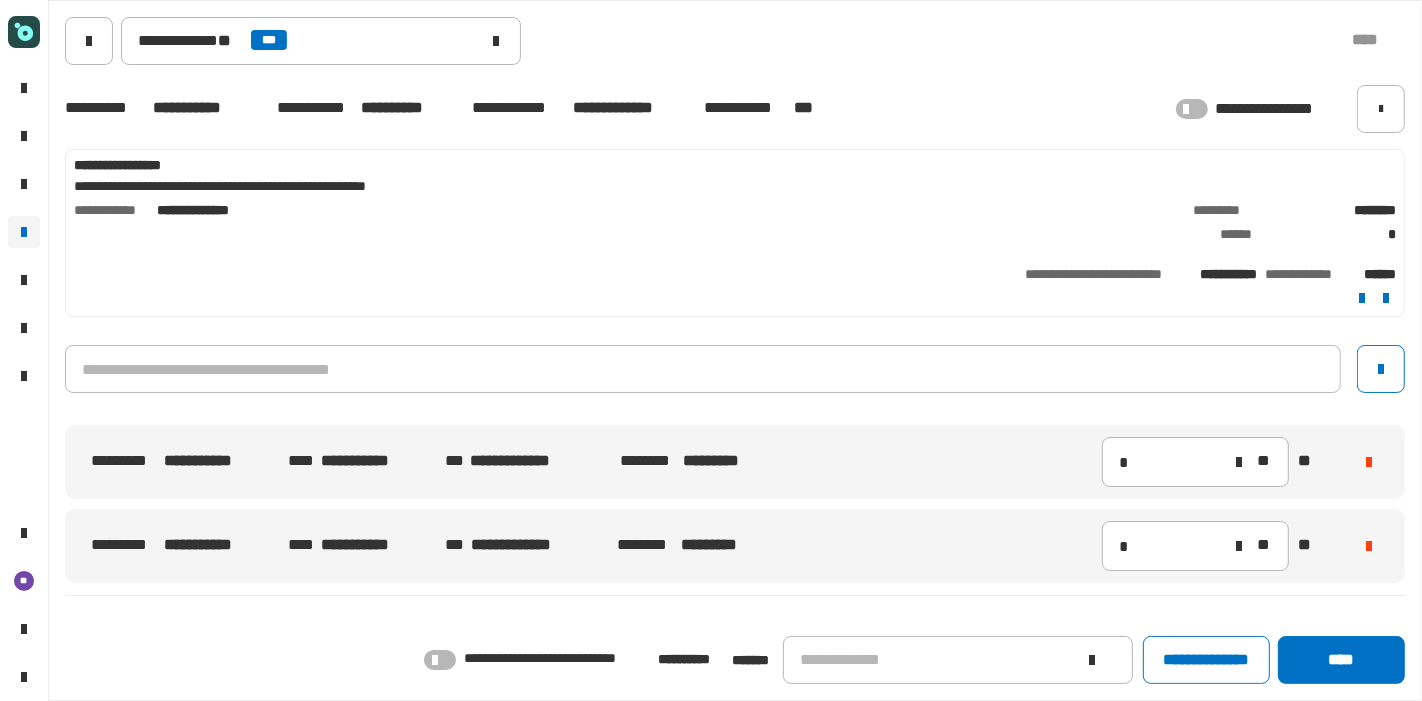 click 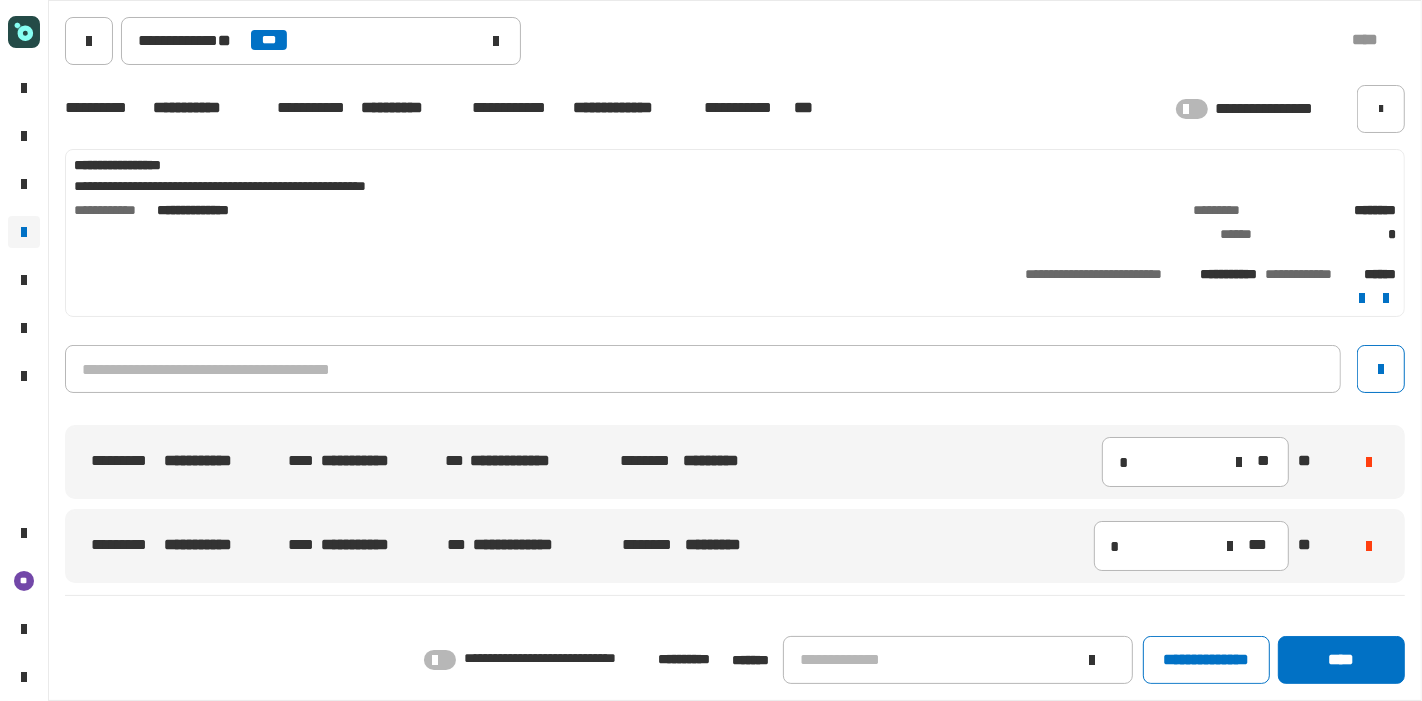 click 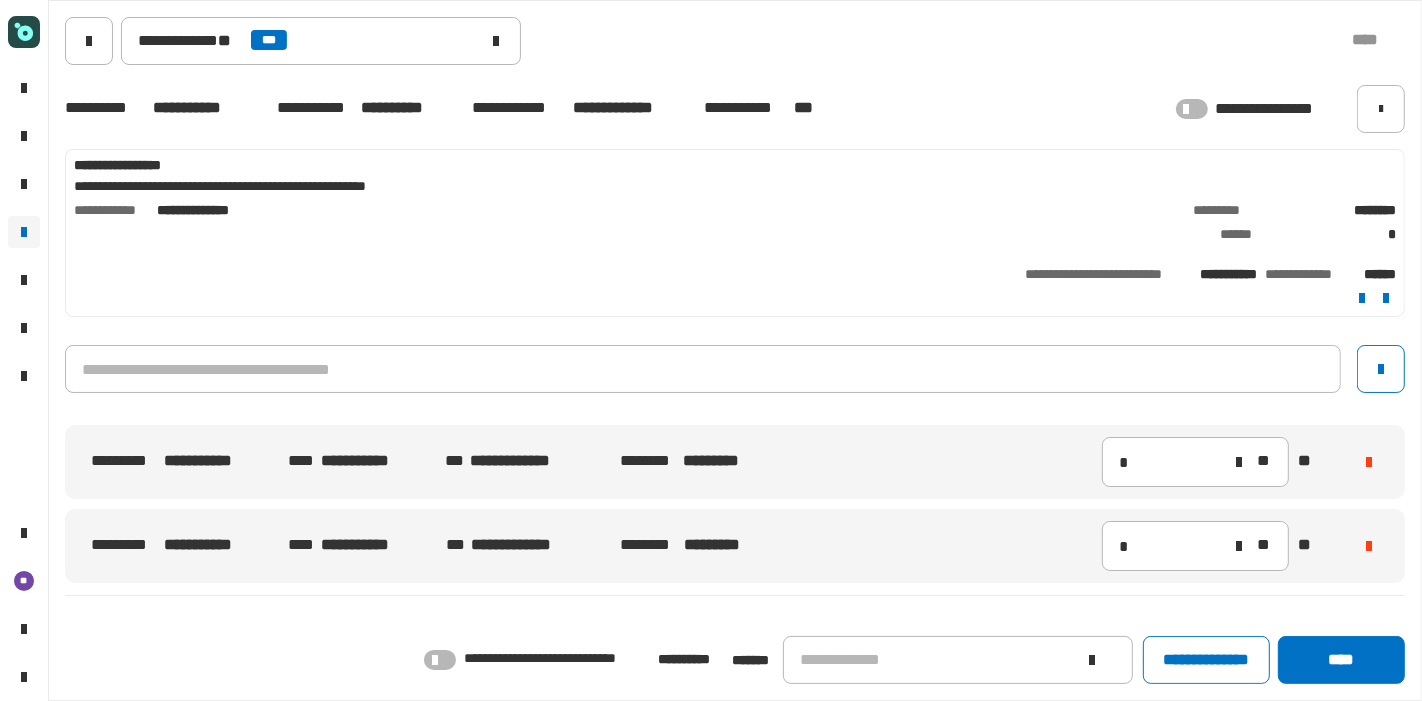 click 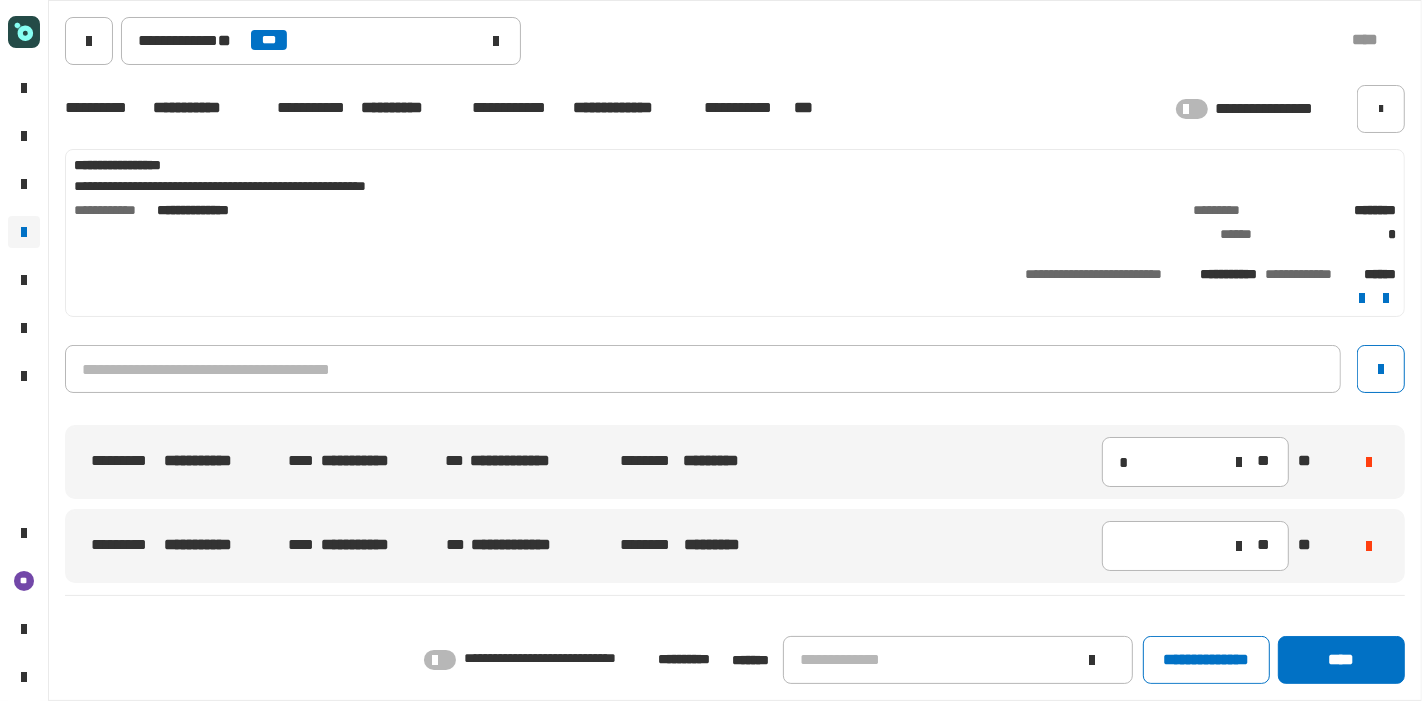 click 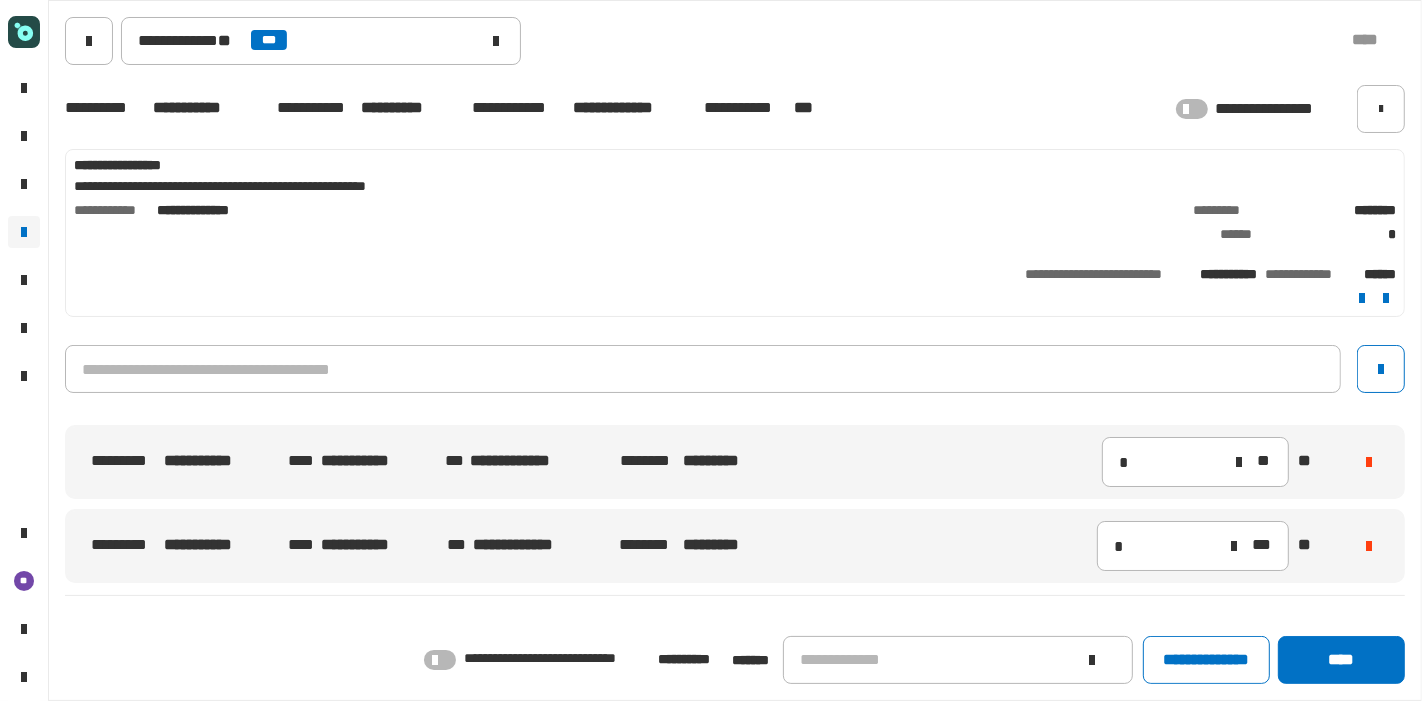 click 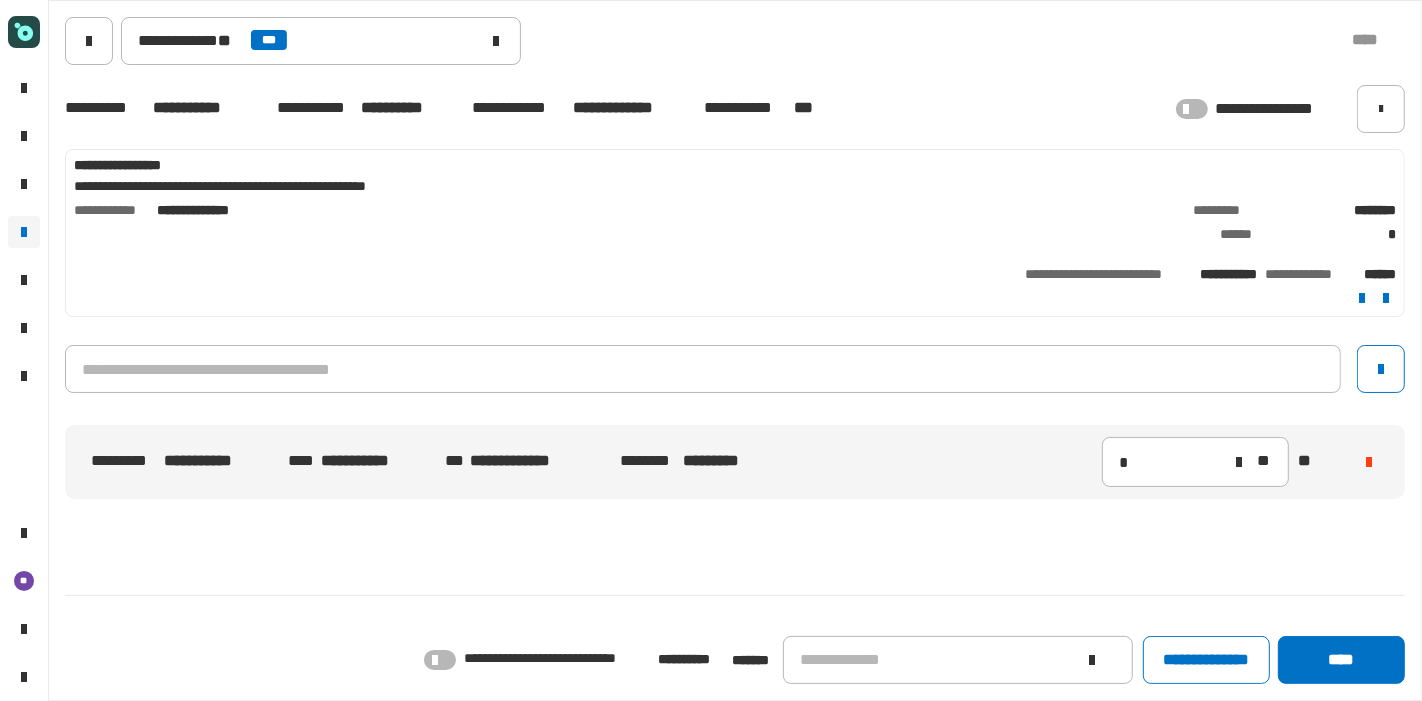 click on "**********" 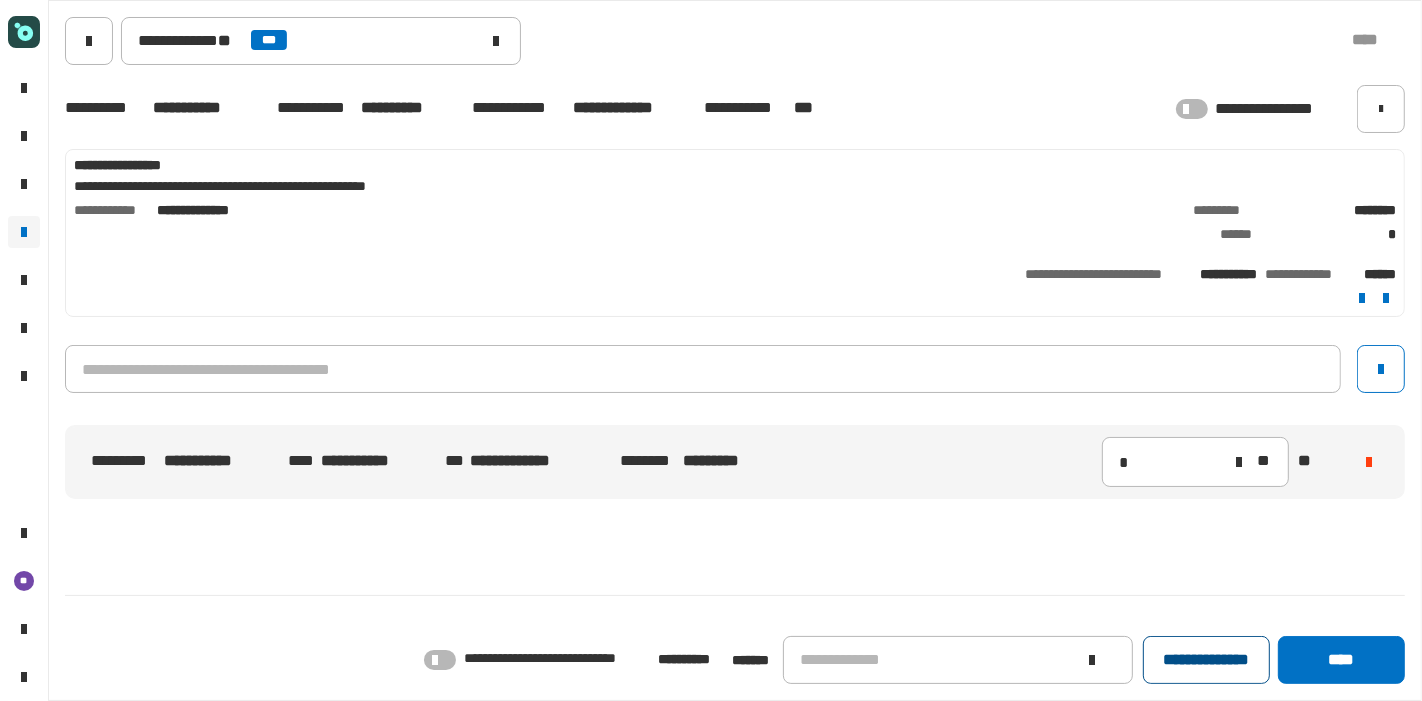click on "**********" 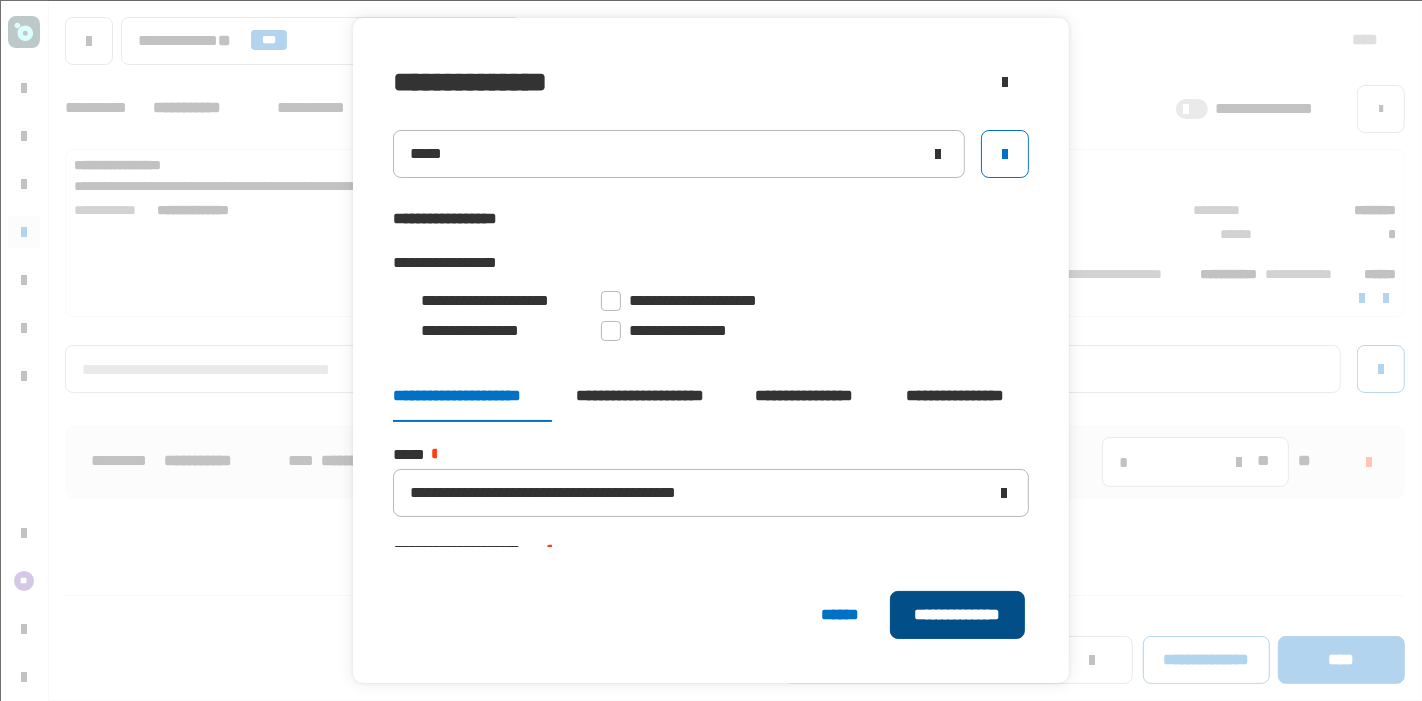 click on "**********" 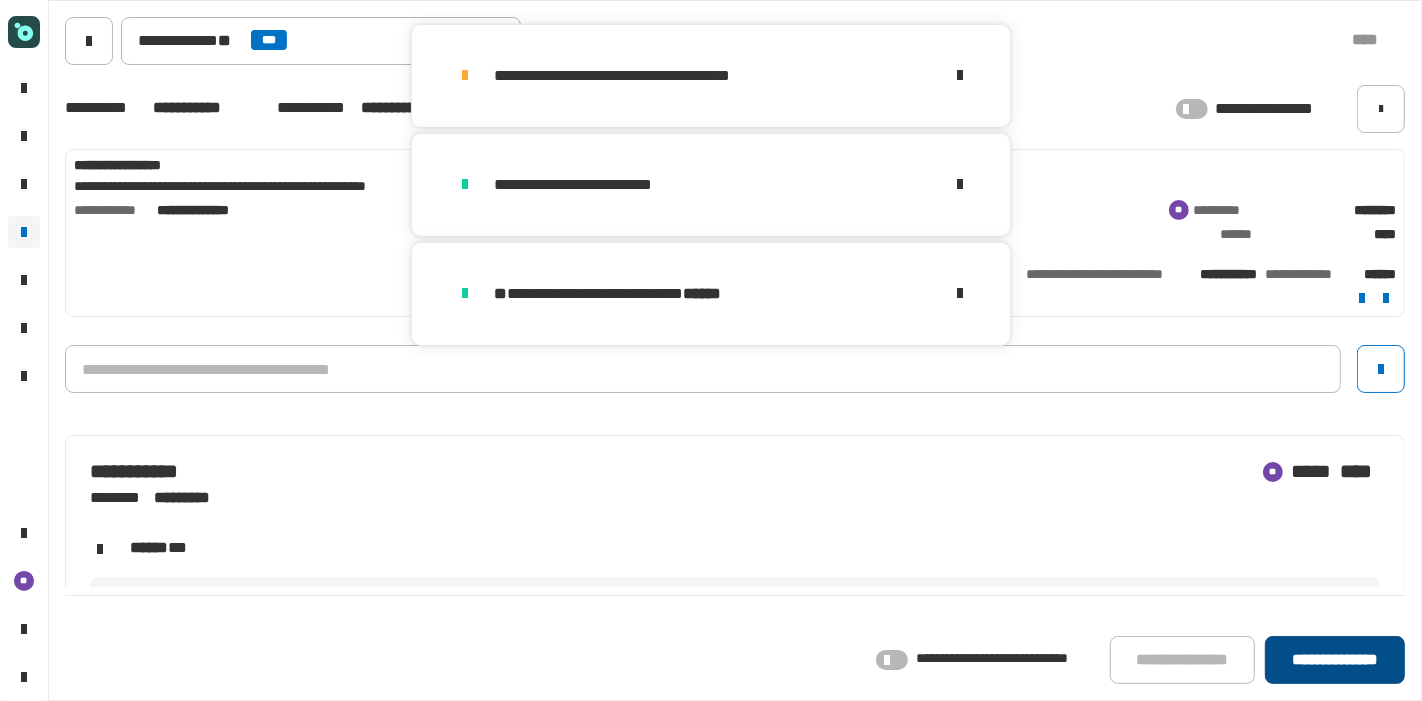 click on "**********" 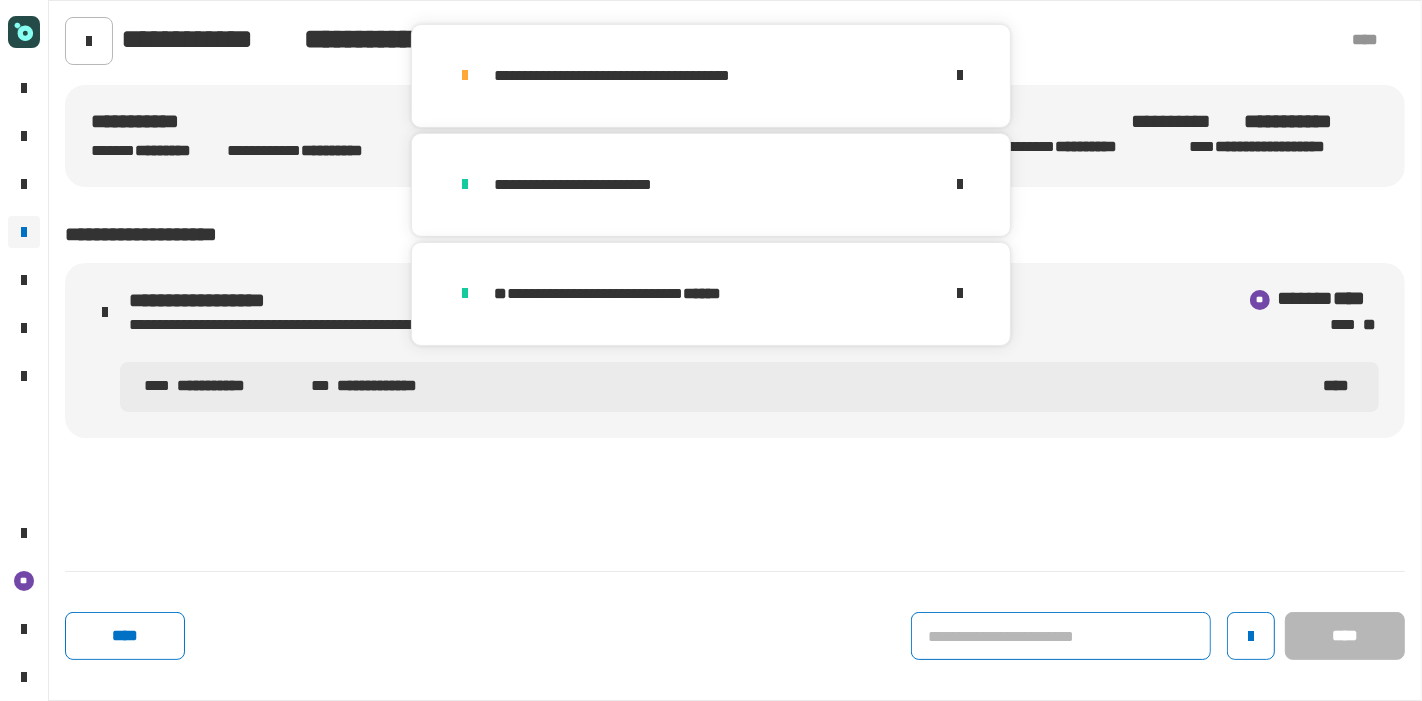 click 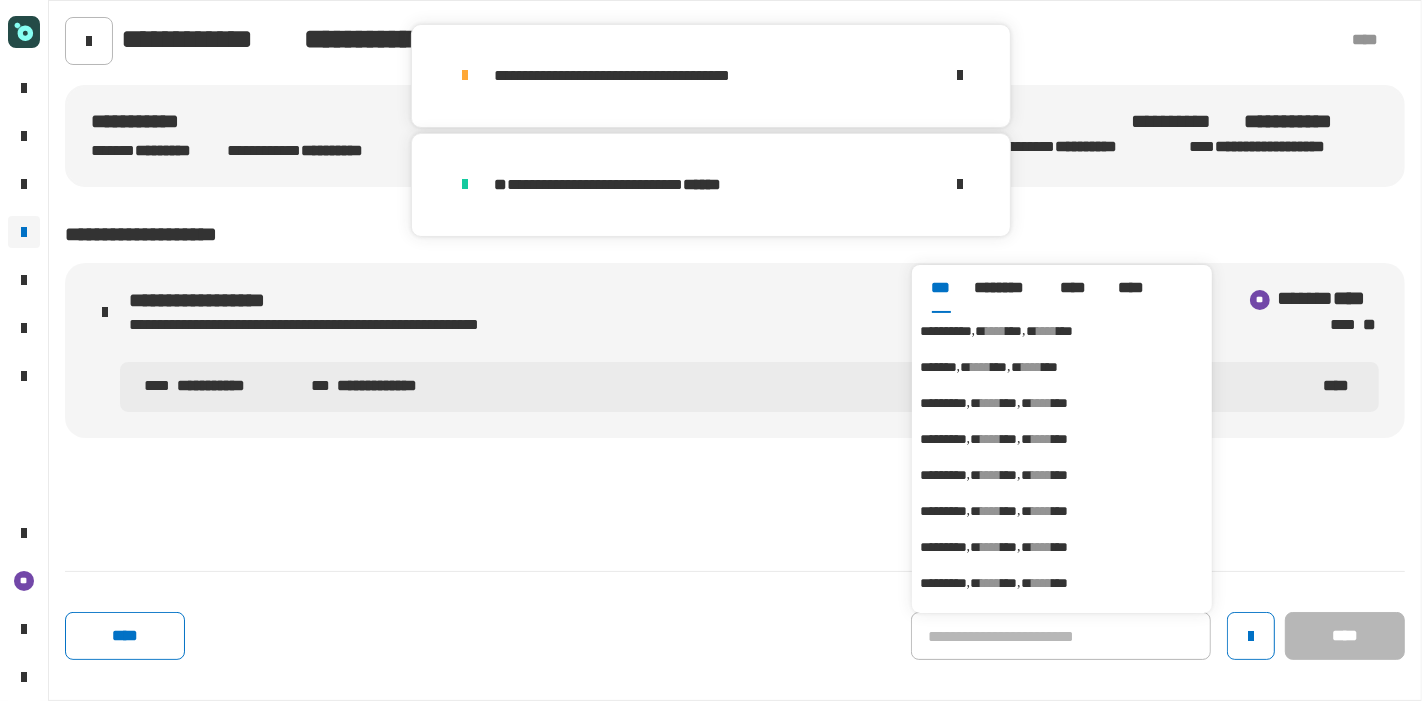 click on "****" at bounding box center [996, 331] 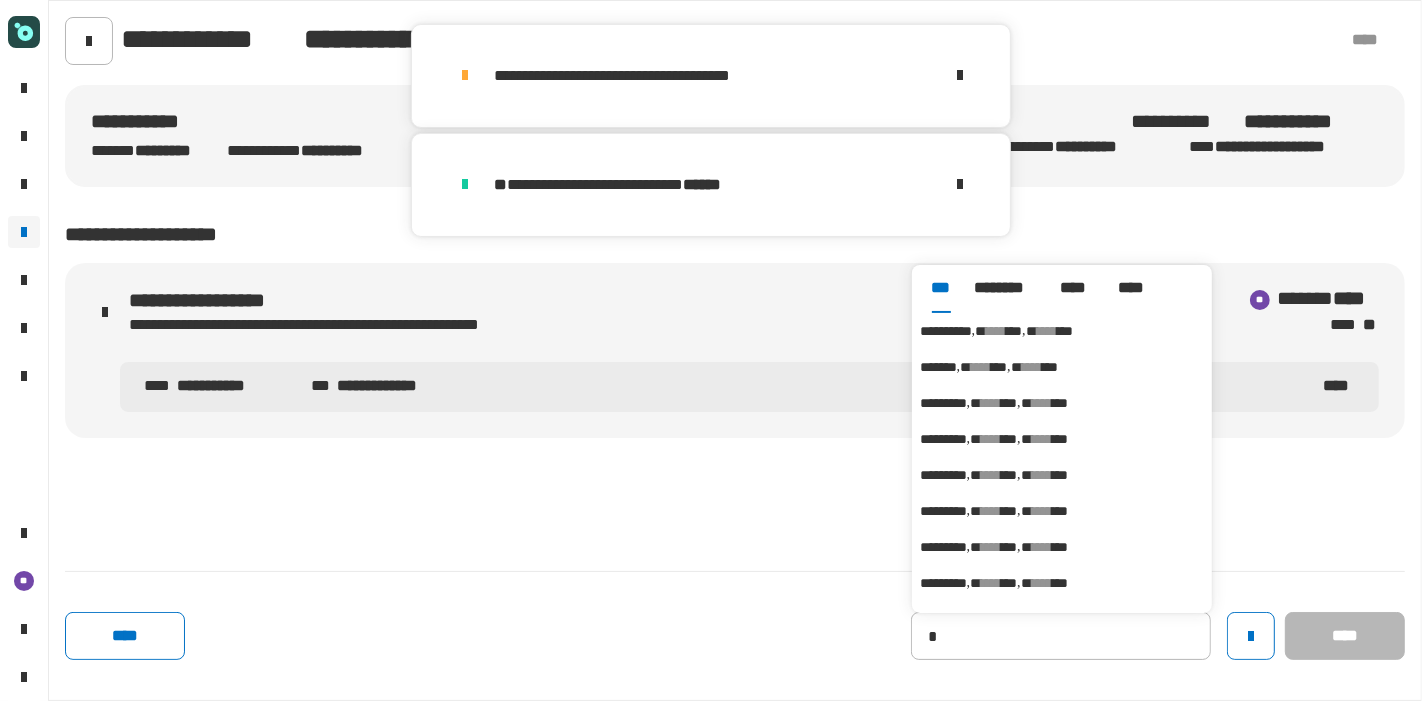 type on "**********" 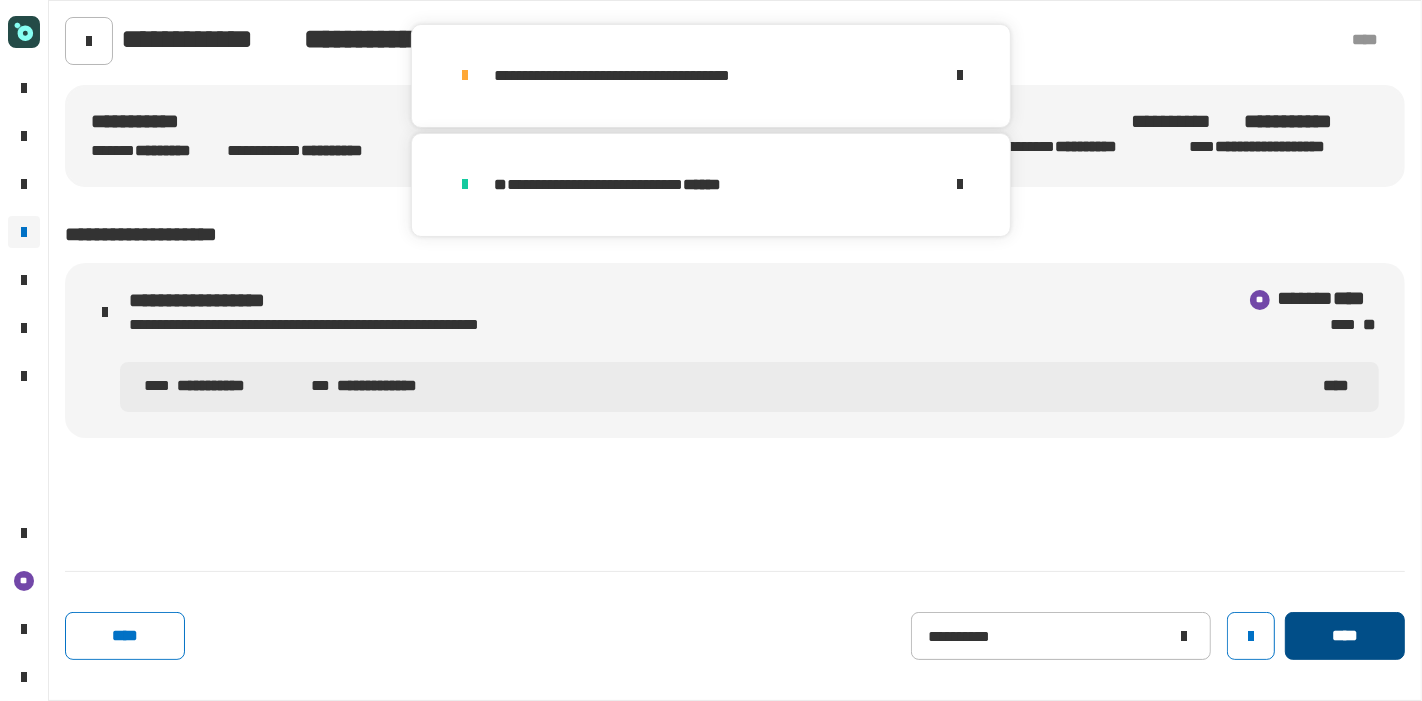 click on "****" 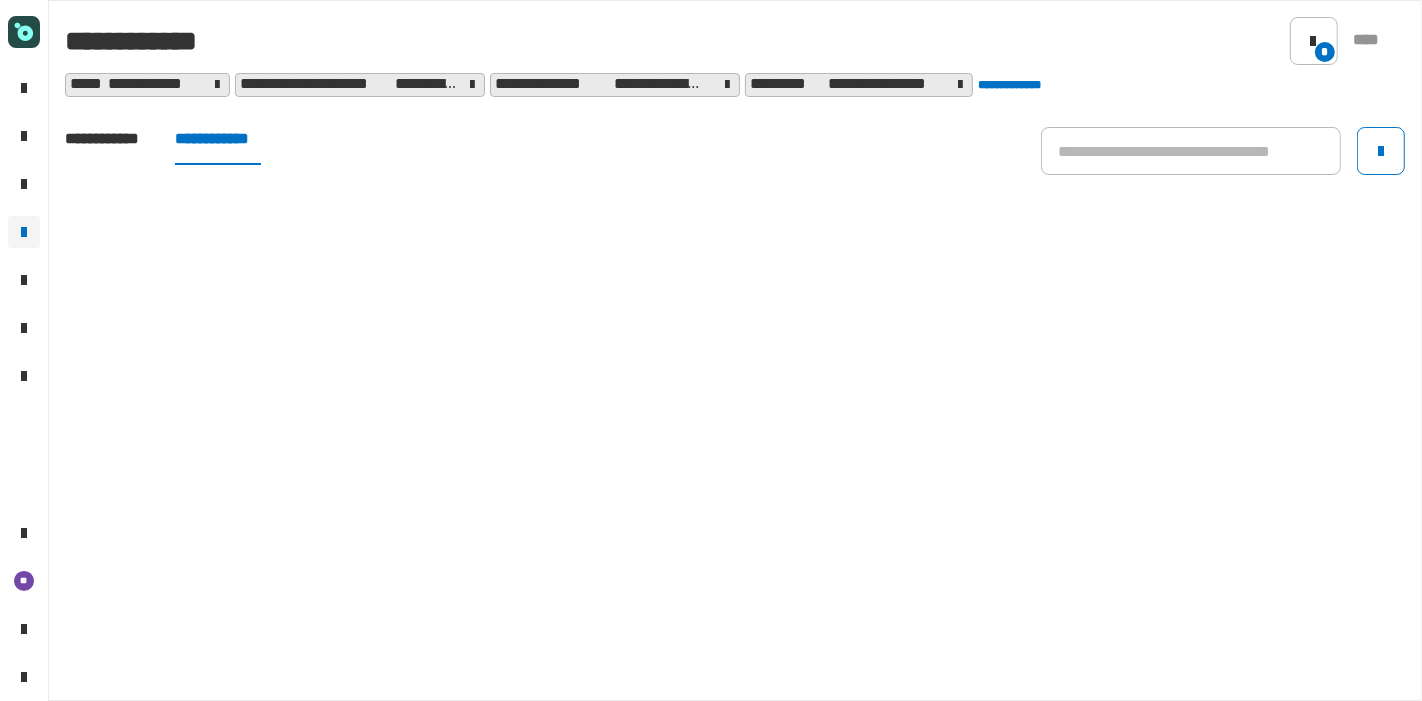 click on "**********" 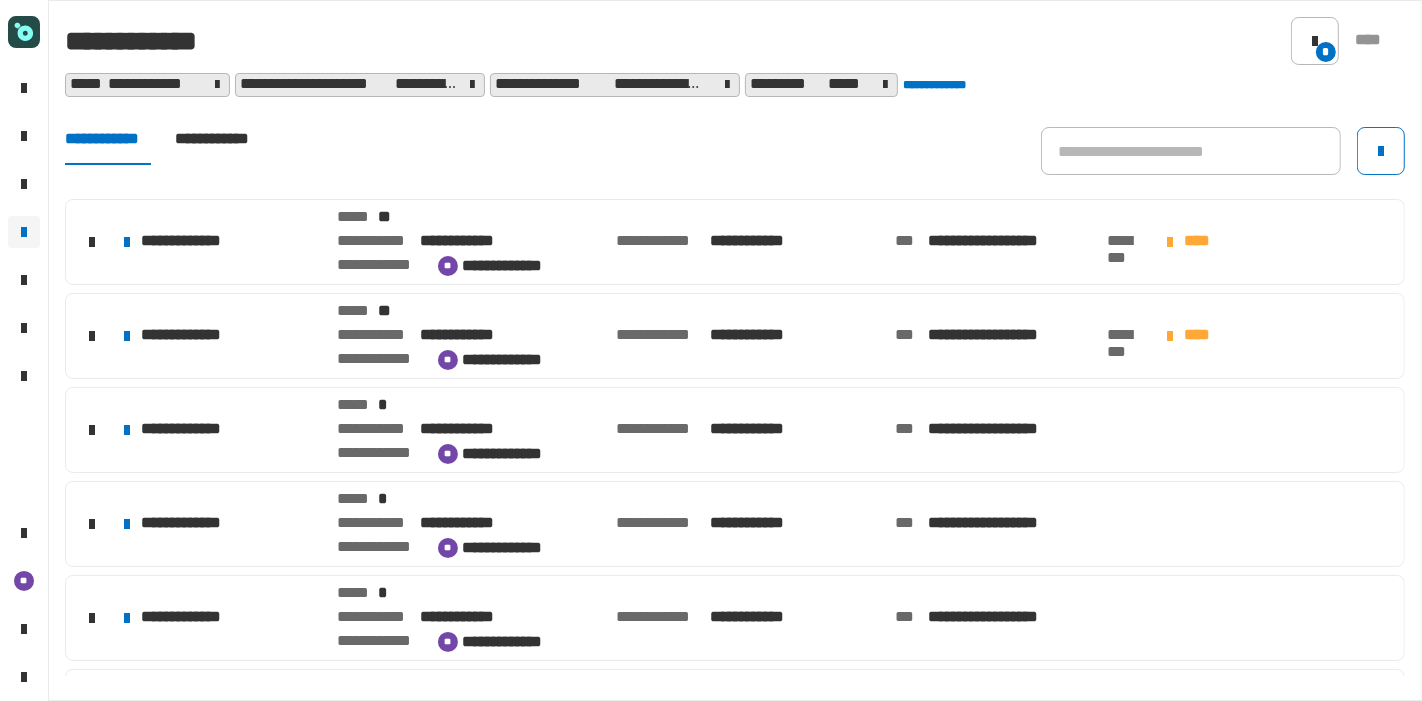 click on "**********" 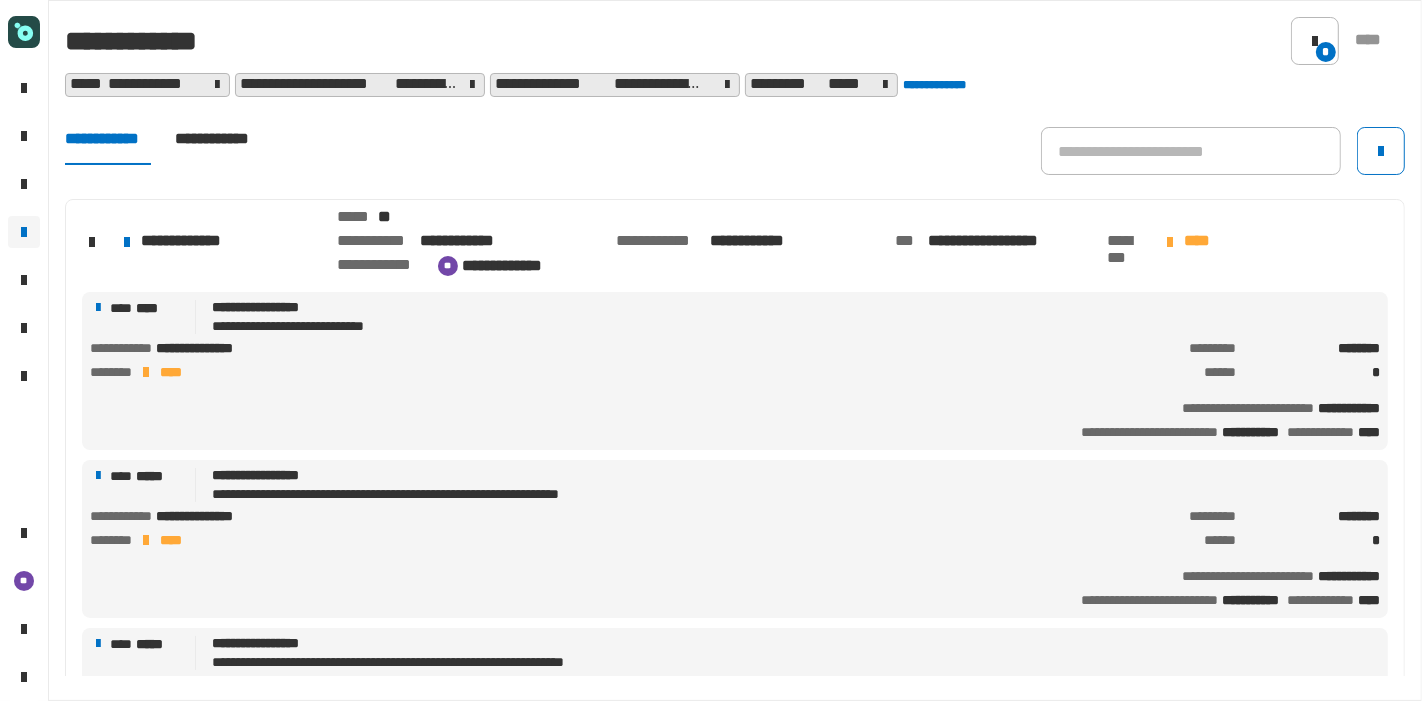 scroll, scrollTop: 1504, scrollLeft: 0, axis: vertical 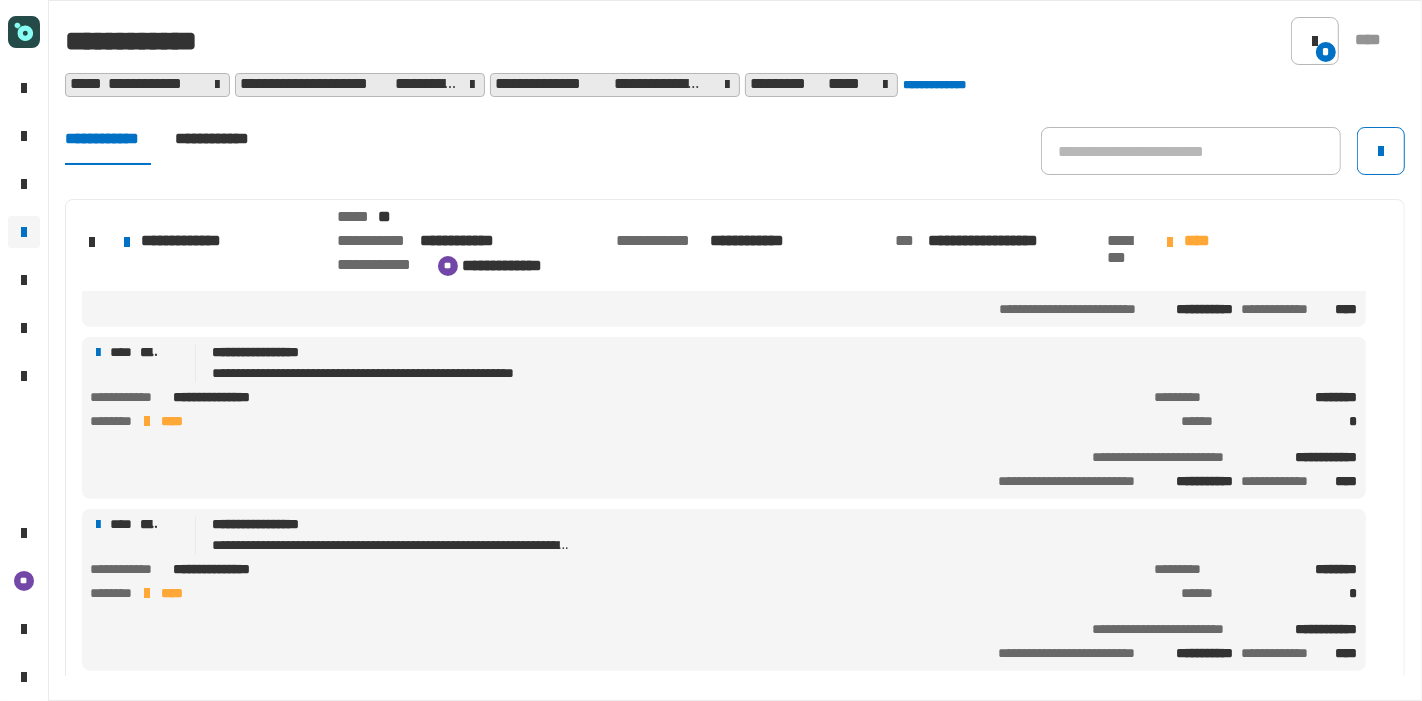 click on "**********" 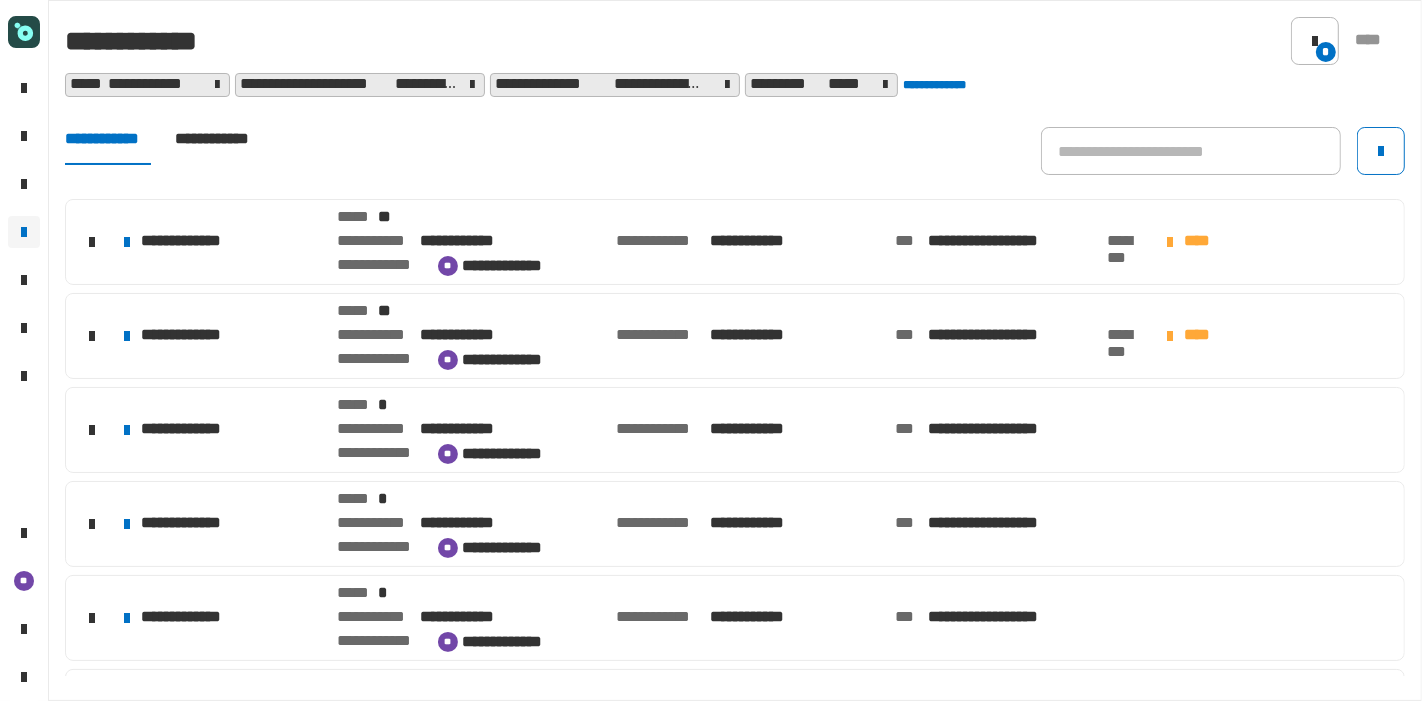 click on "**********" 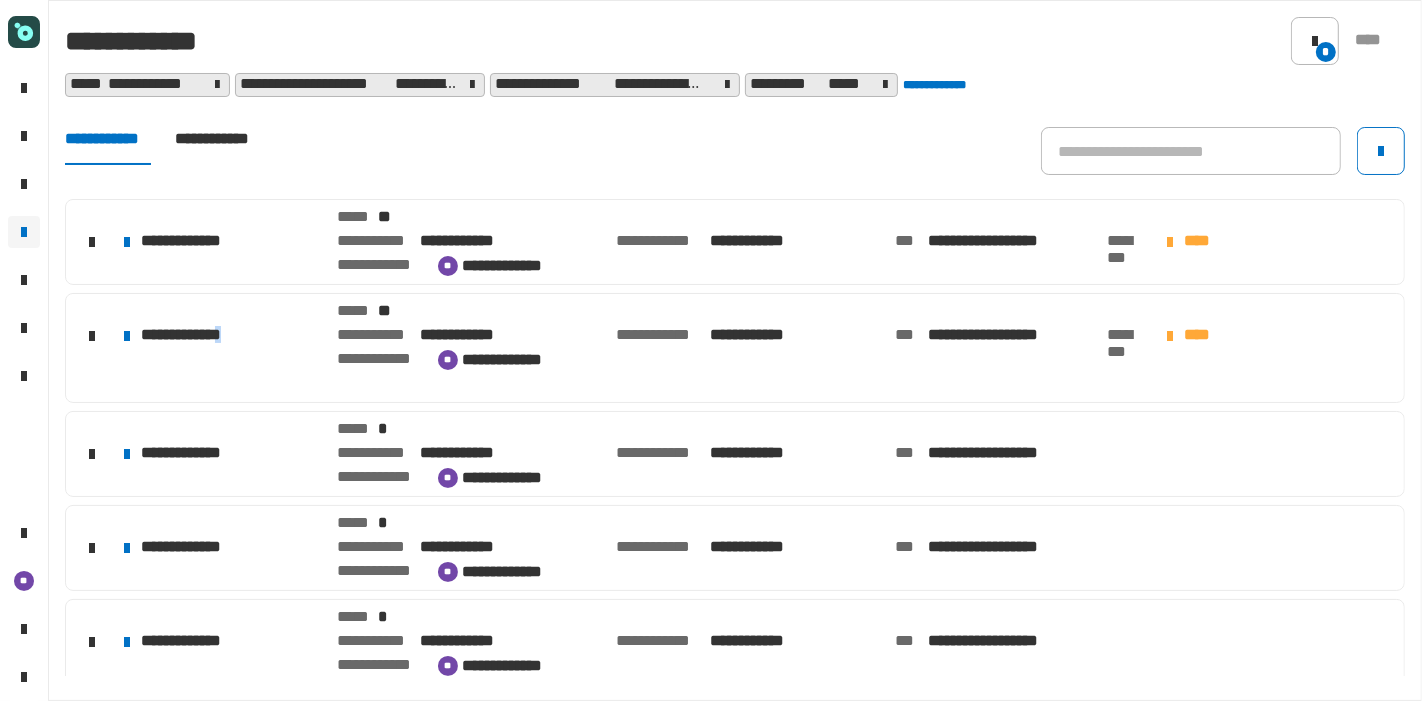 click on "**********" 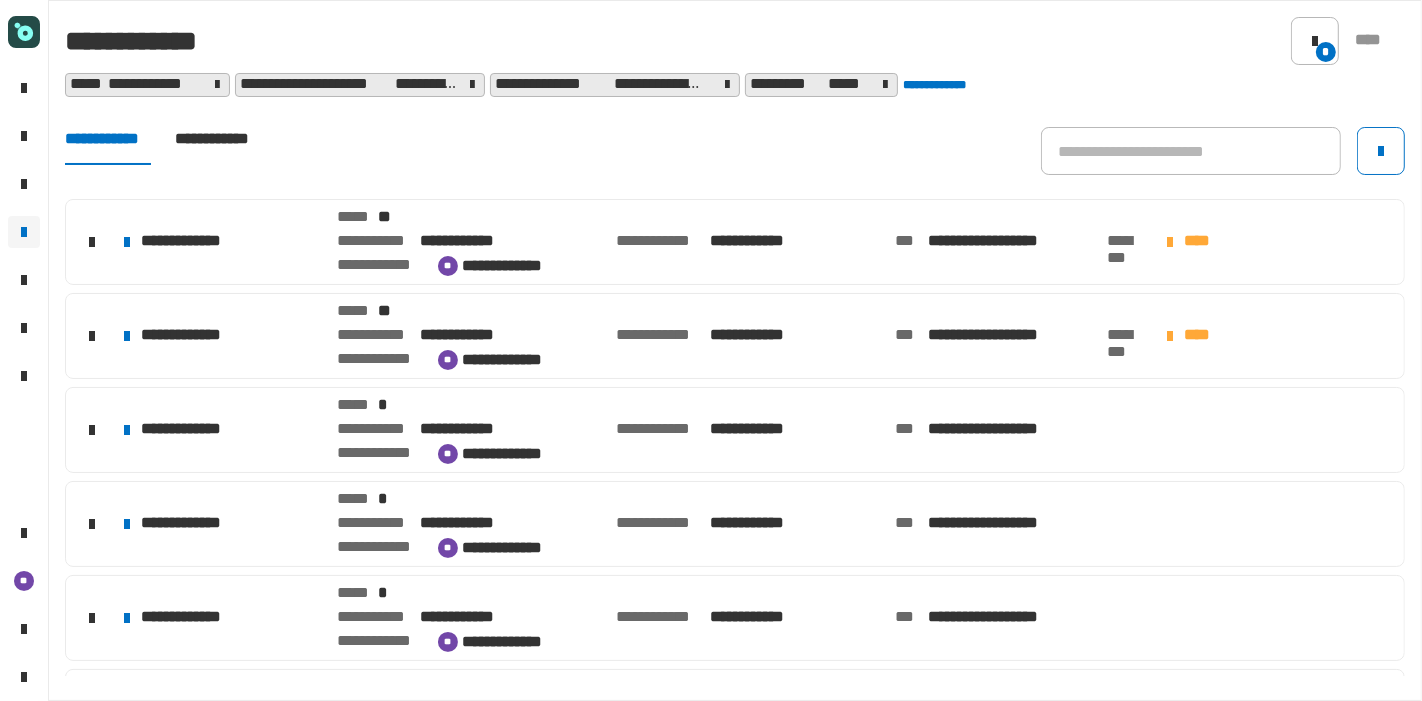 click on "**********" 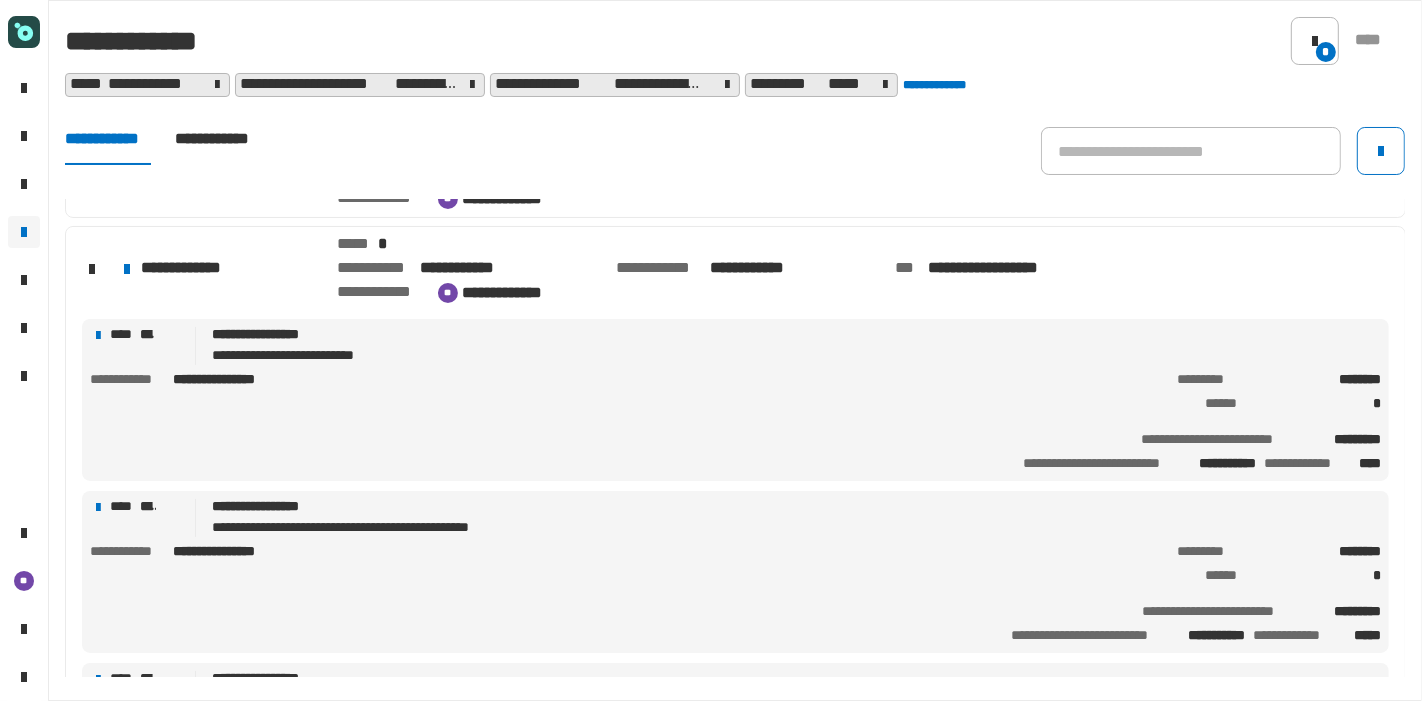 scroll, scrollTop: 164, scrollLeft: 0, axis: vertical 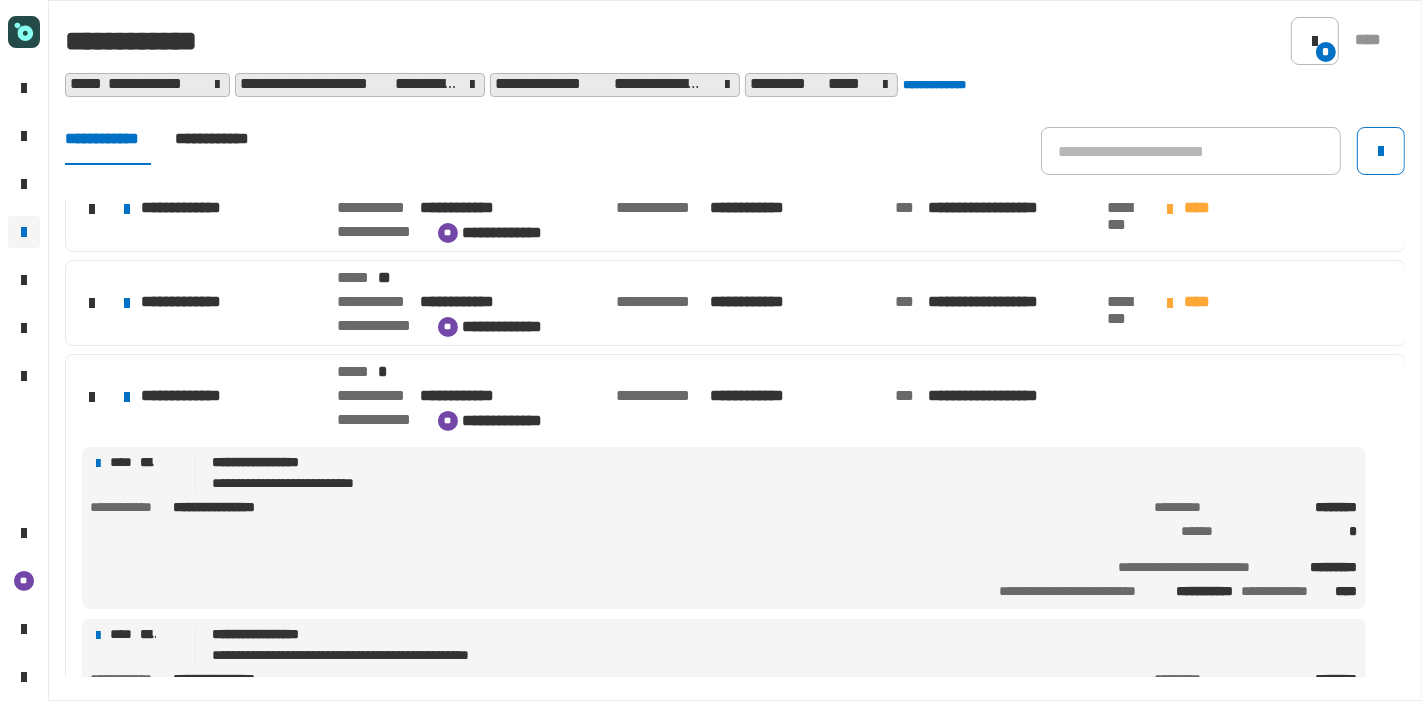 click on "**********" 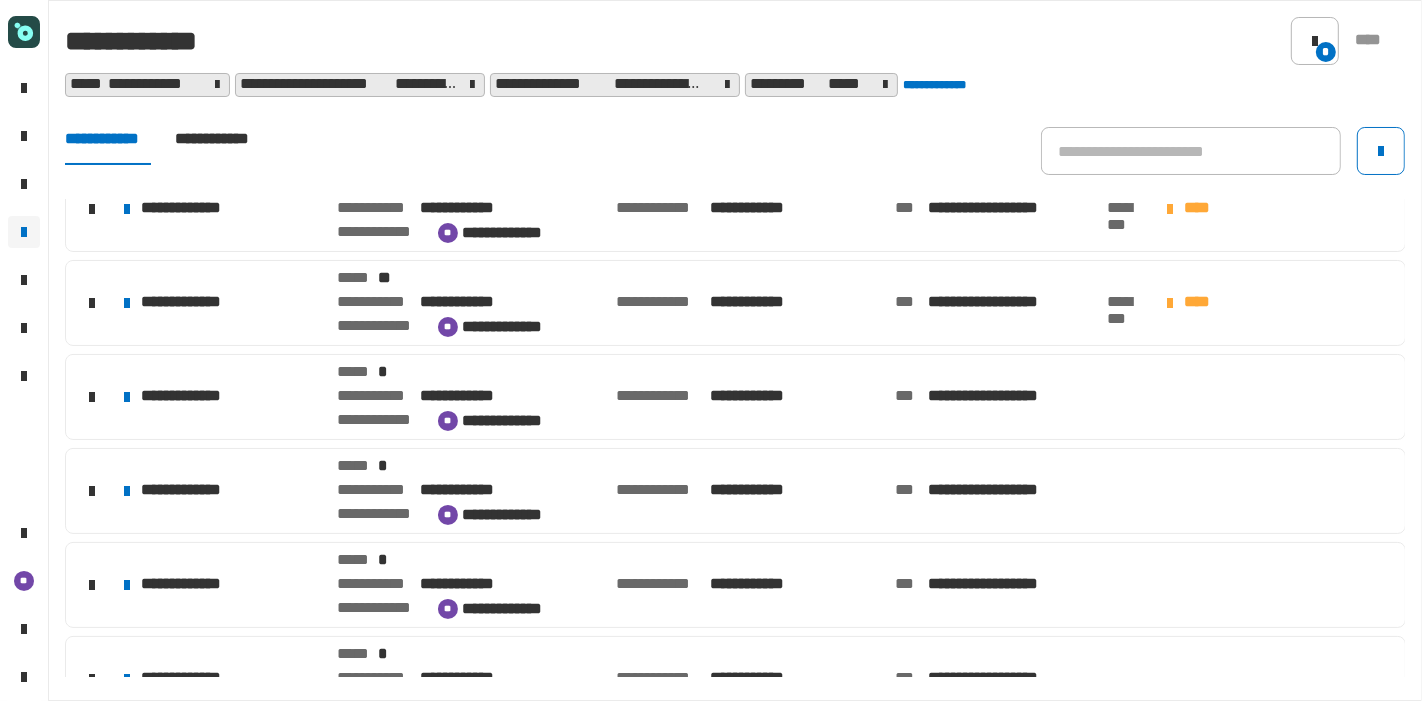 click on "**********" 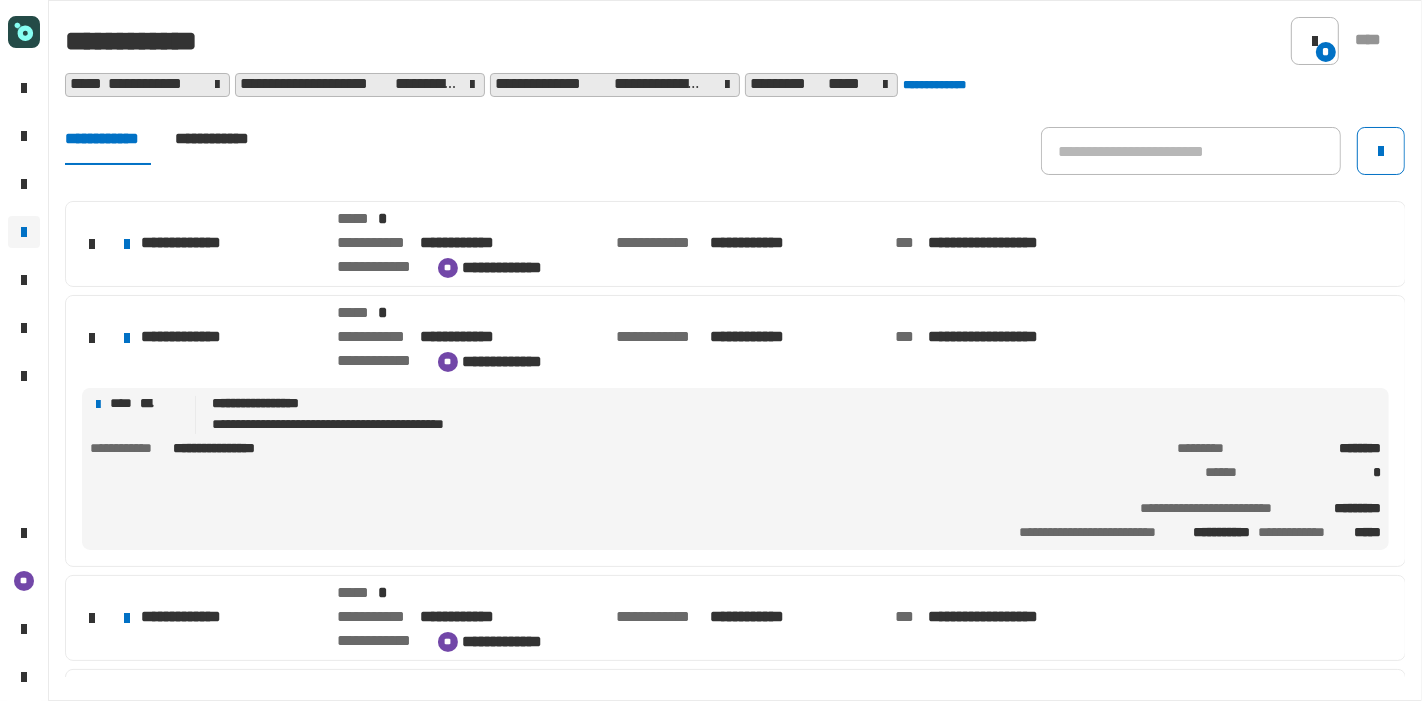scroll, scrollTop: 188, scrollLeft: 0, axis: vertical 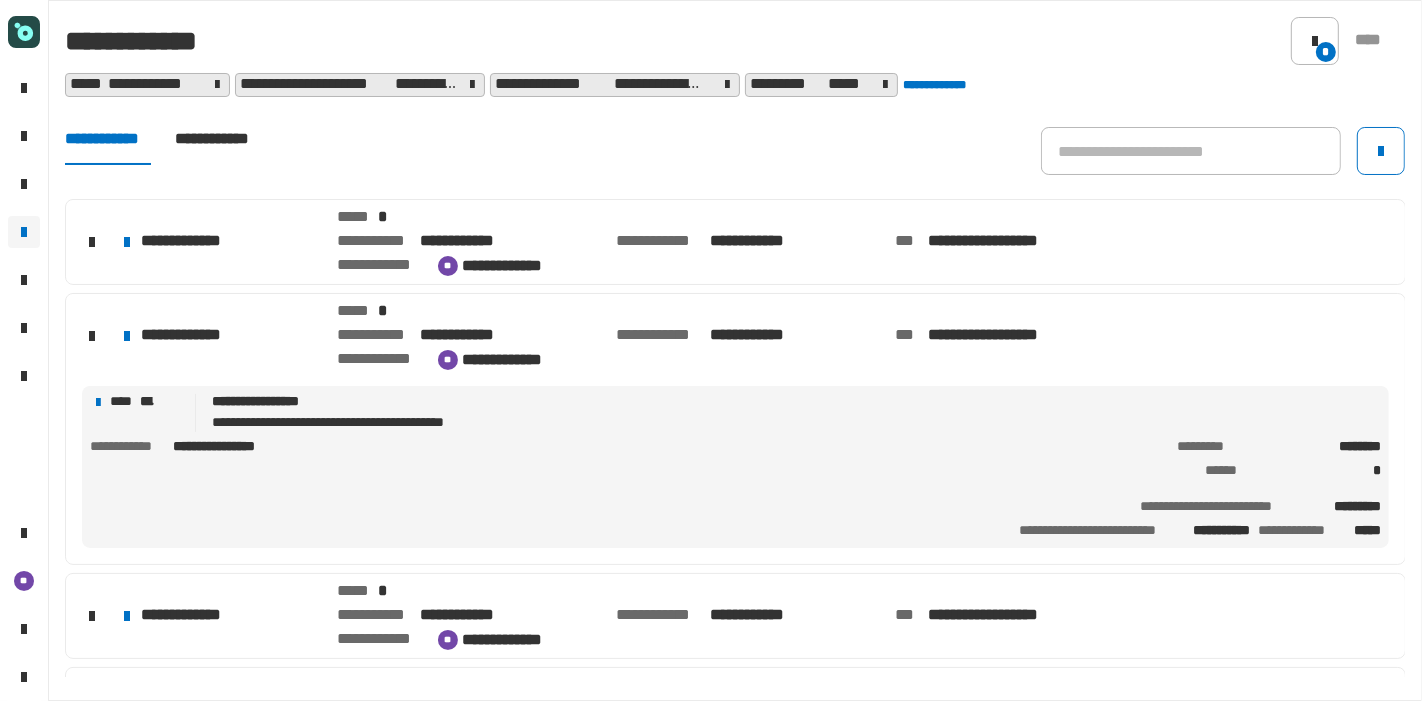 click on "**********" 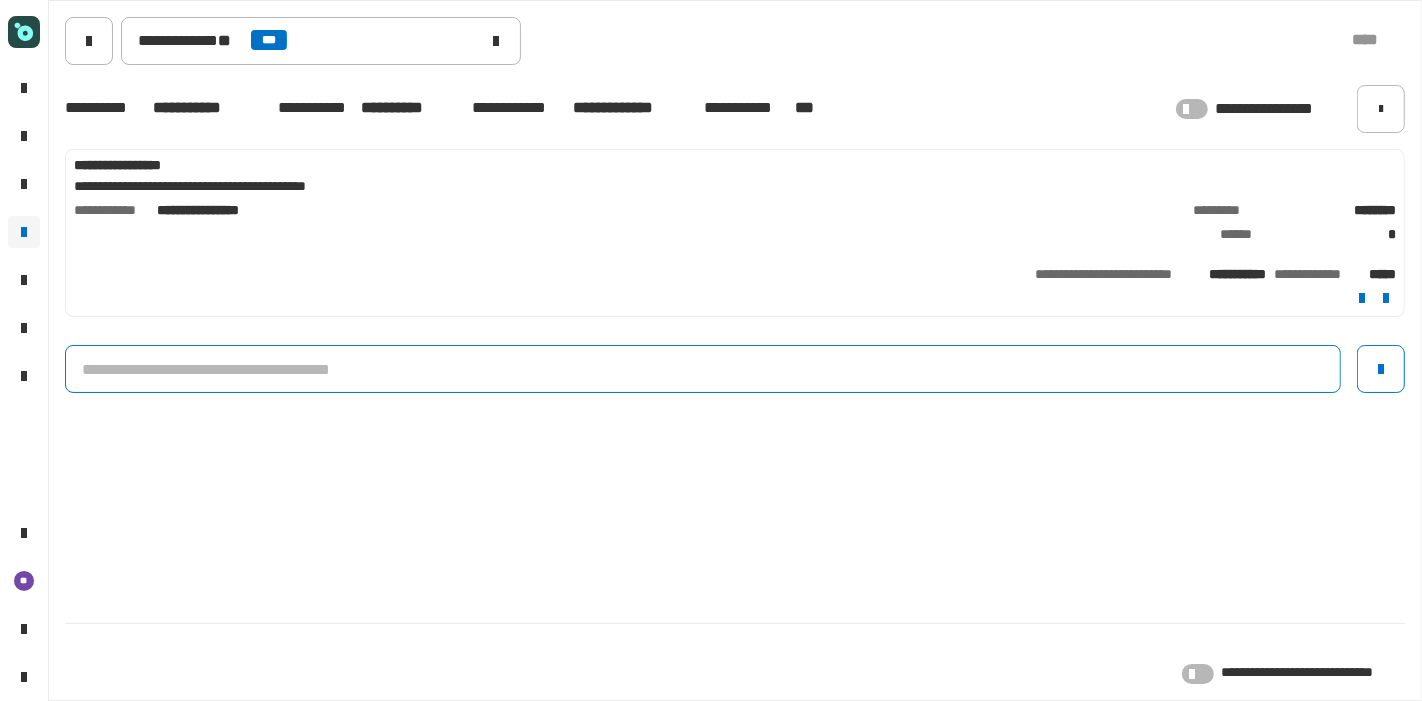 click 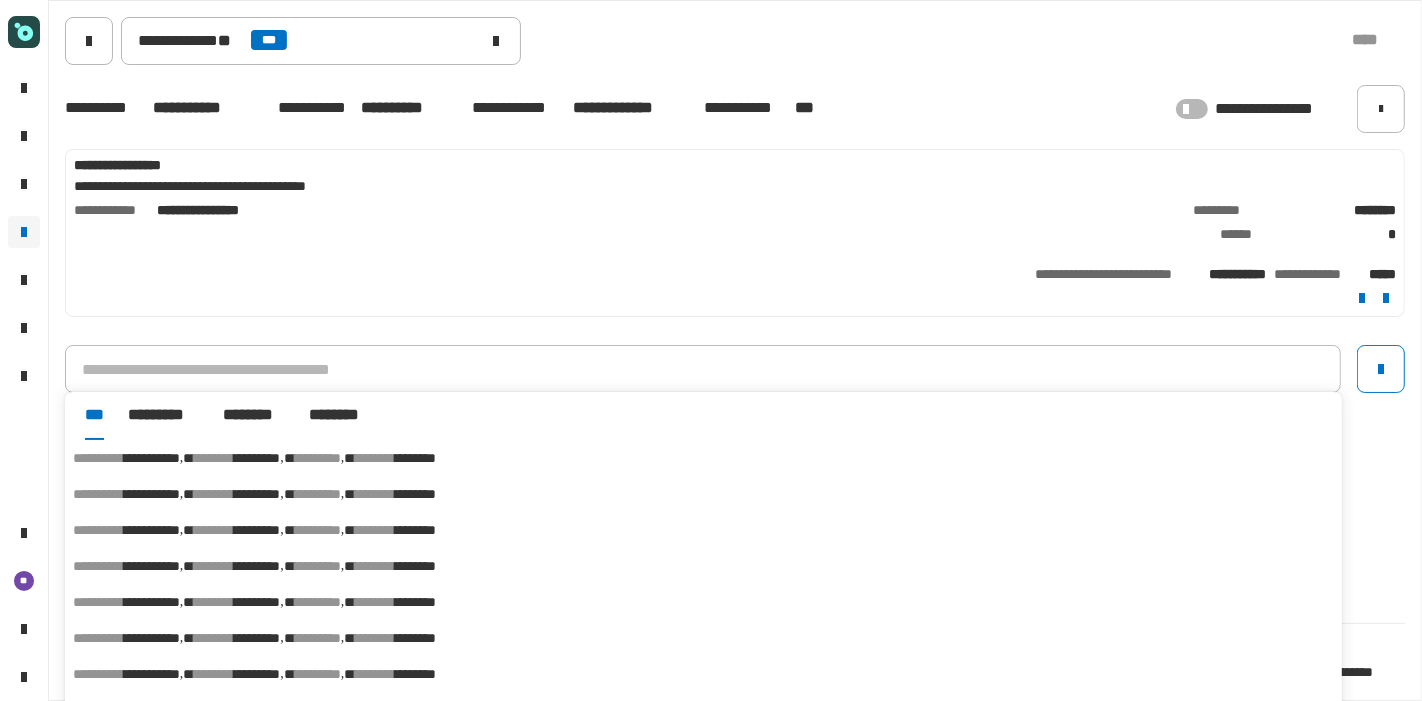 click on "********" at bounding box center [375, 638] 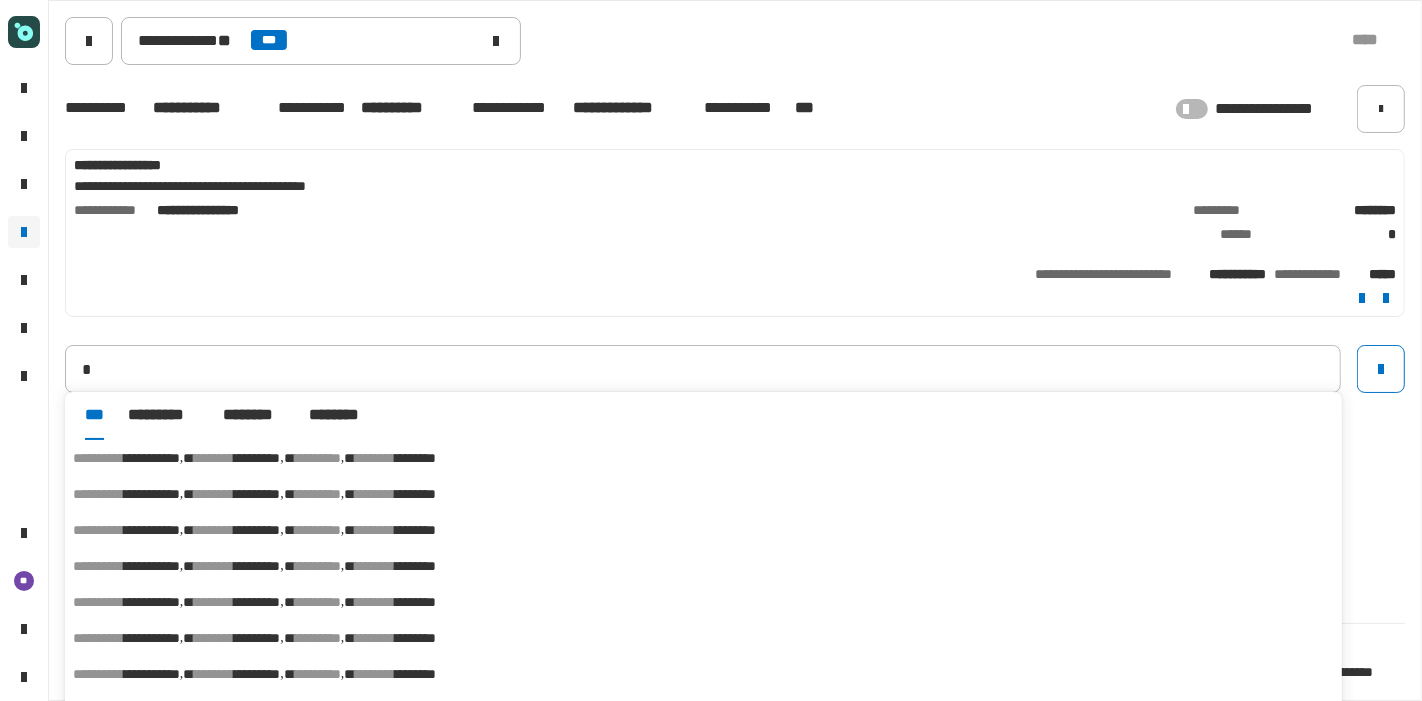 type on "**********" 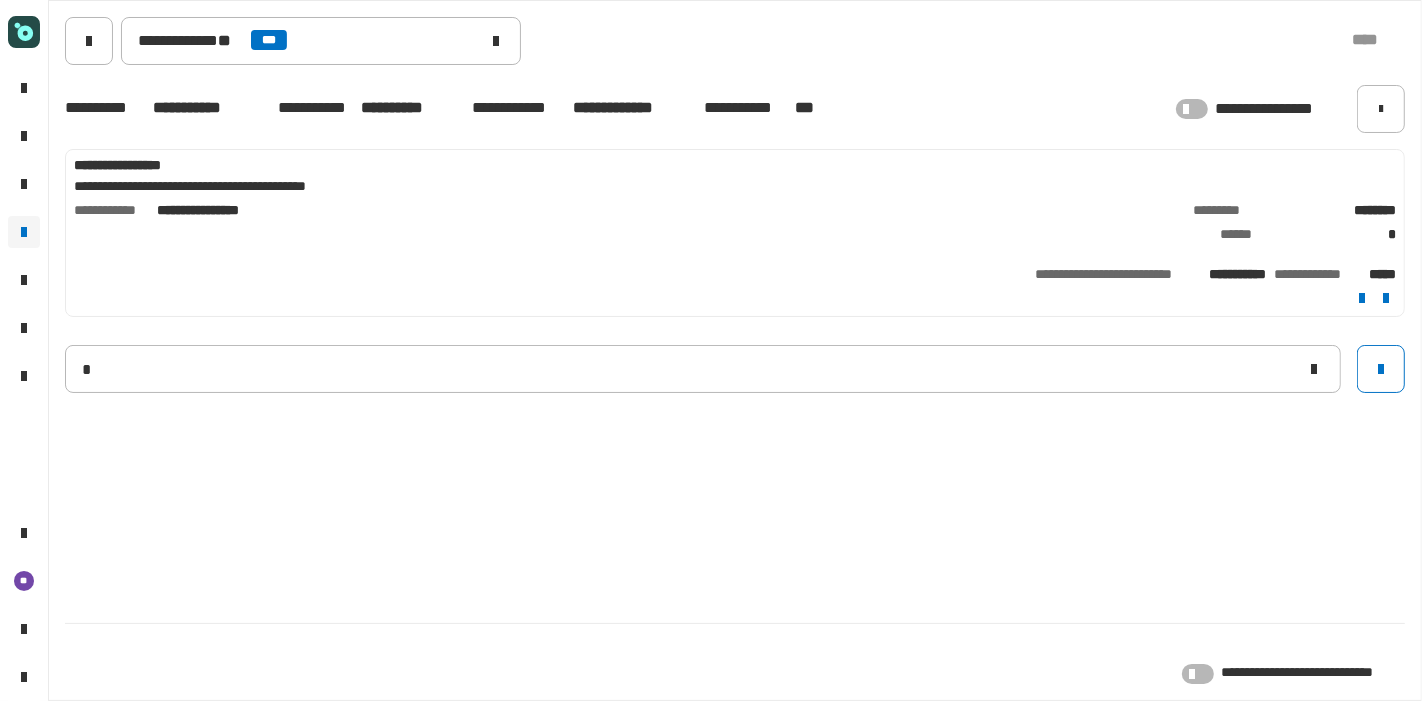 type 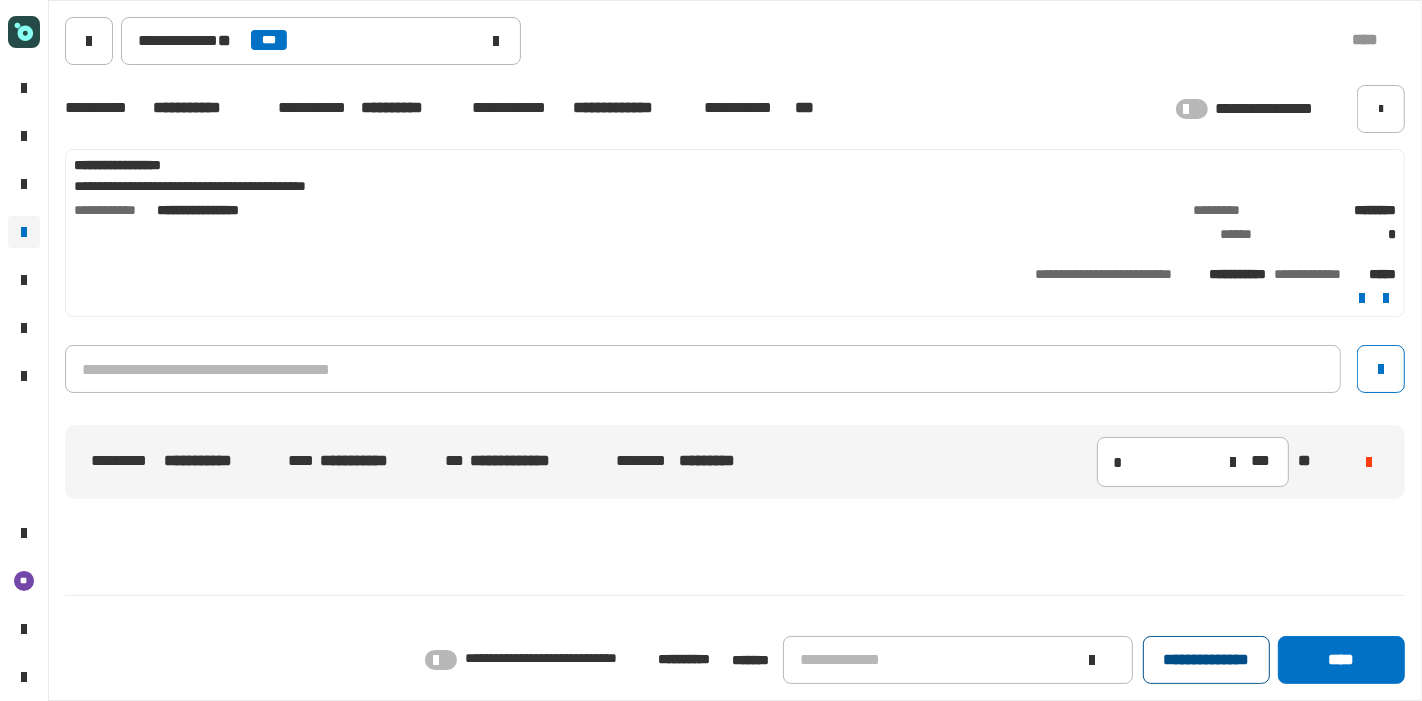 click on "**********" 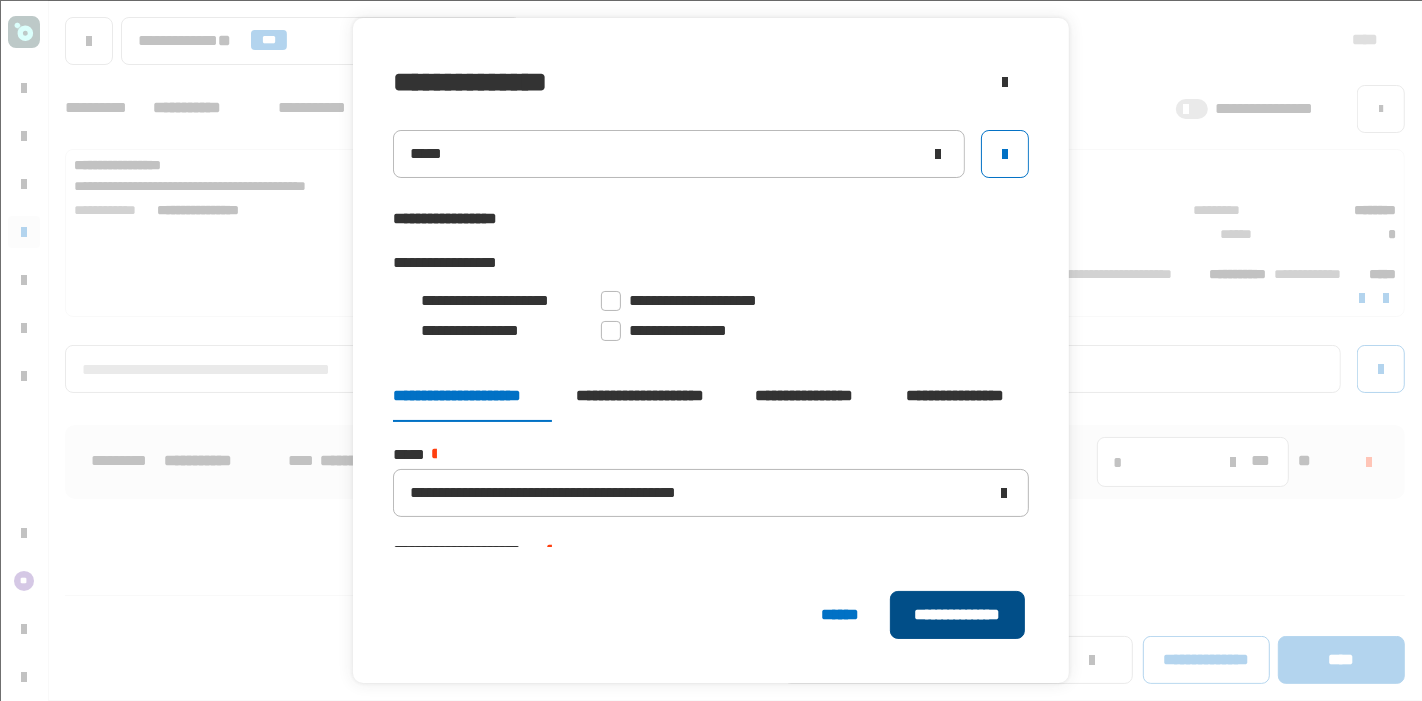 click on "**********" 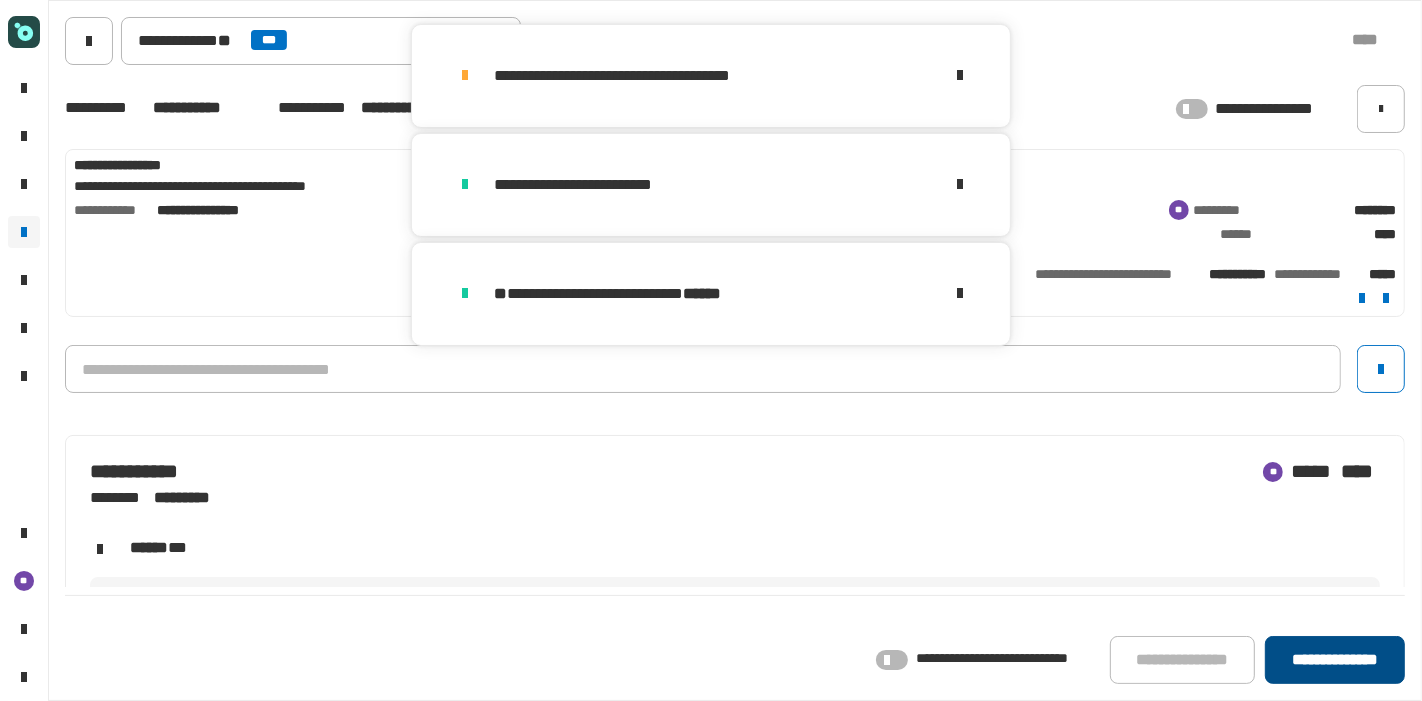 click on "**********" 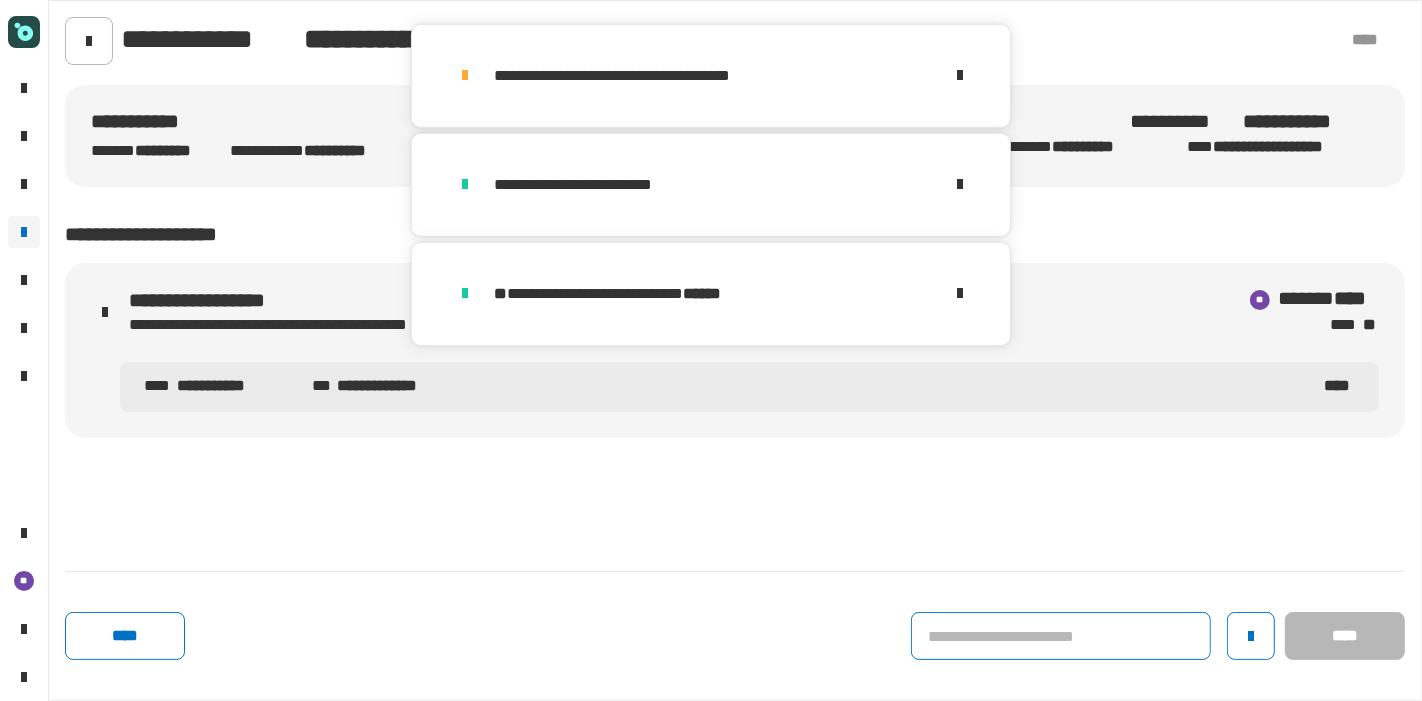click 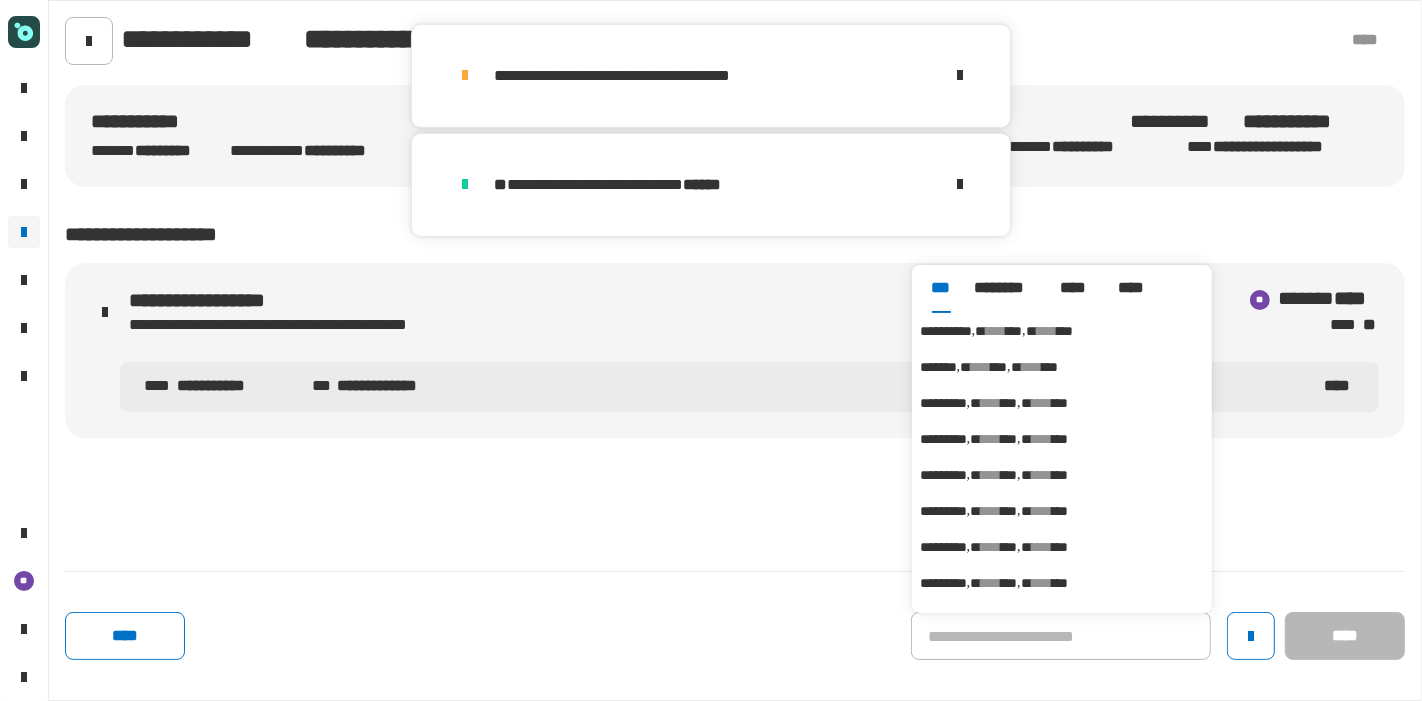 click on "***" at bounding box center [1014, 331] 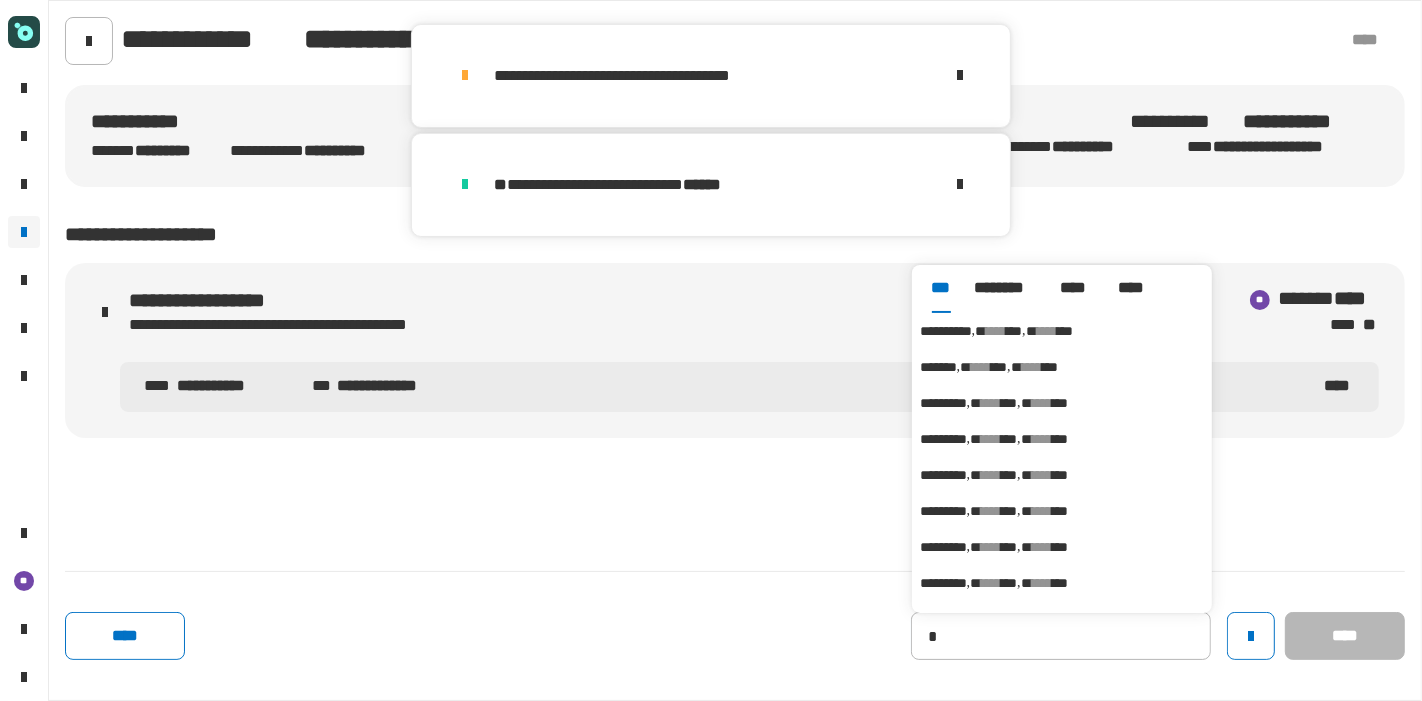 type on "**********" 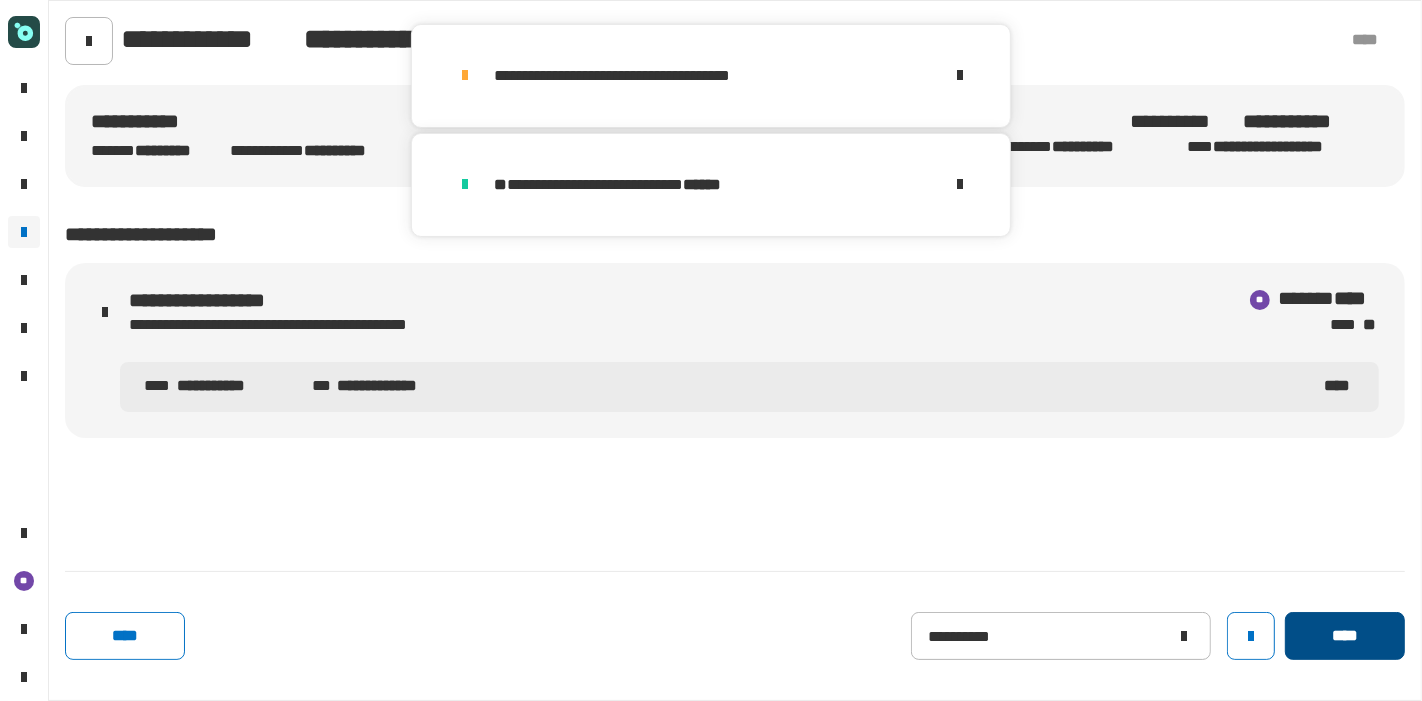 click on "****" 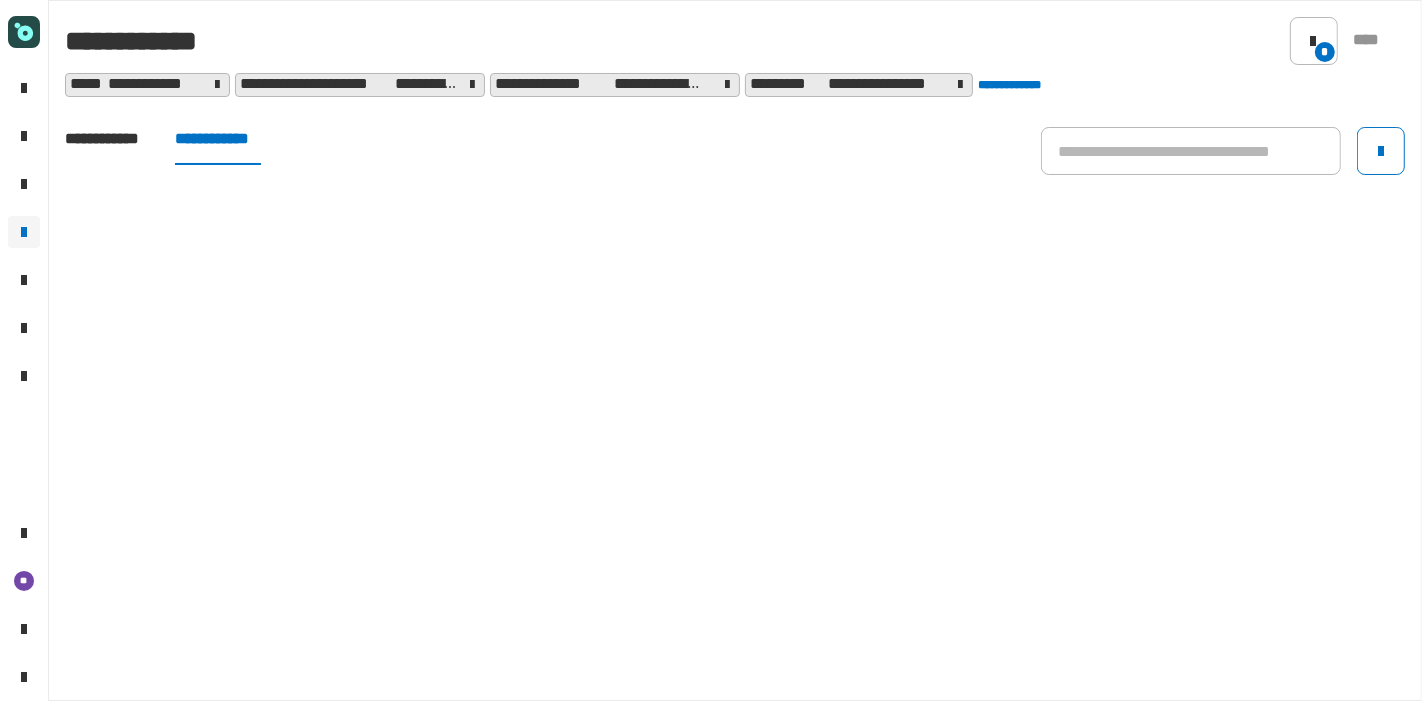 click on "**********" 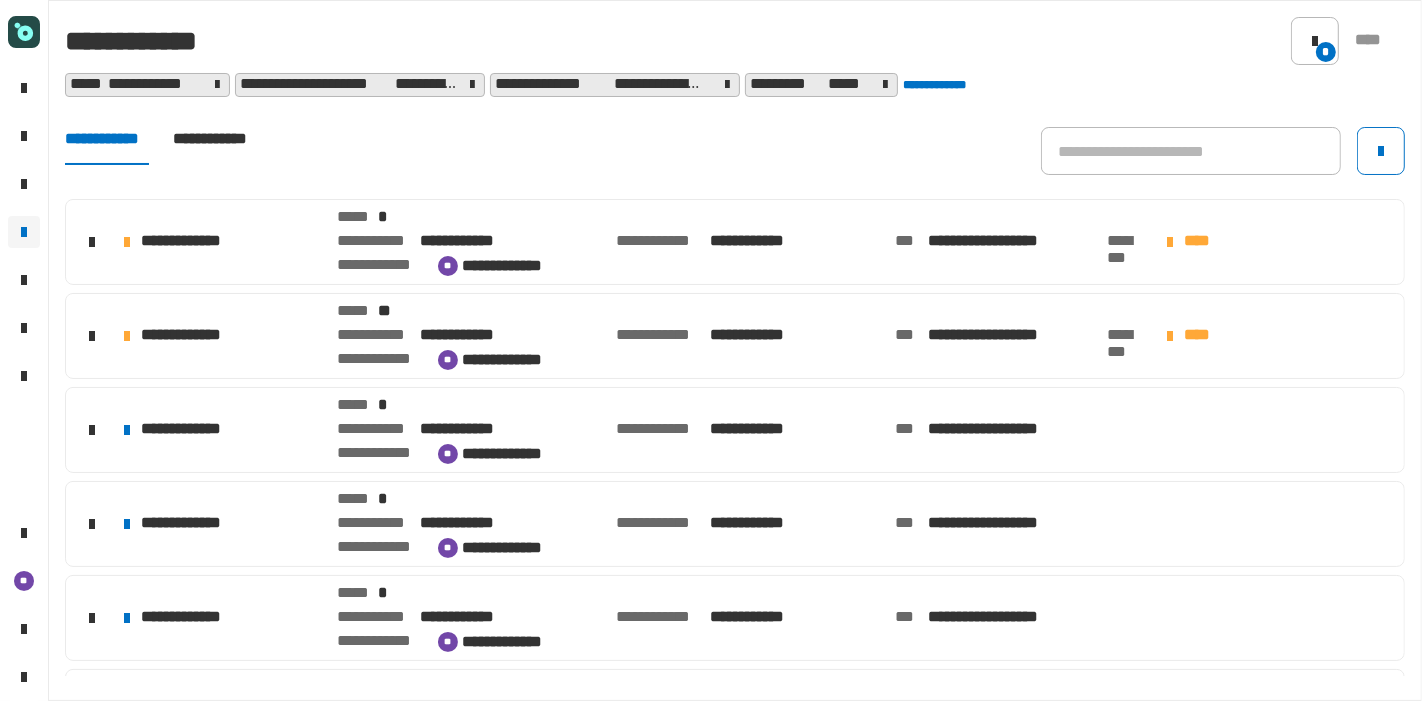 click on "**********" 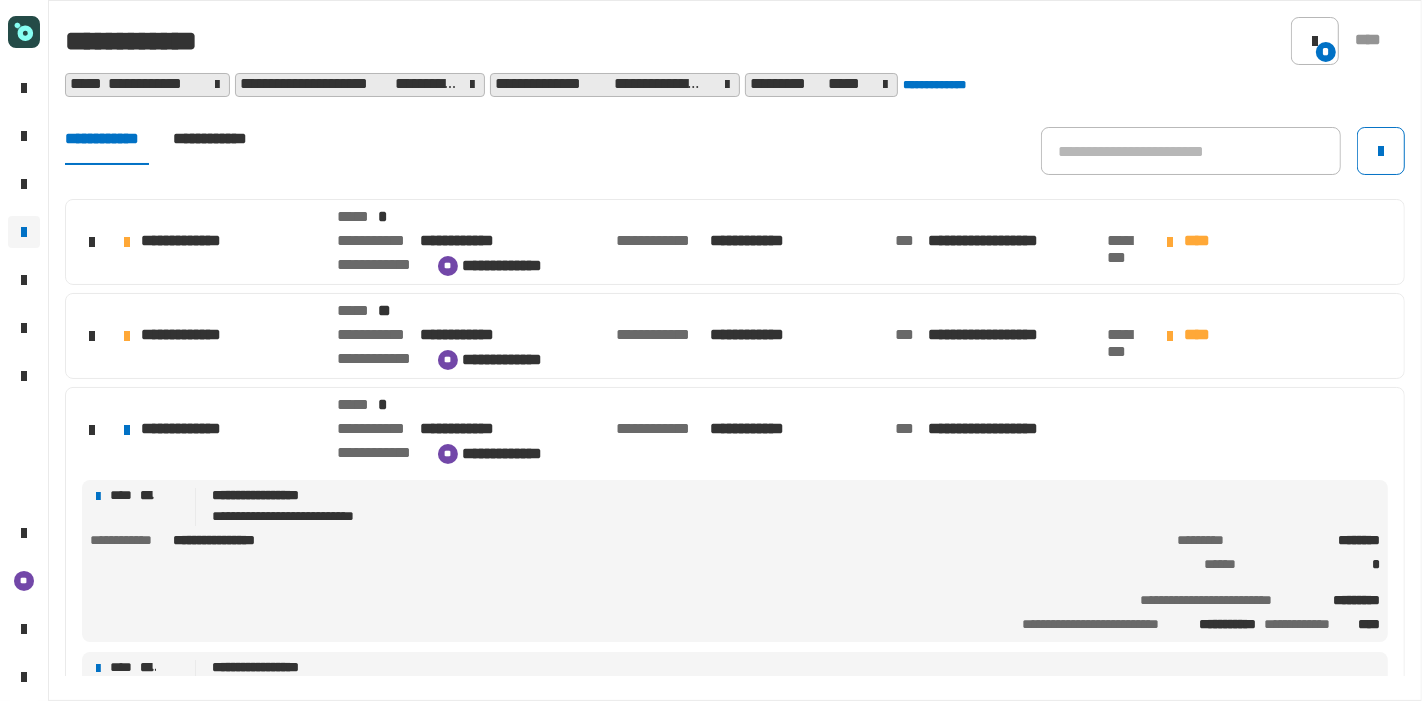 click on "**********" 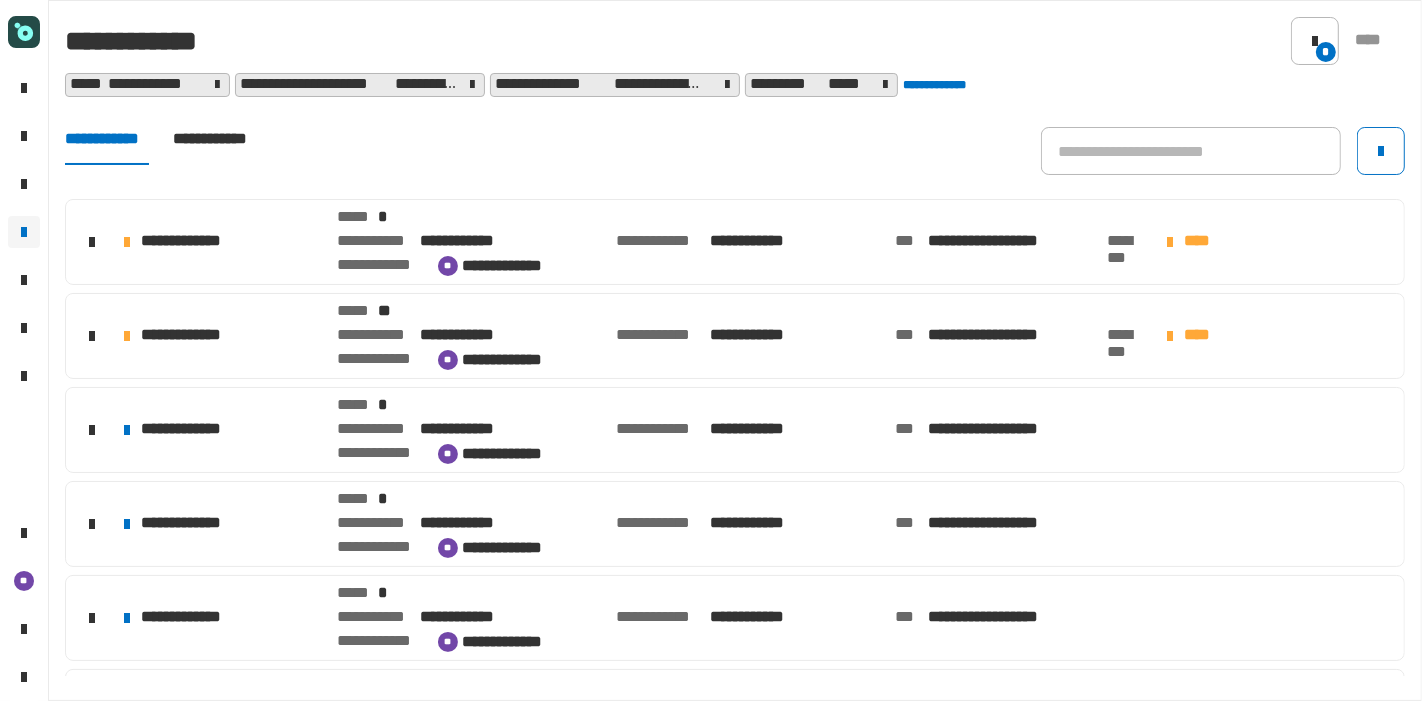 click on "**********" 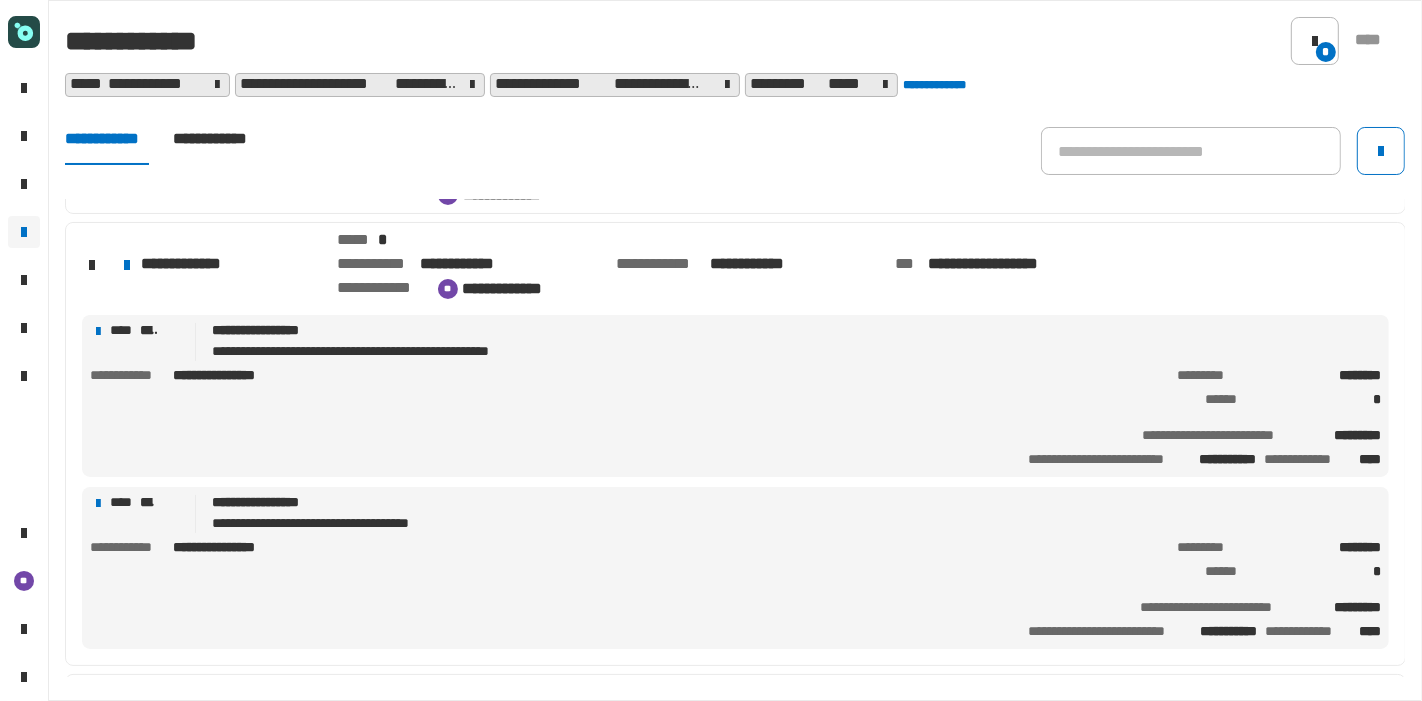 scroll, scrollTop: 261, scrollLeft: 0, axis: vertical 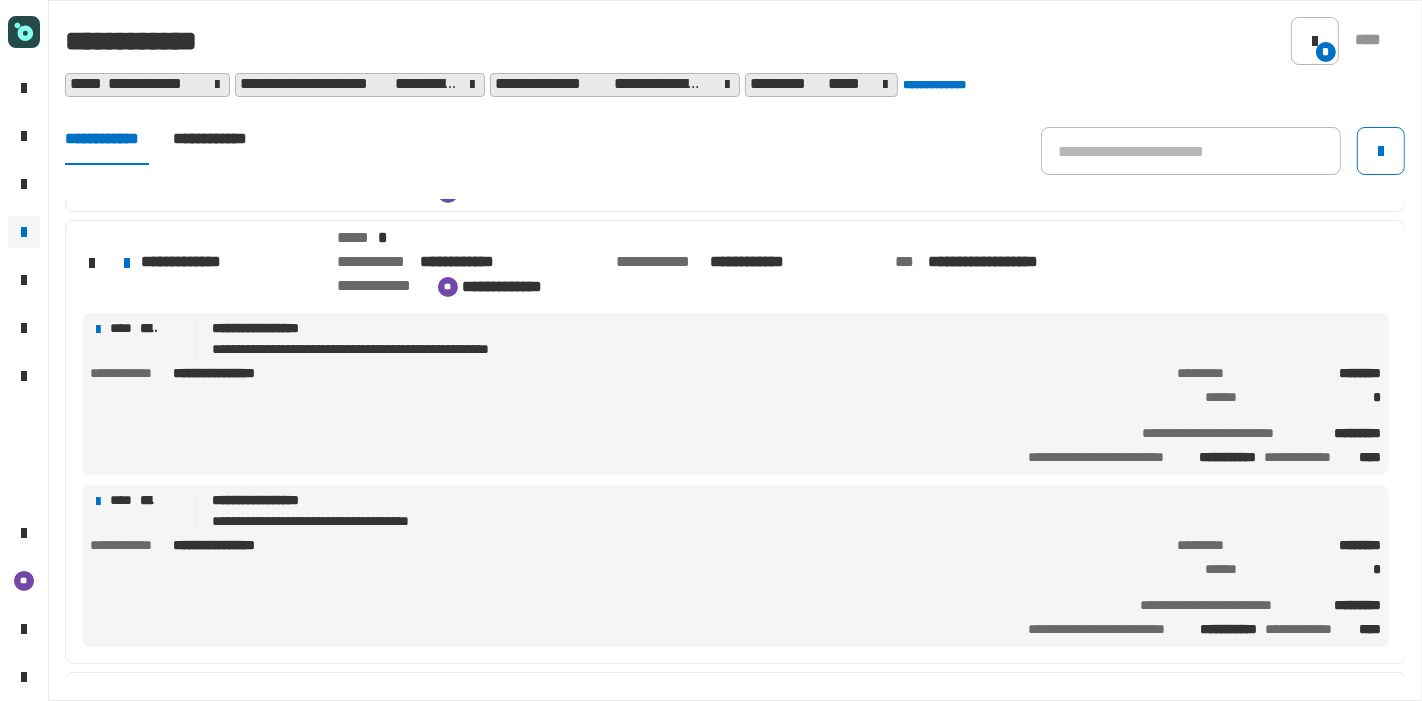 click on "**********" 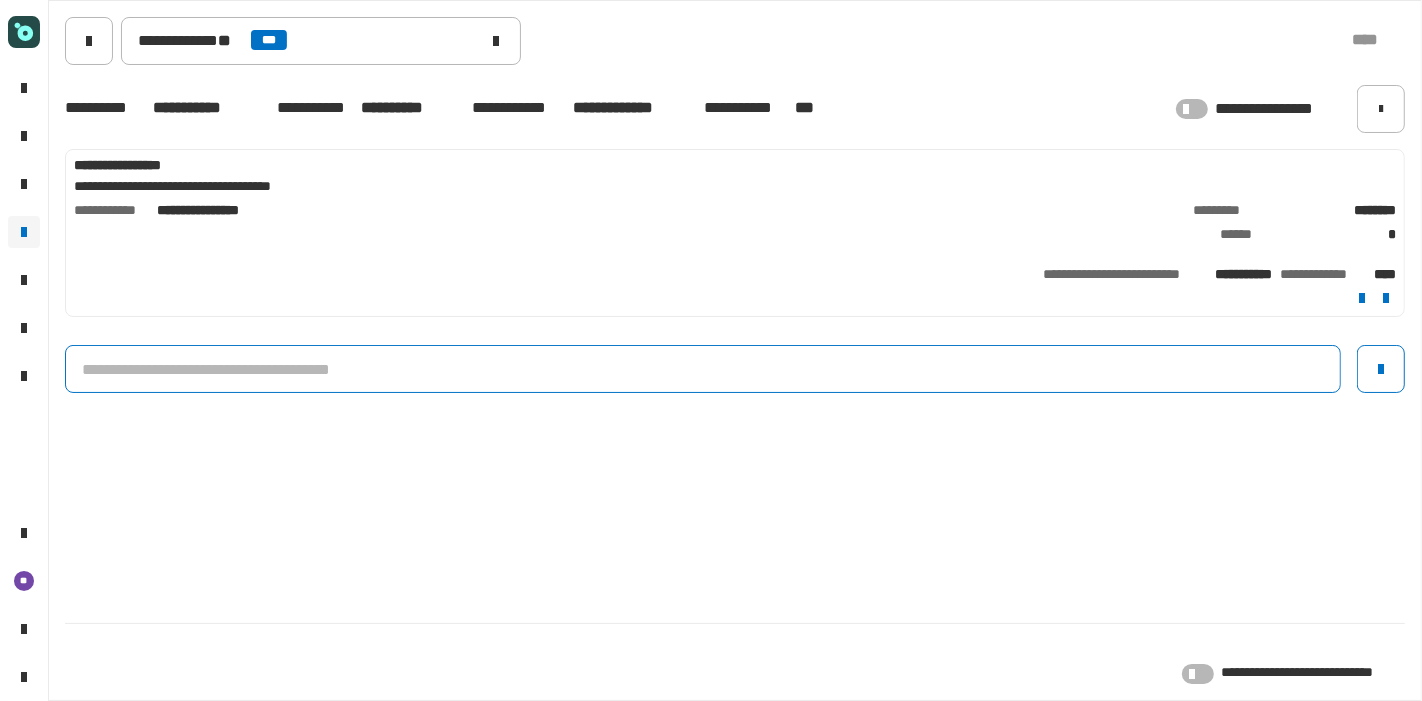 click 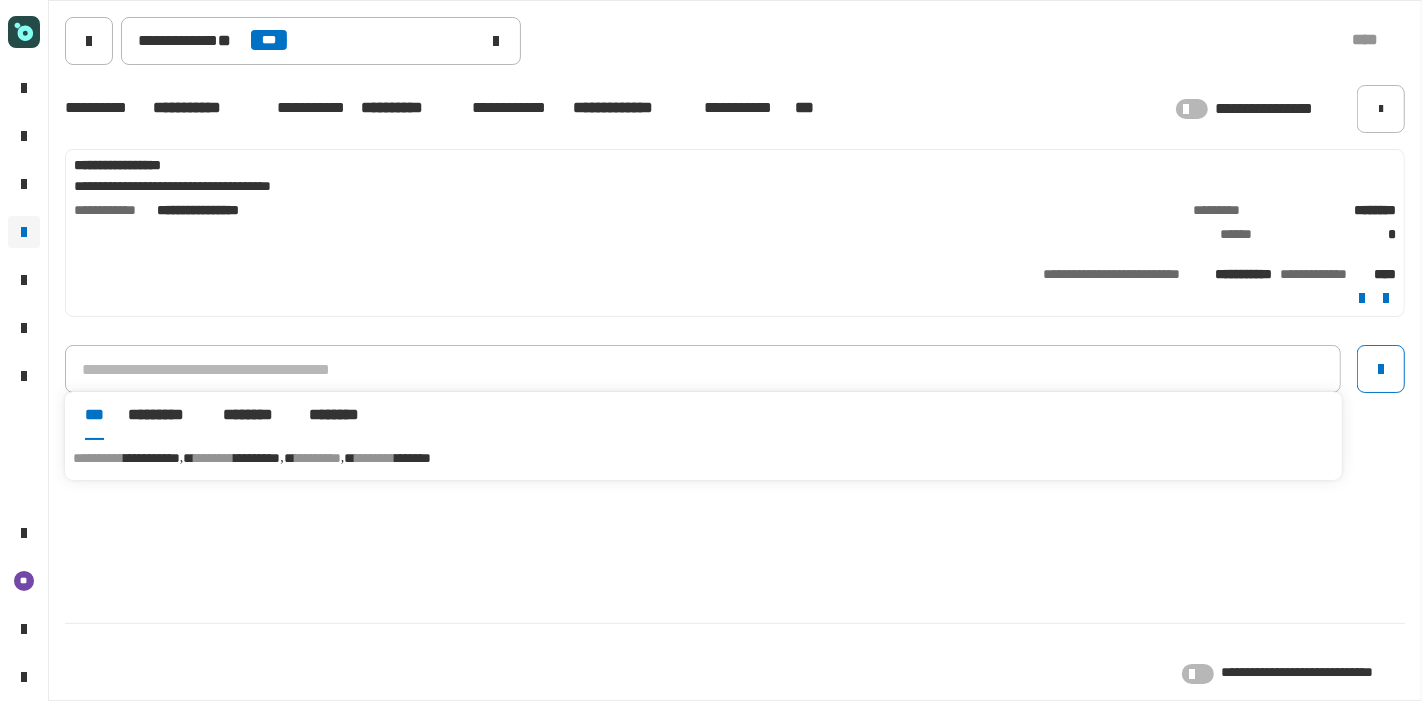 click on "**********" at bounding box center (703, 458) 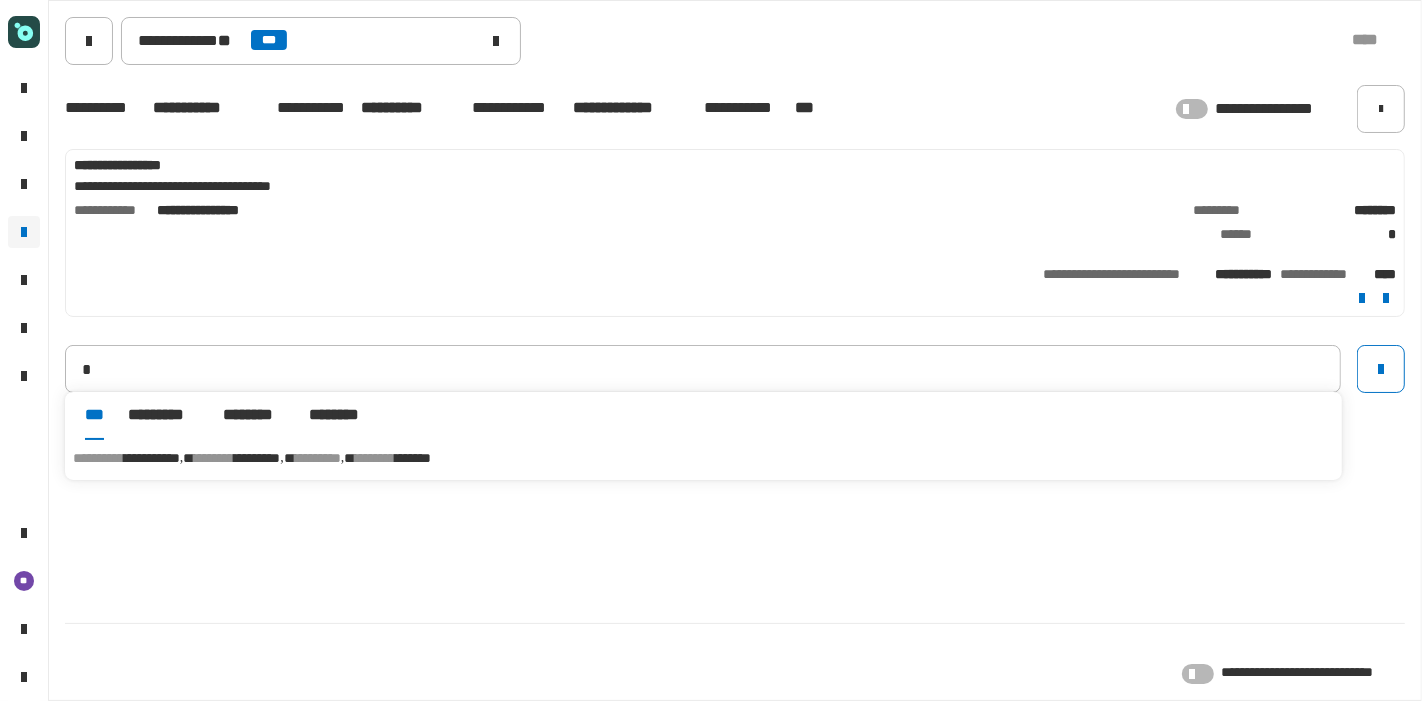 type on "**********" 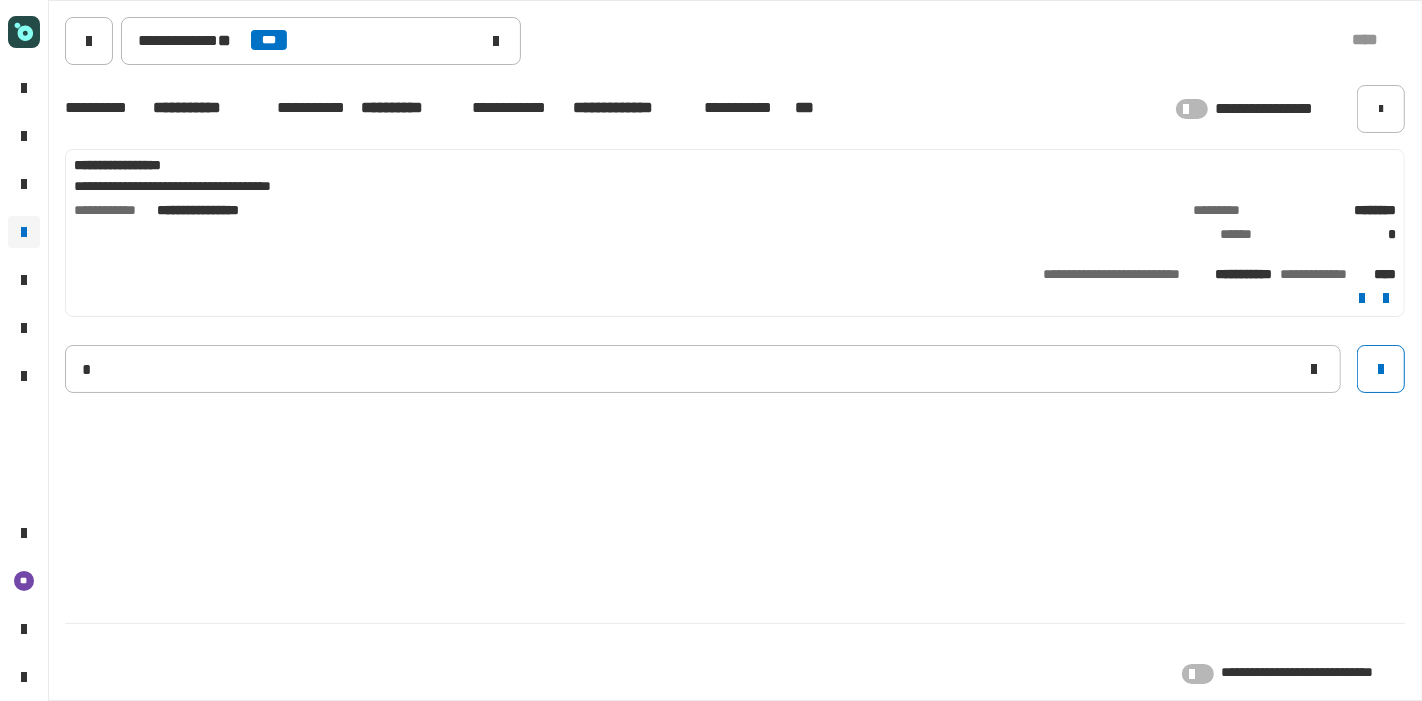 type 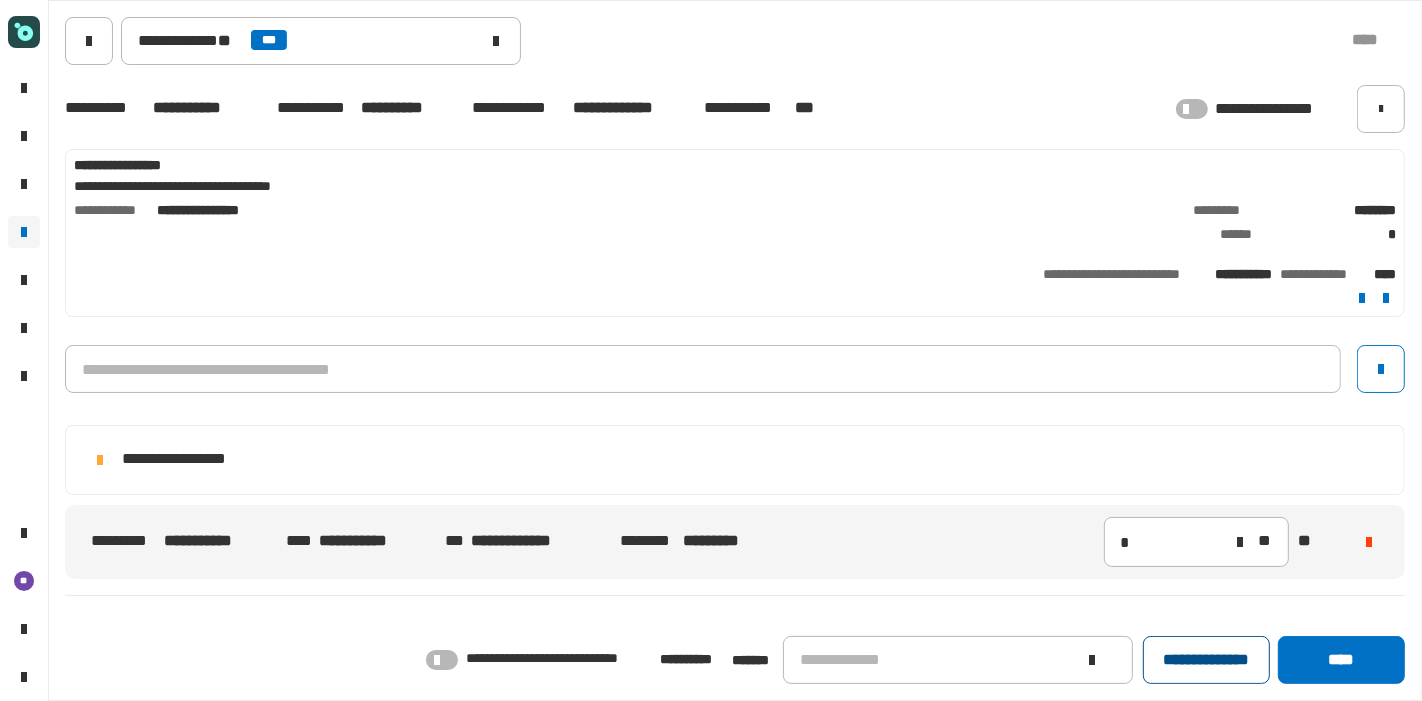 click on "**********" 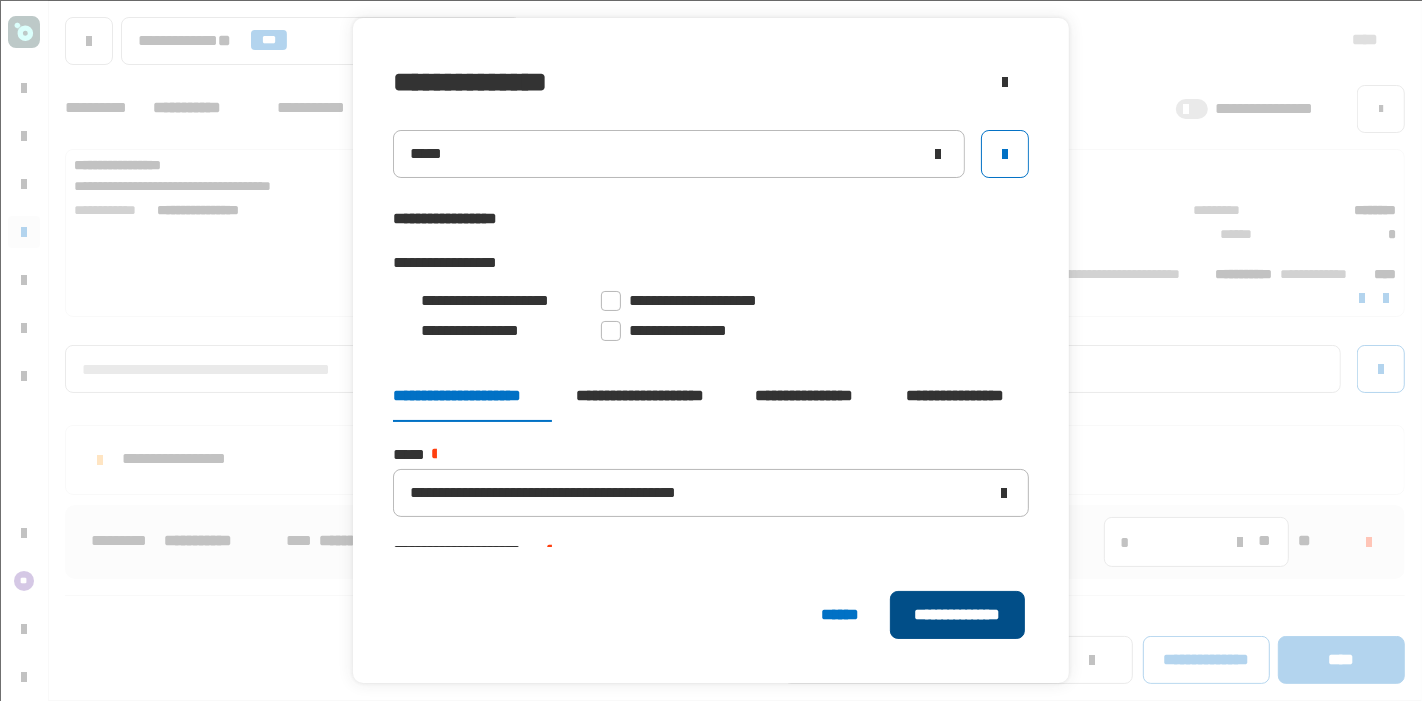 click on "**********" 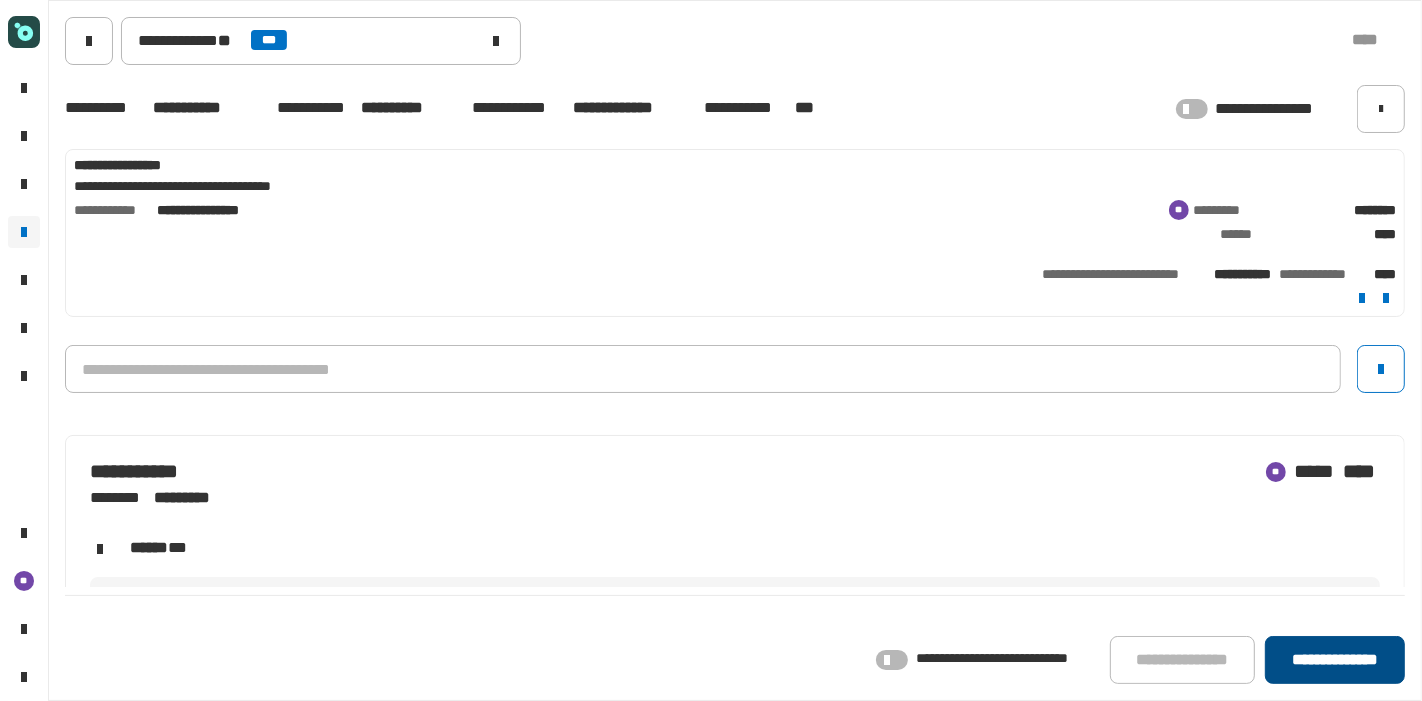 click on "**********" 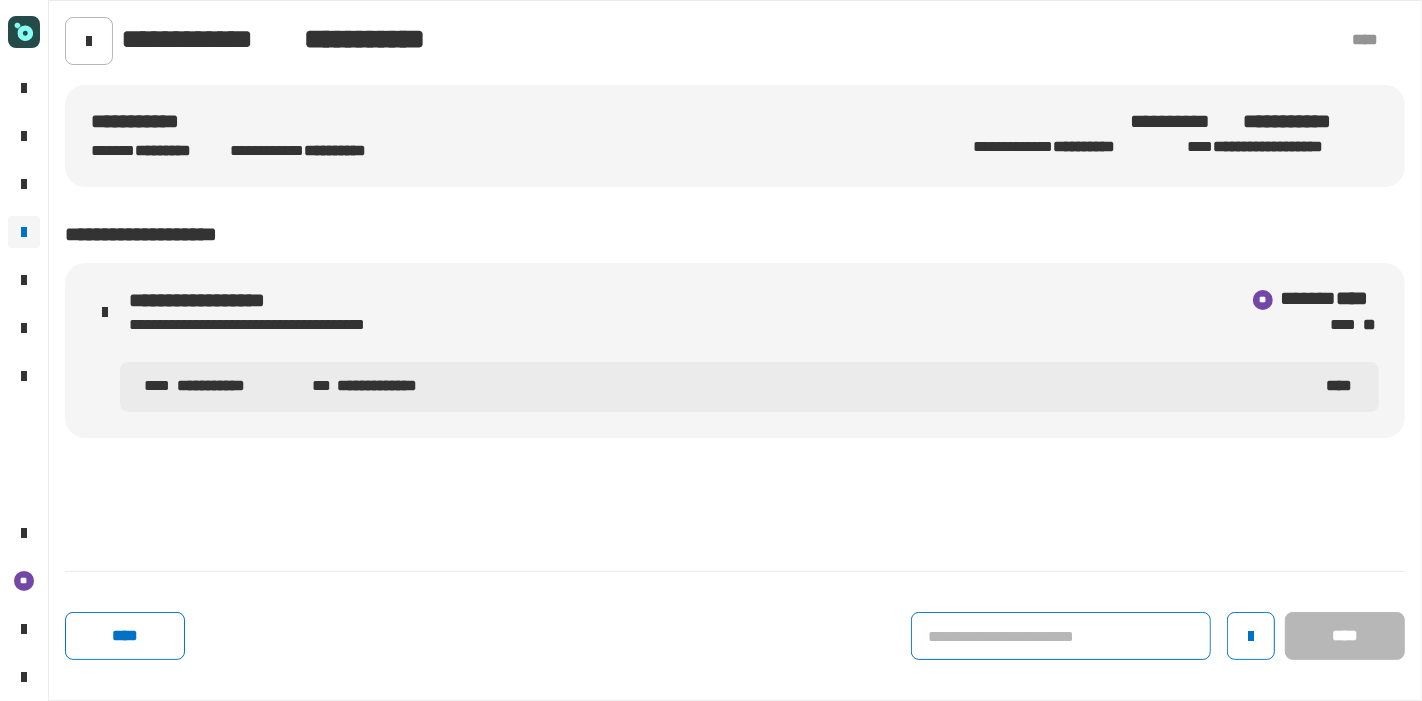 click 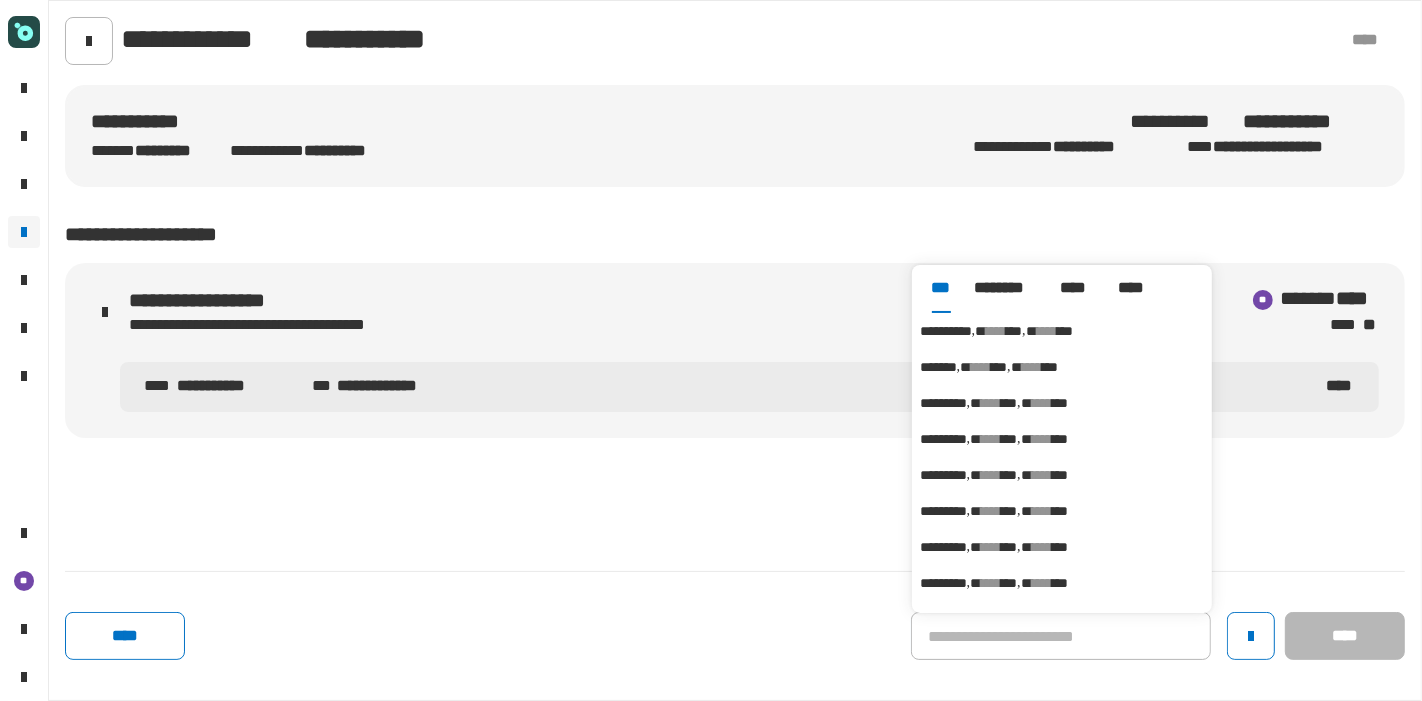 click on "****" at bounding box center [996, 331] 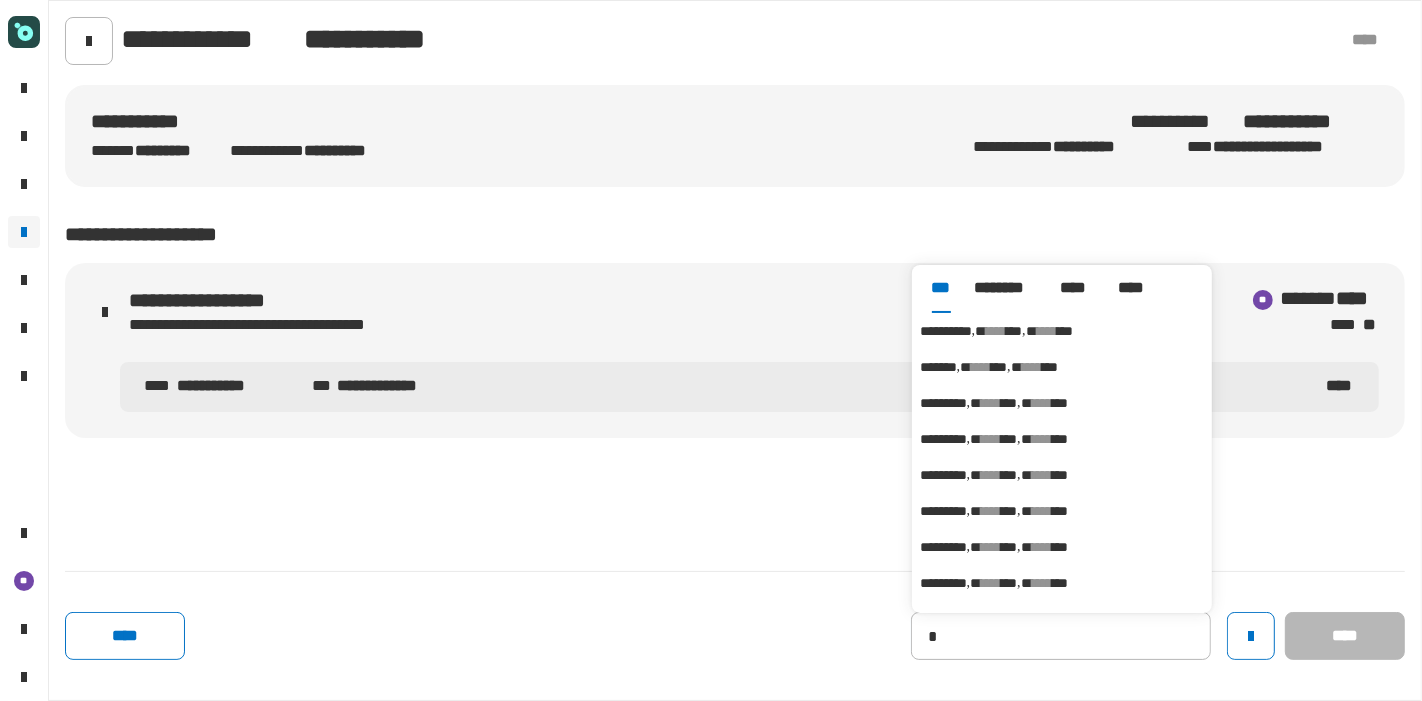 type on "**********" 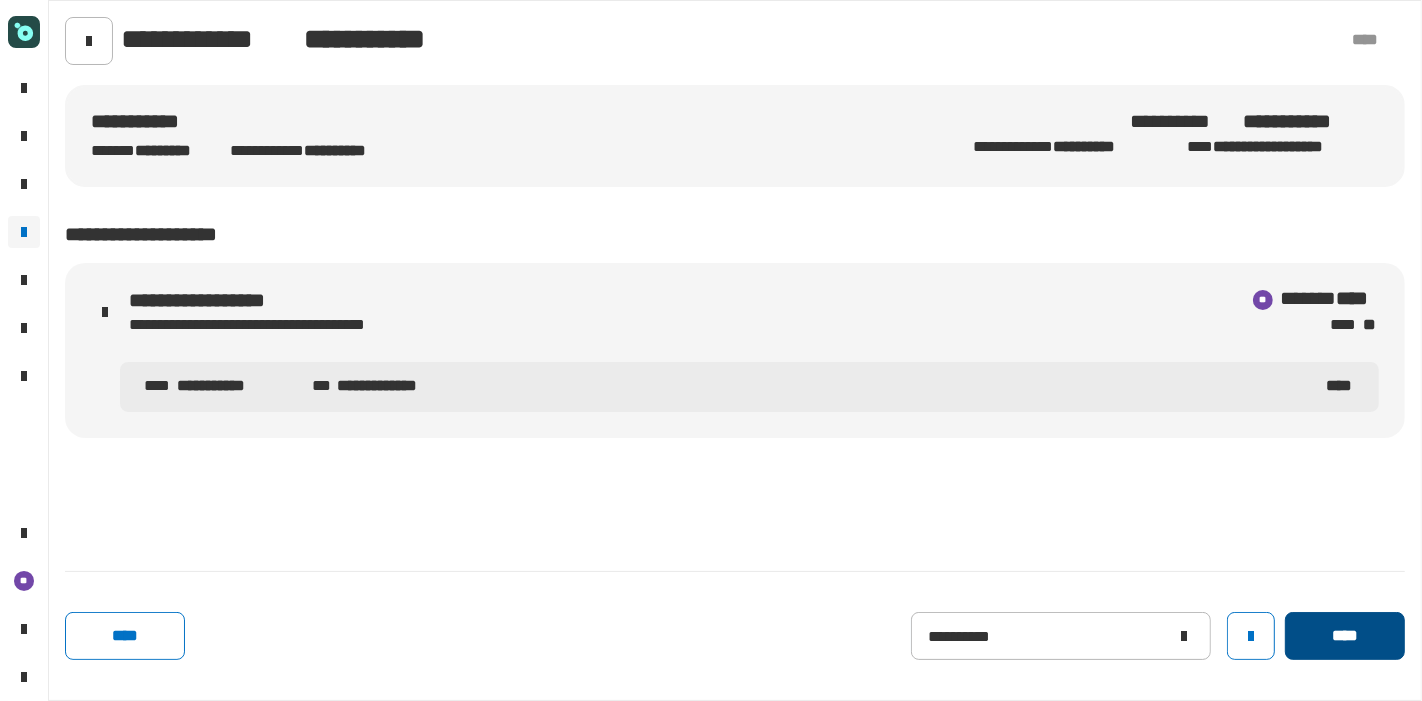 click on "****" 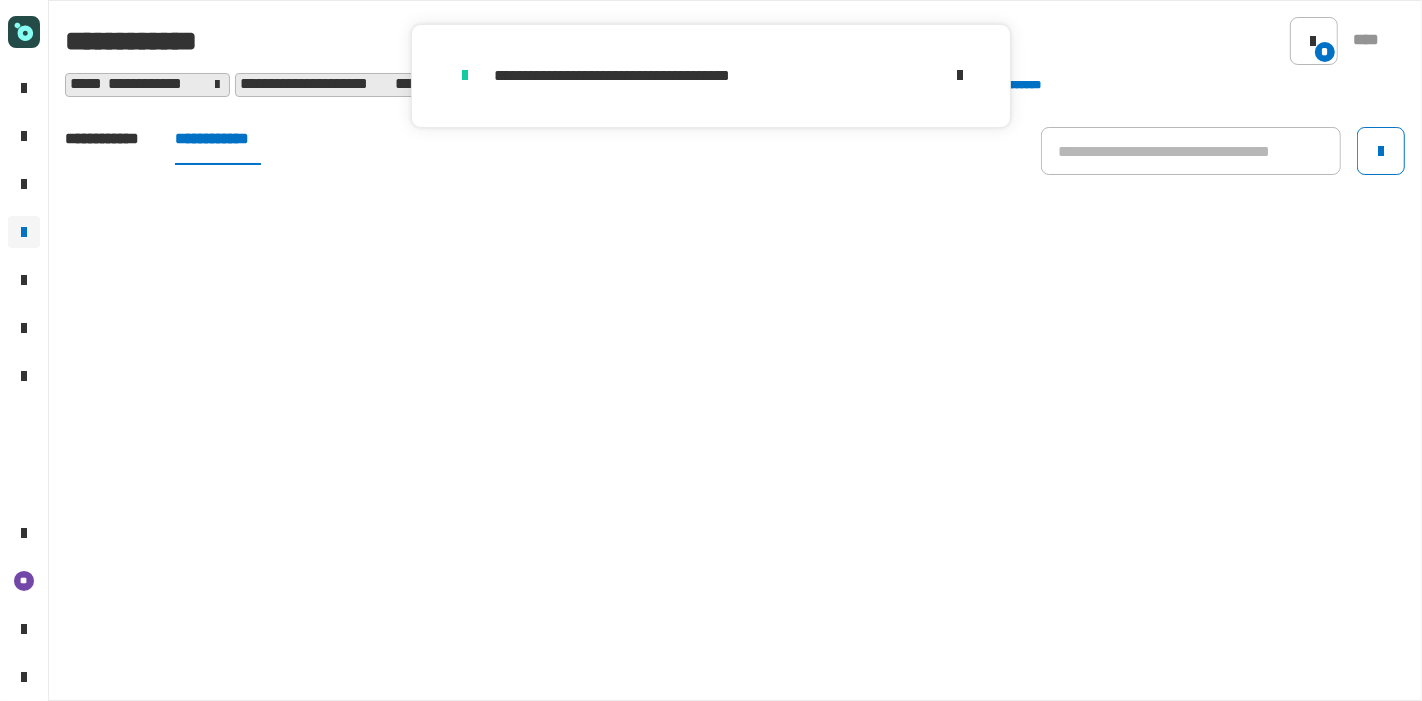 click on "**********" 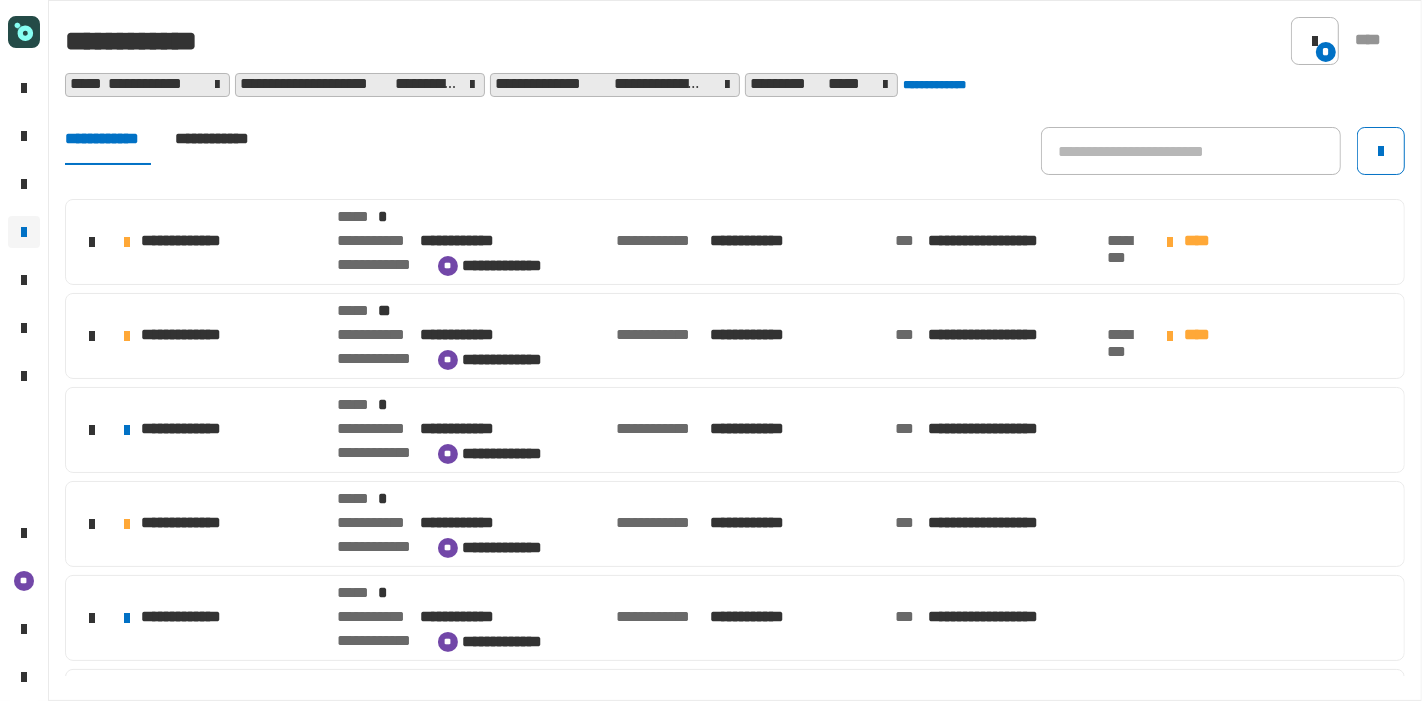 scroll, scrollTop: 85, scrollLeft: 0, axis: vertical 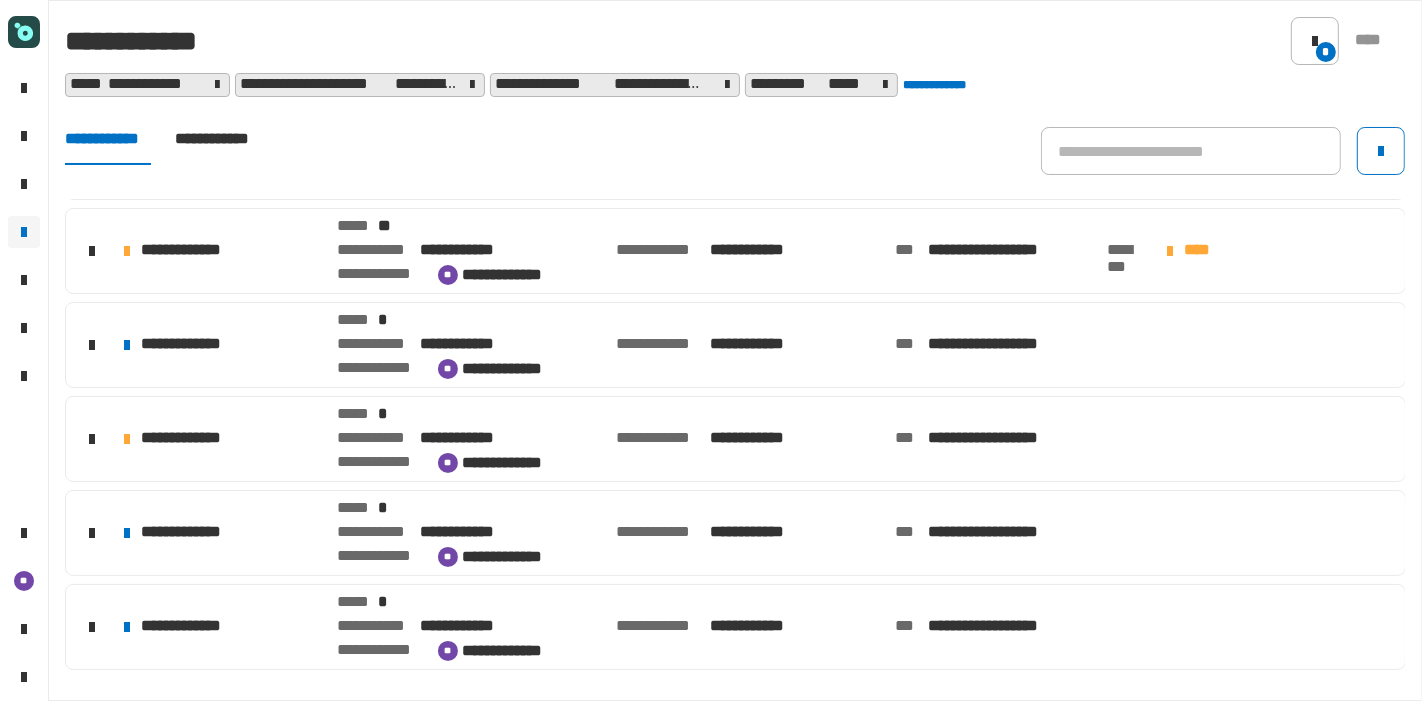 click on "**********" 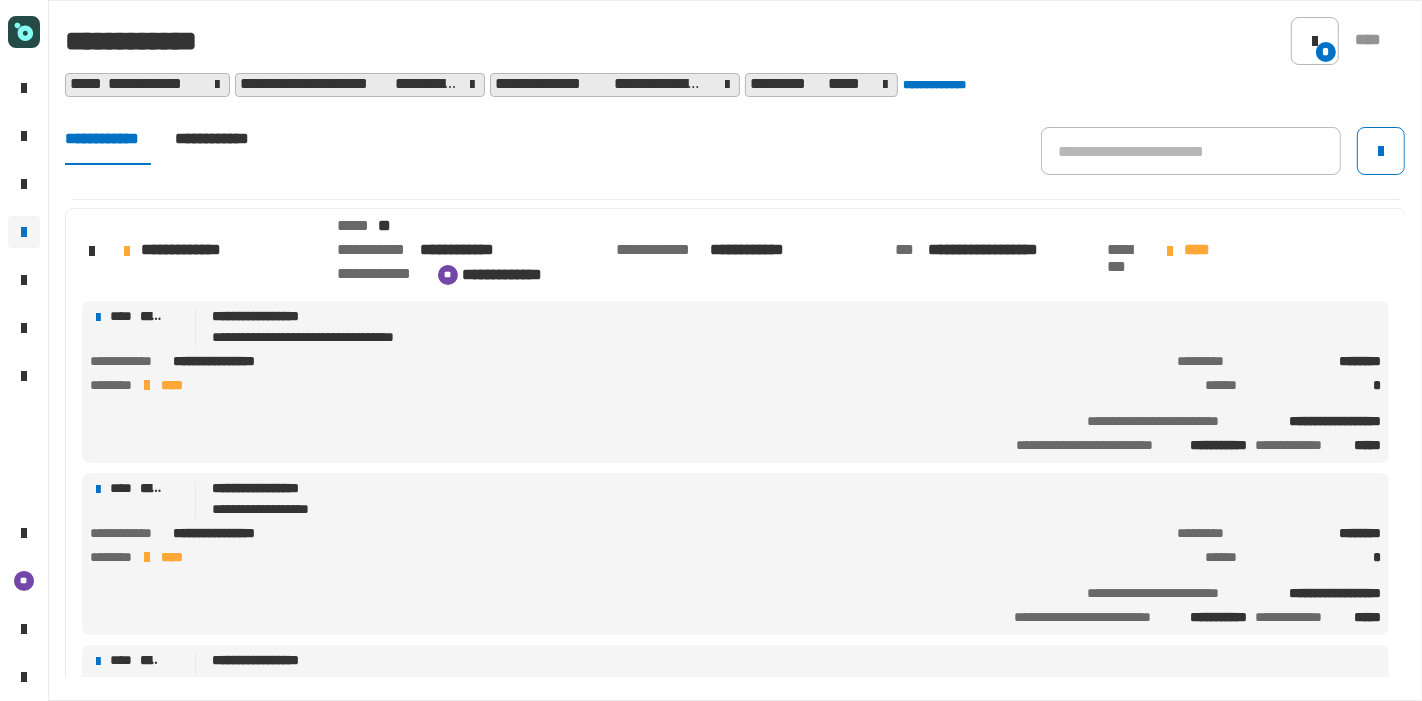 click on "**********" 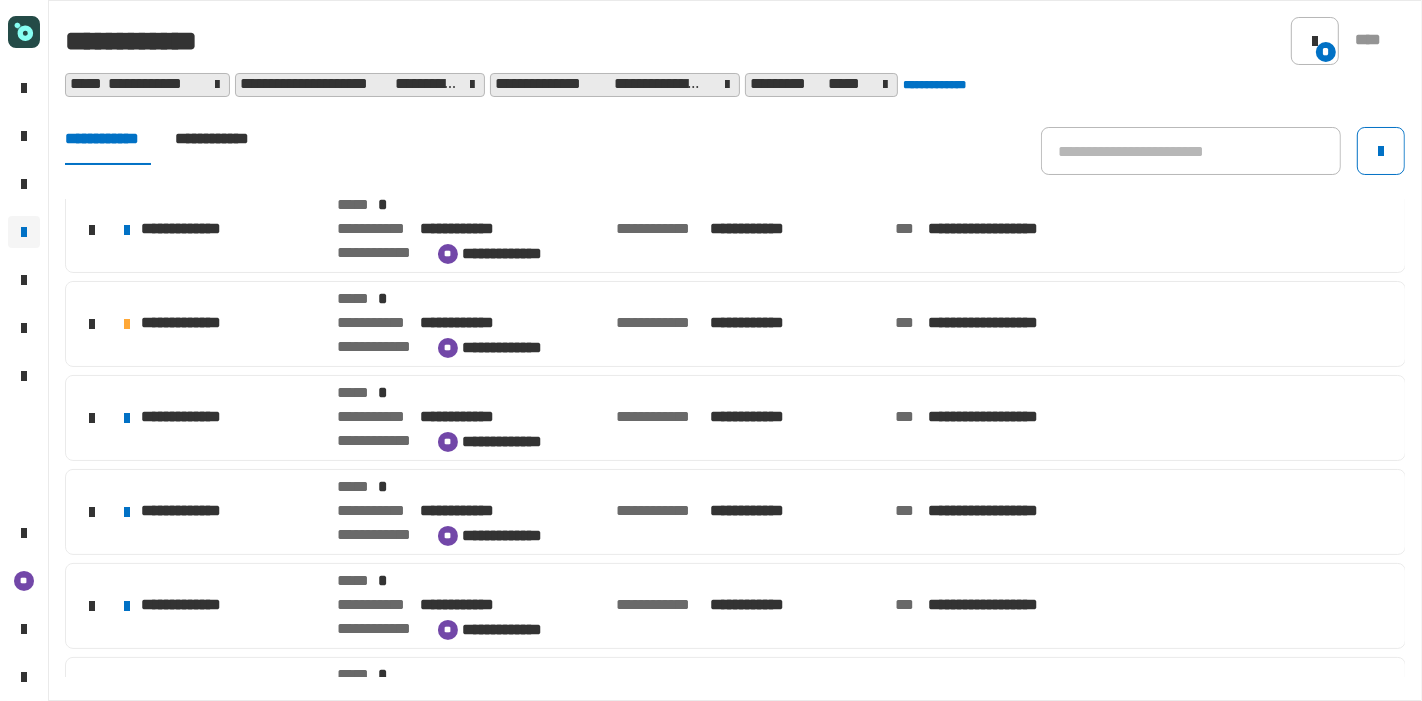 scroll, scrollTop: 201, scrollLeft: 0, axis: vertical 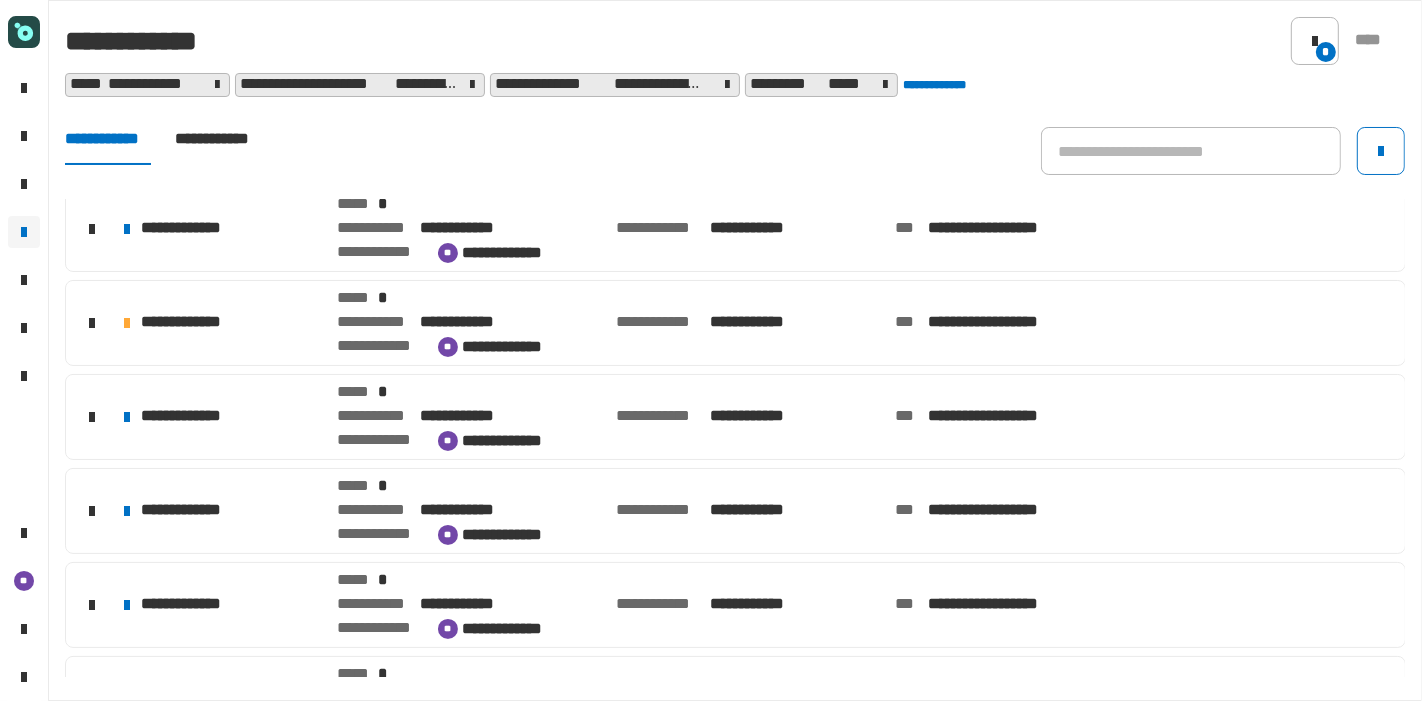 click on "**********" 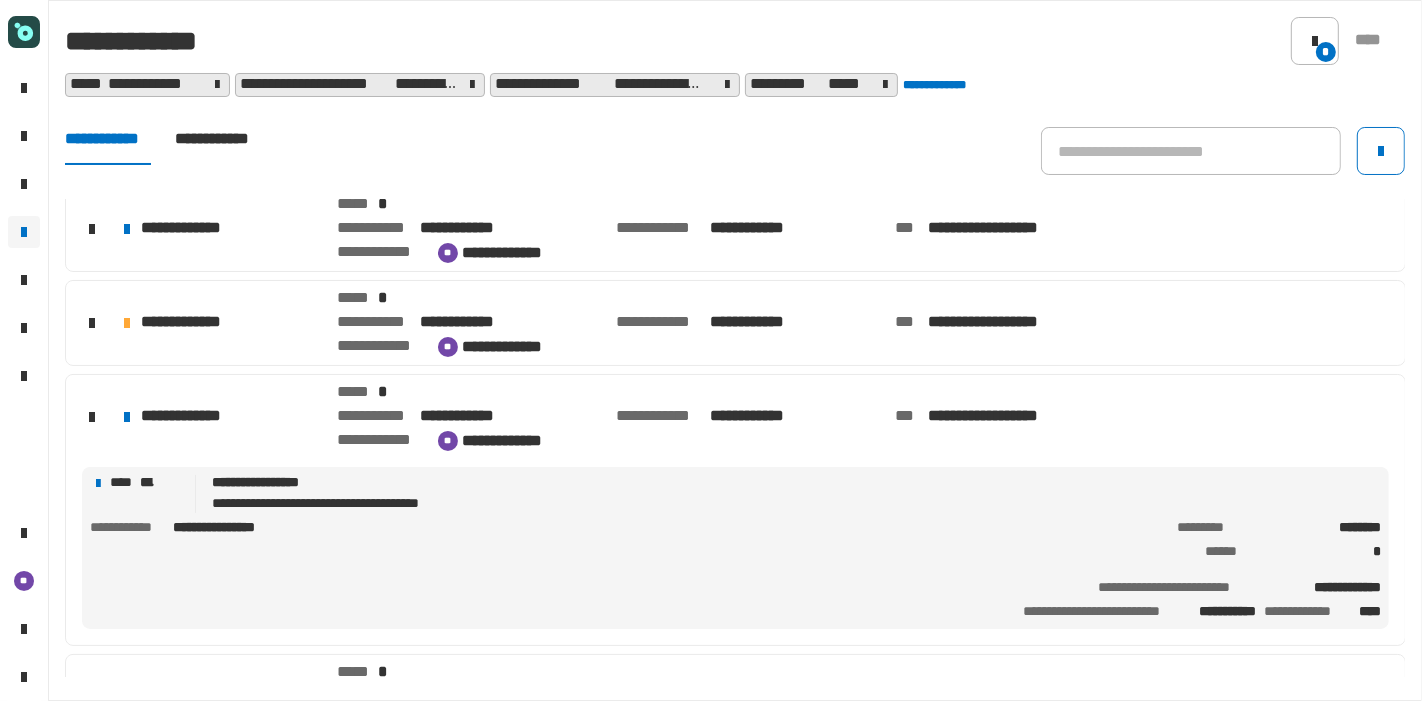 click on "**********" 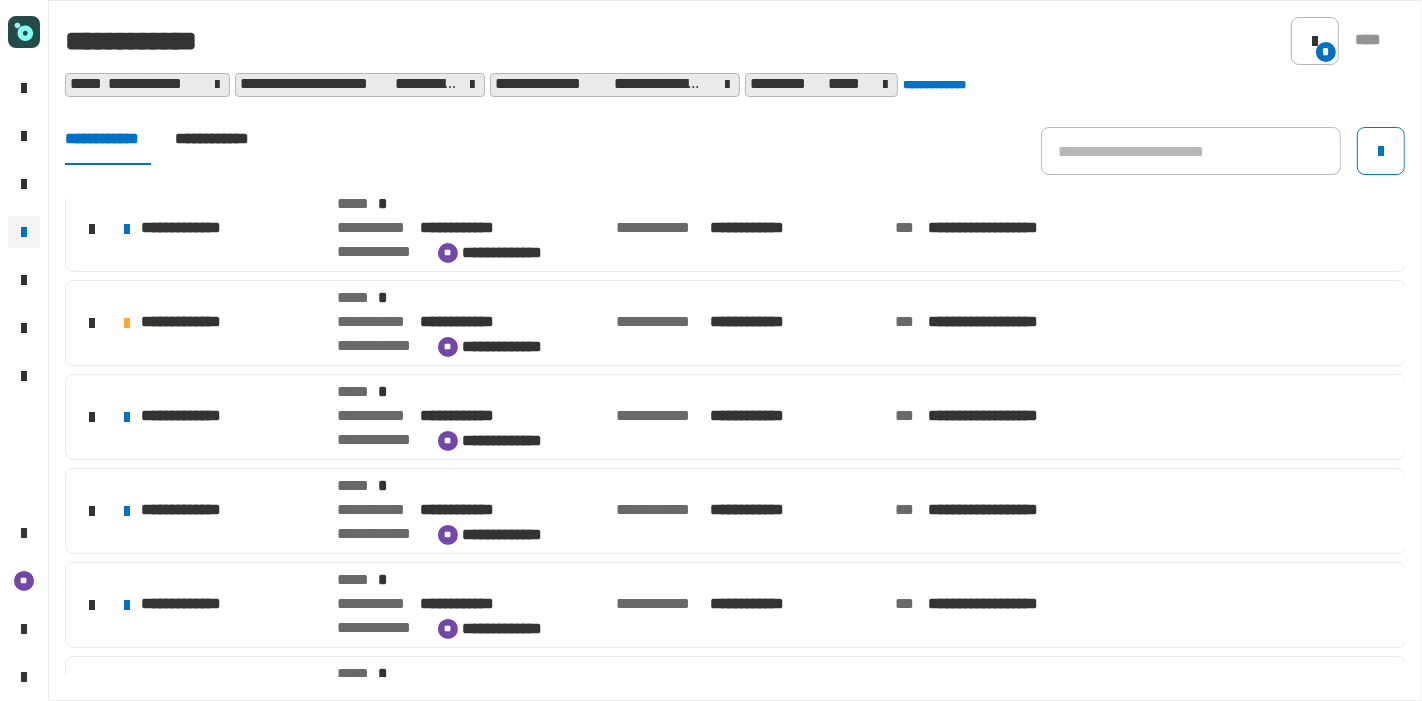 click on "**********" 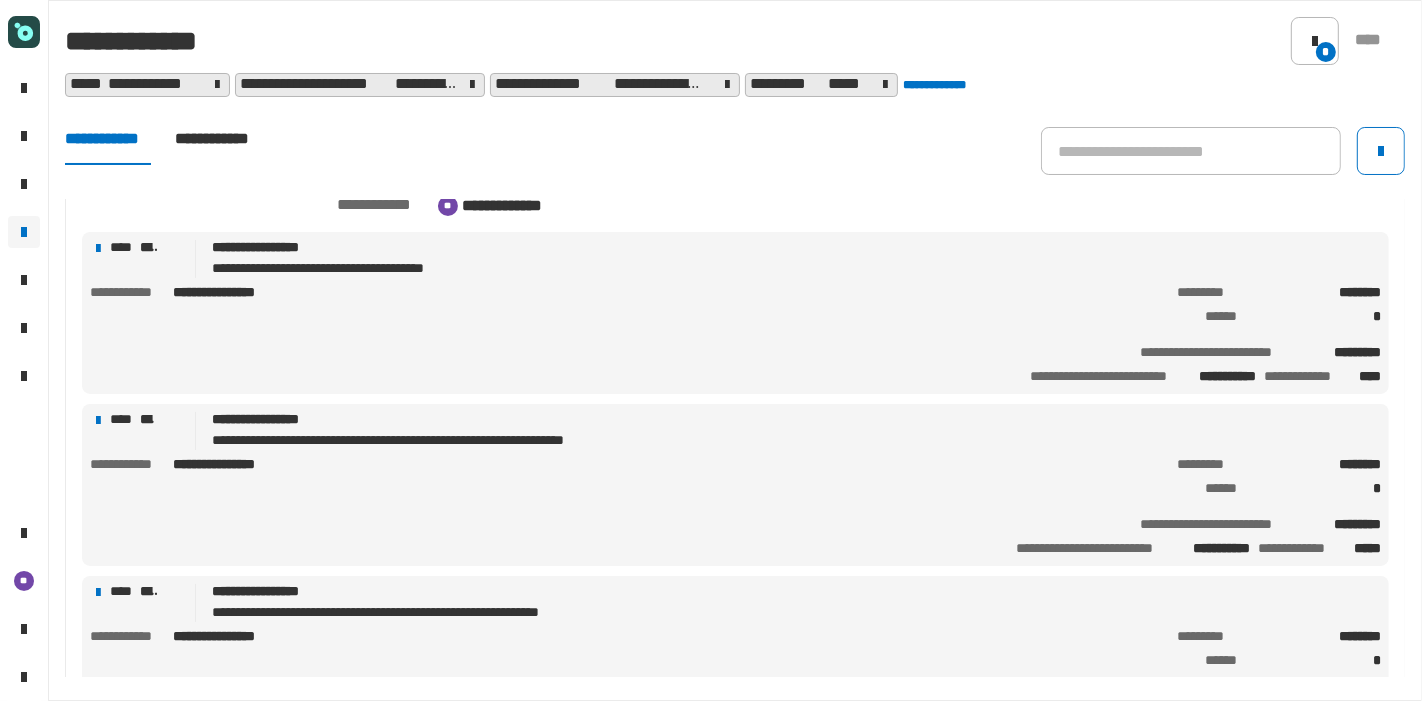 scroll, scrollTop: 524, scrollLeft: 0, axis: vertical 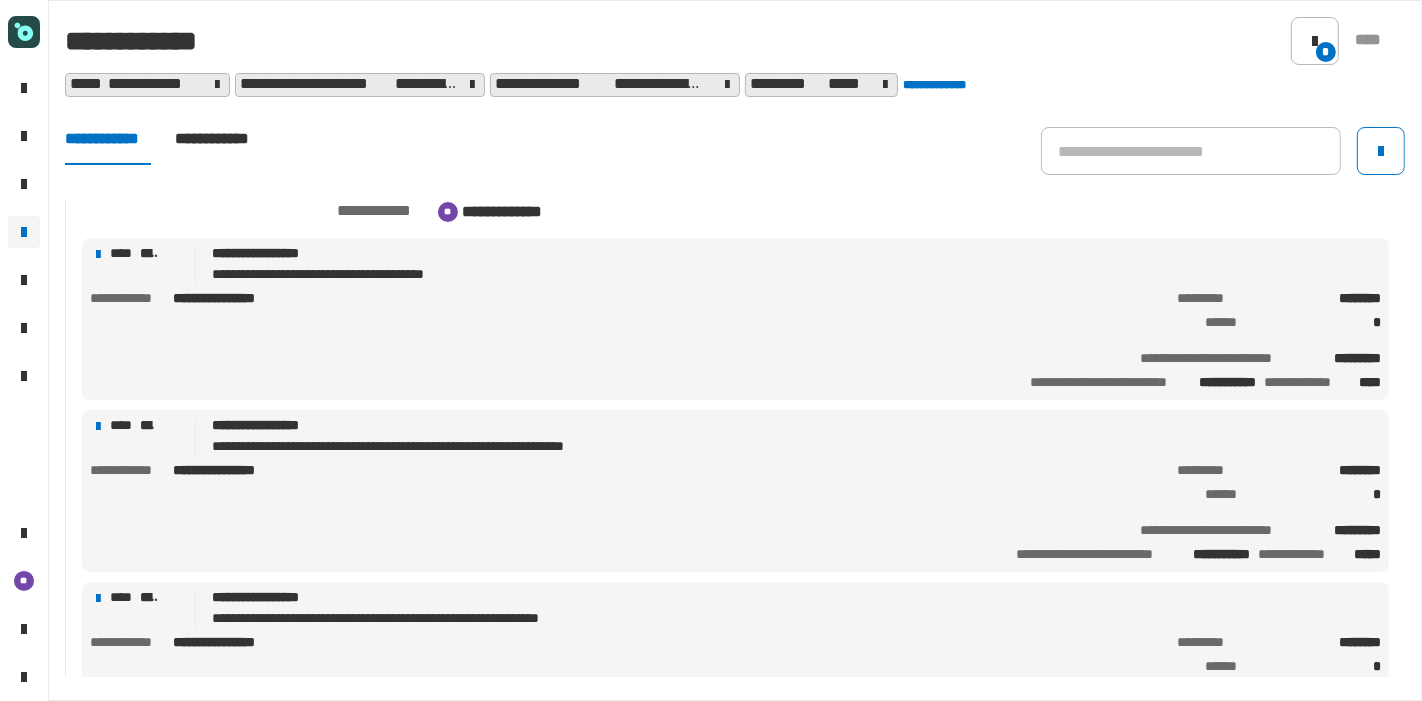 click on "**********" 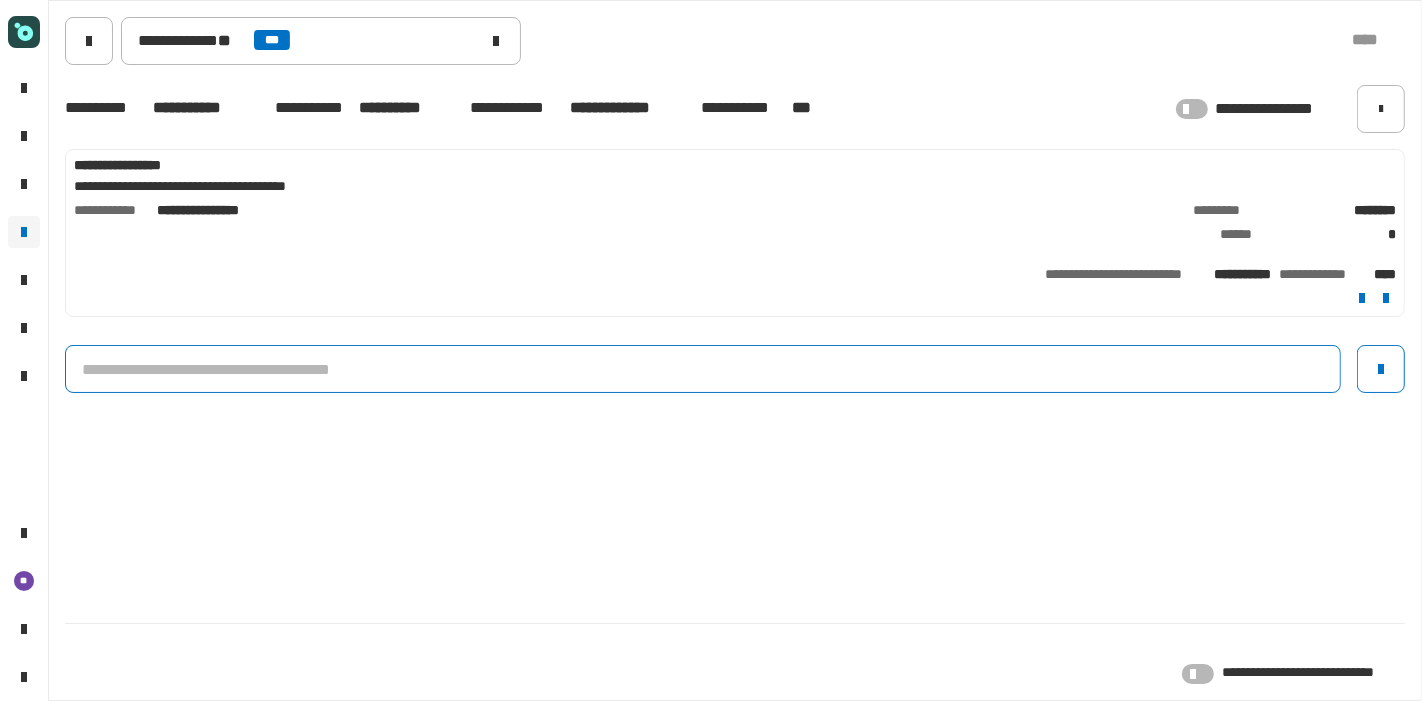click 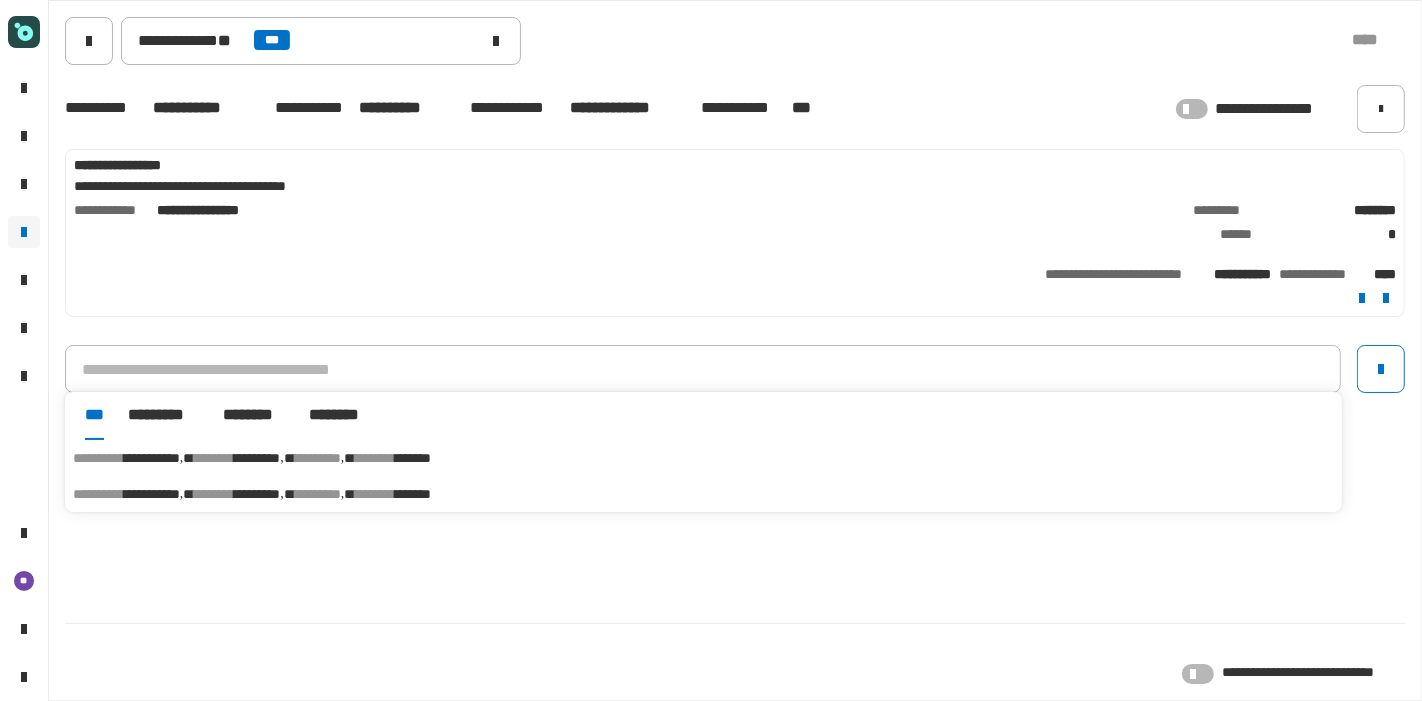 click on "********" at bounding box center [375, 494] 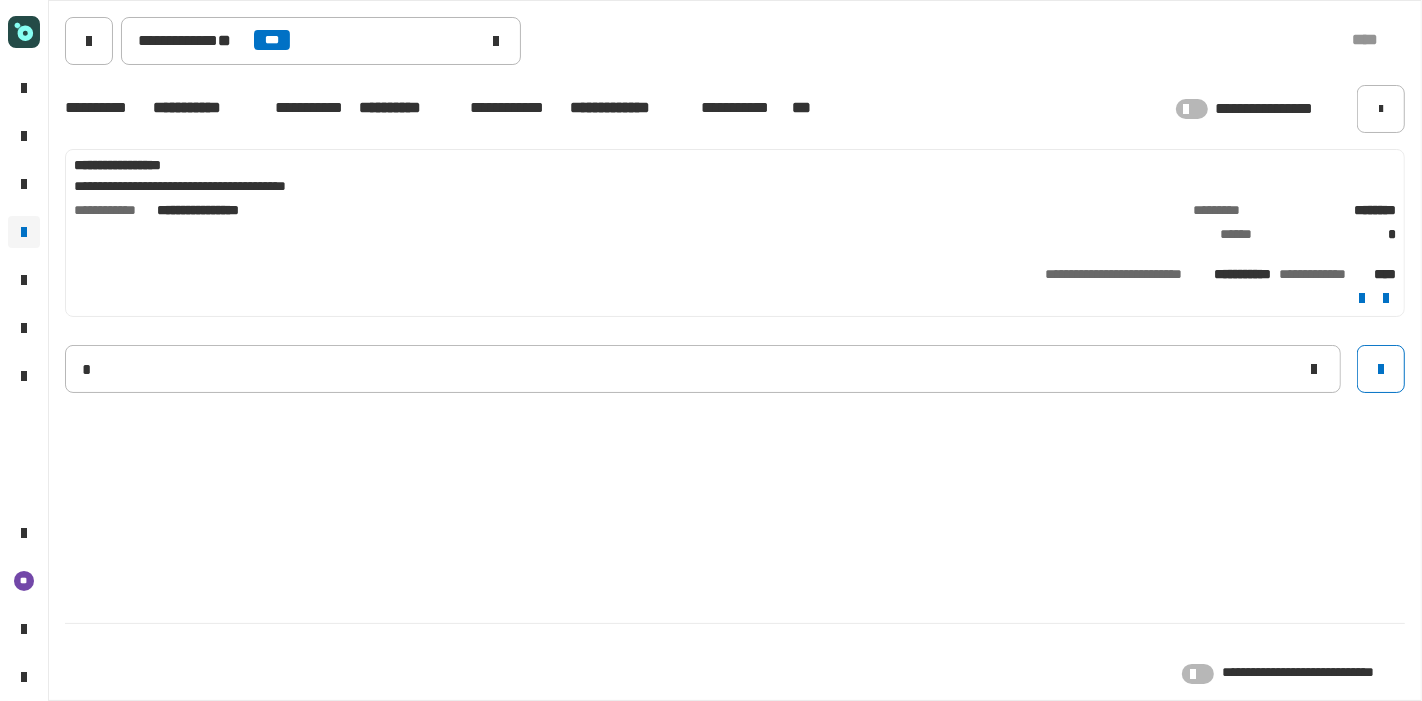 type on "**********" 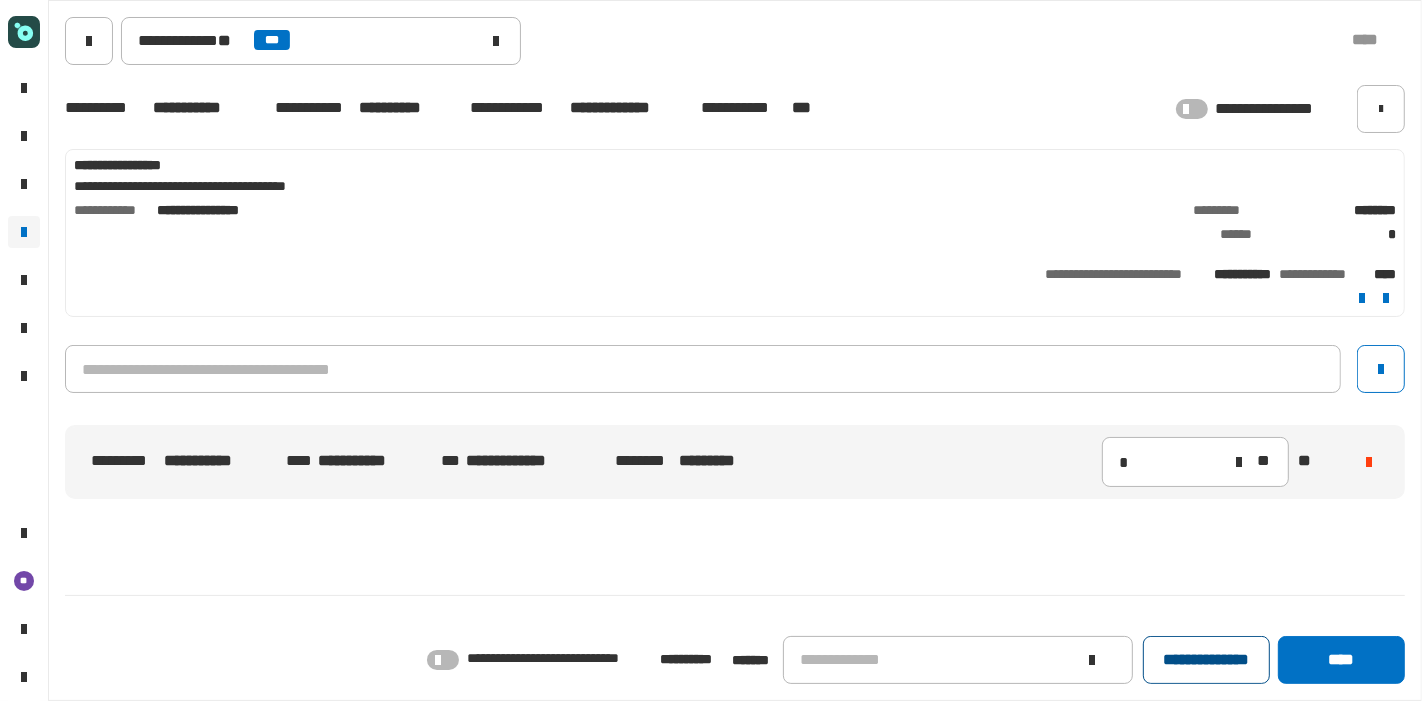 click on "**********" 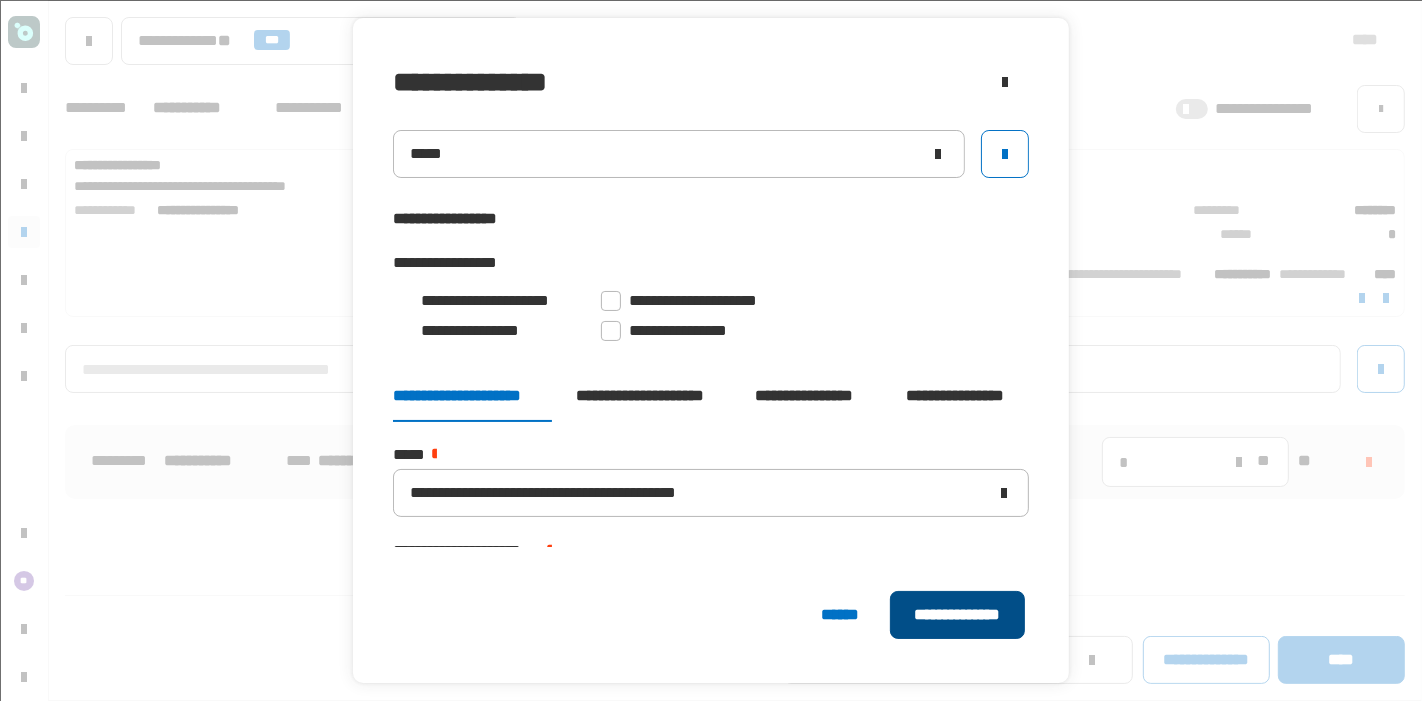 click on "**********" 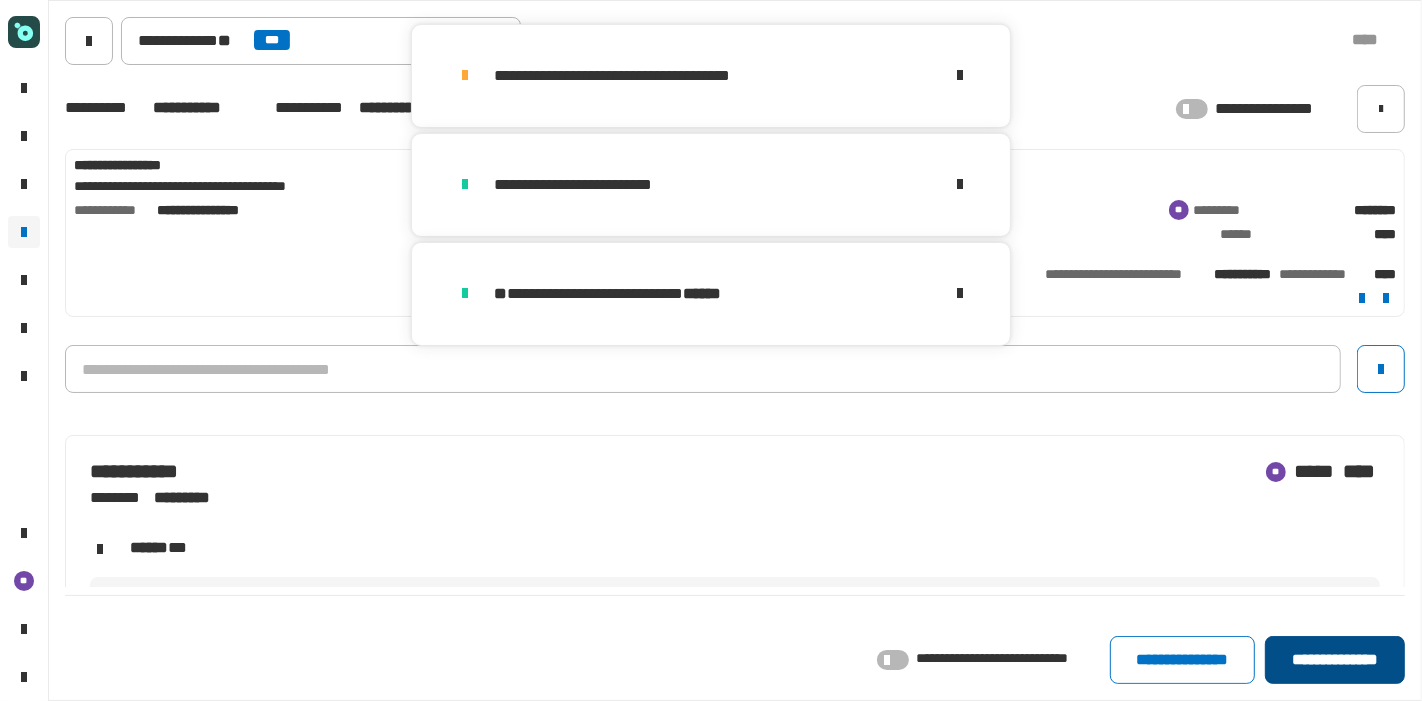 click on "**********" 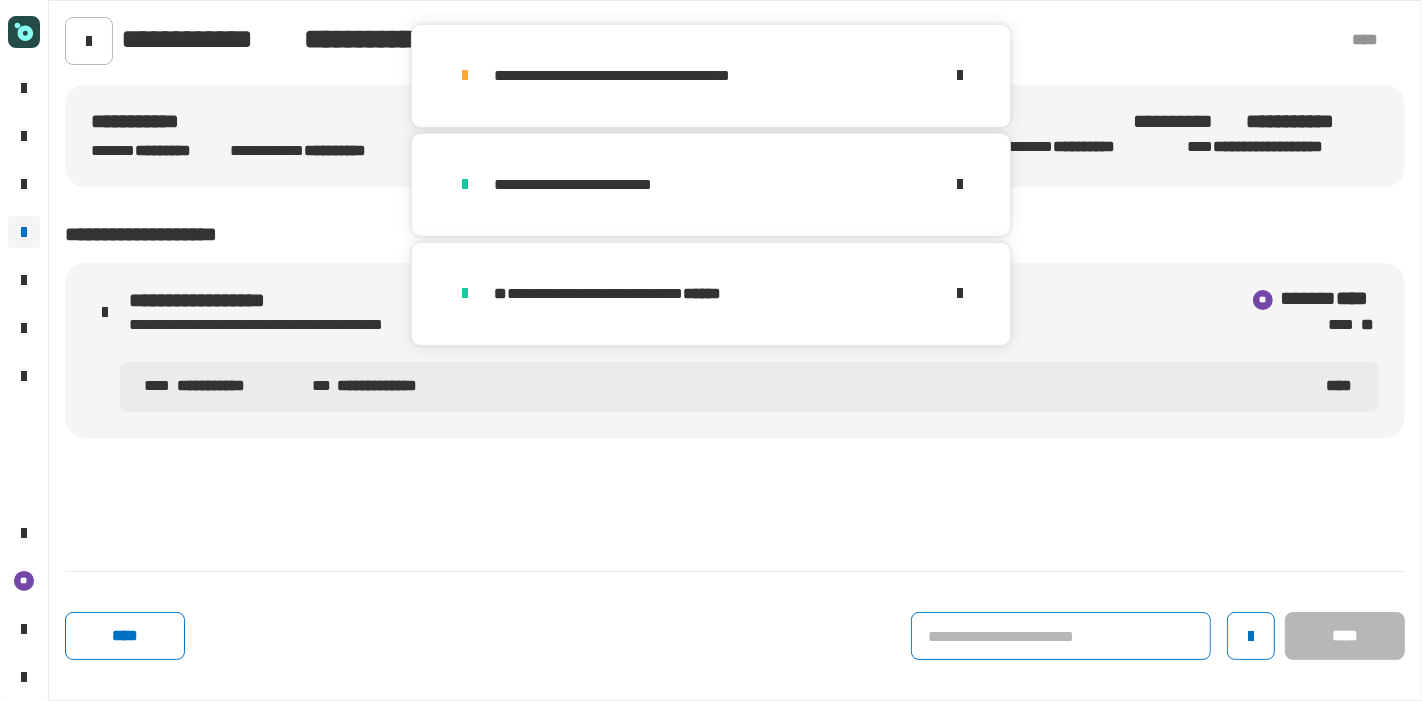 click 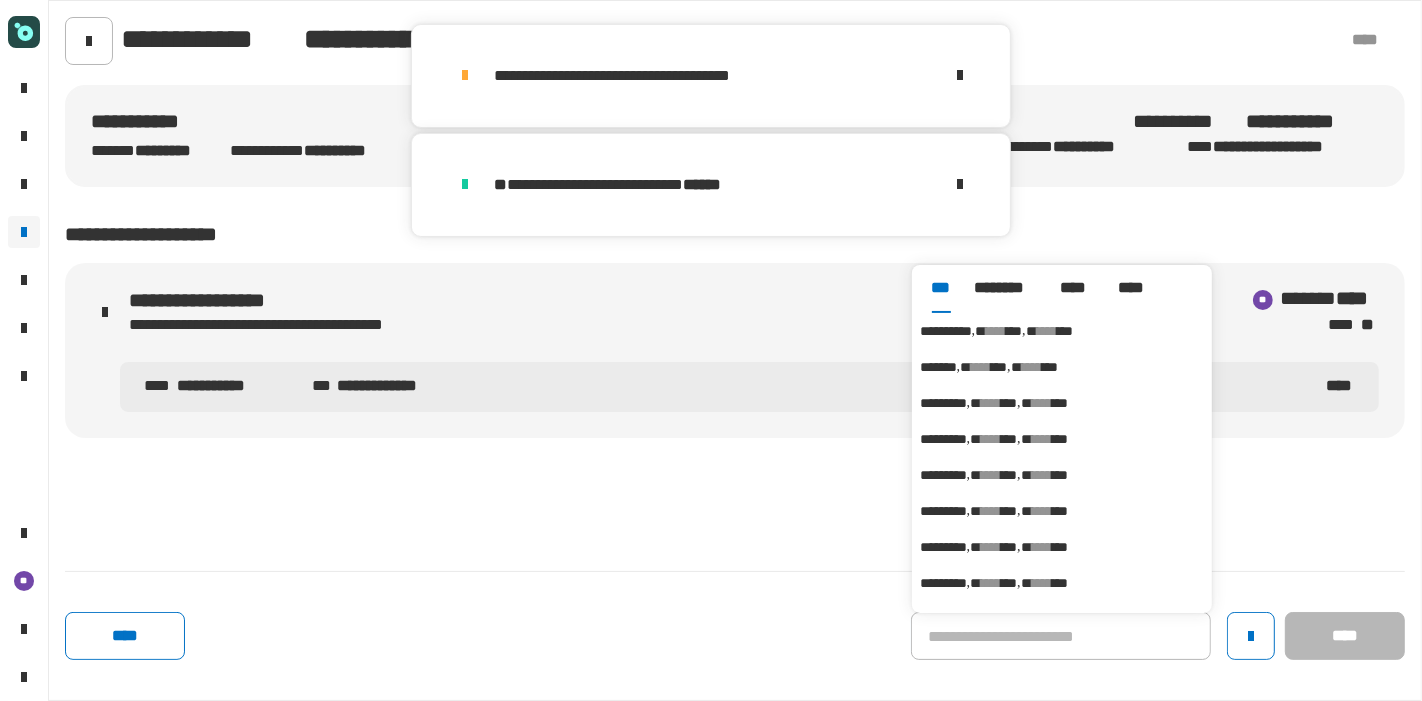 click on "**********" at bounding box center (1062, 331) 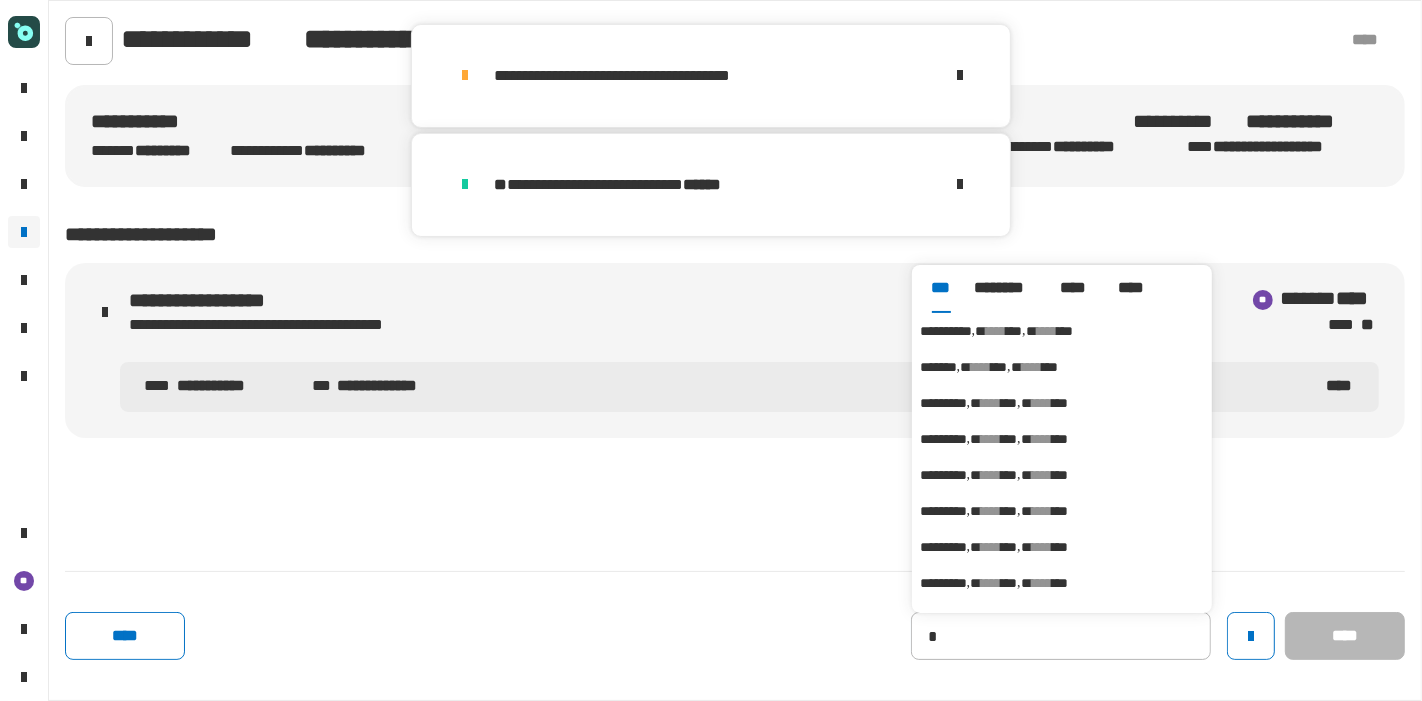 type on "**********" 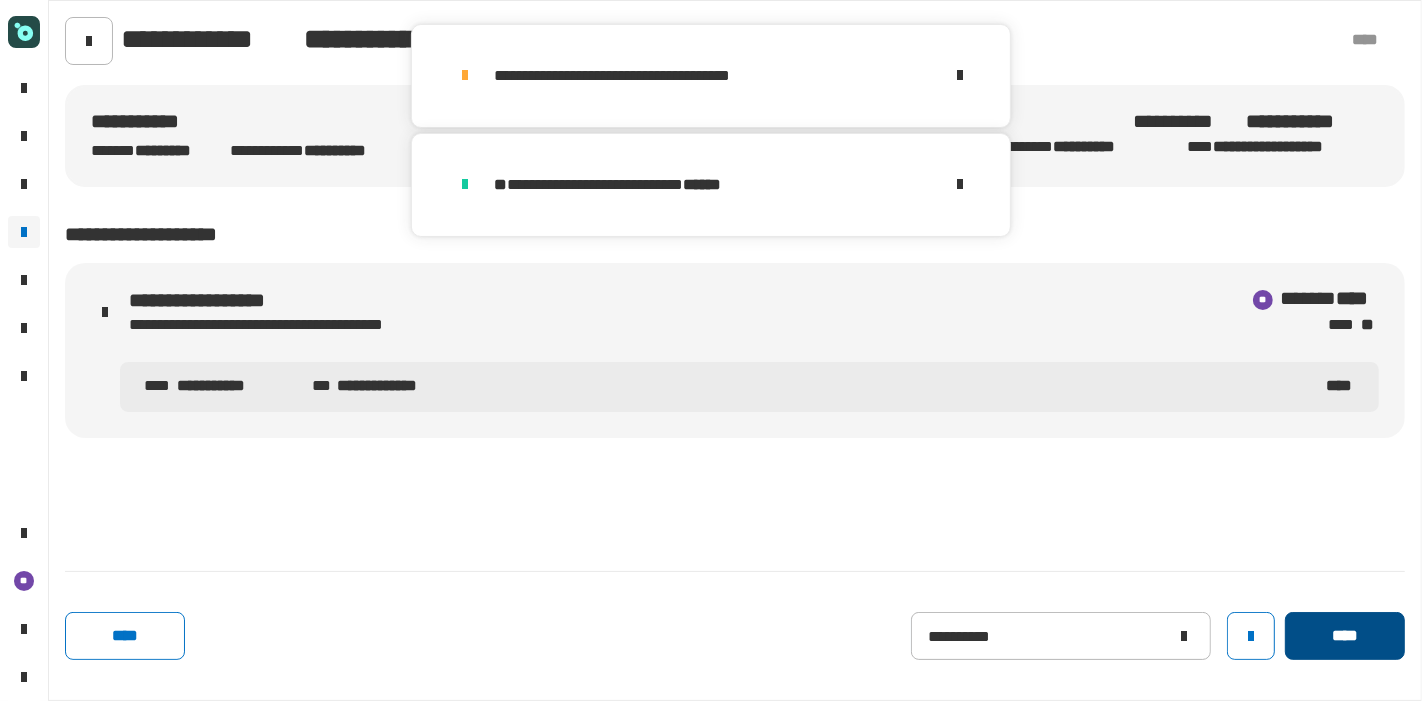 click on "****" 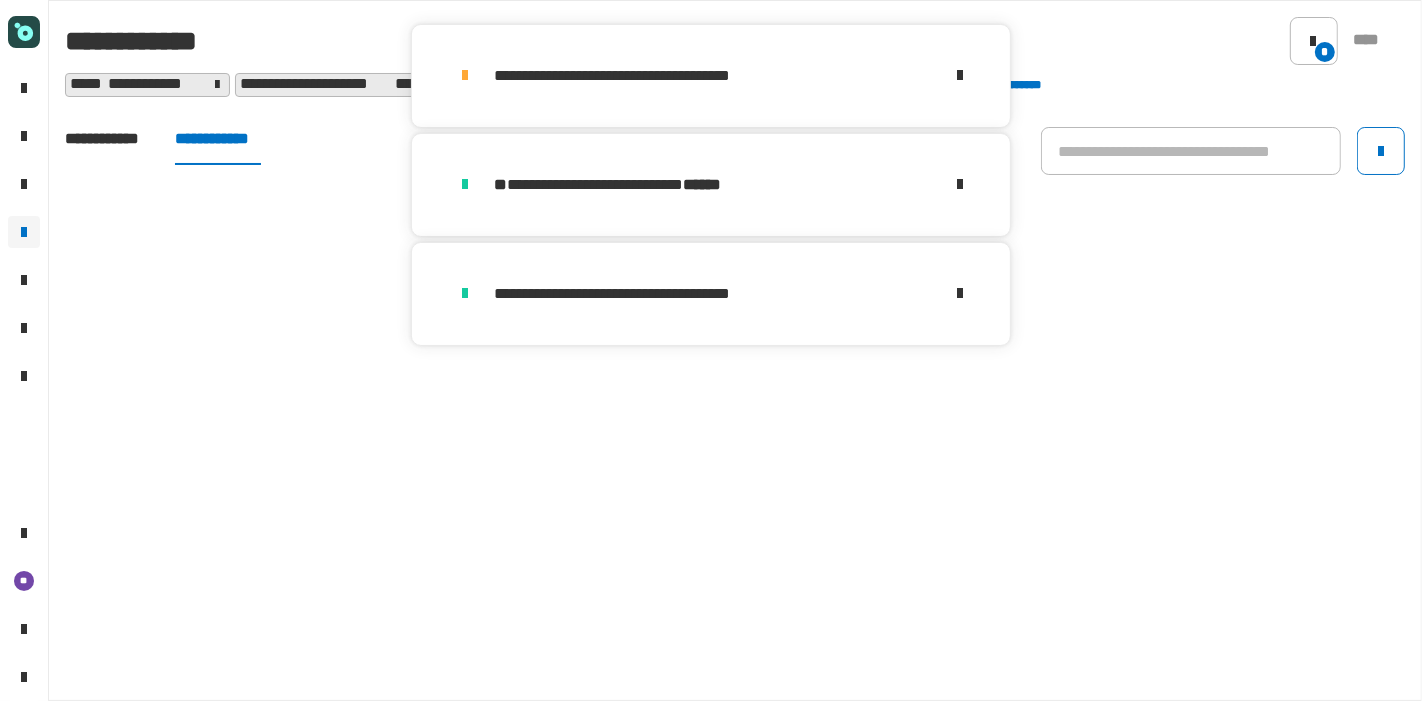 click on "**********" 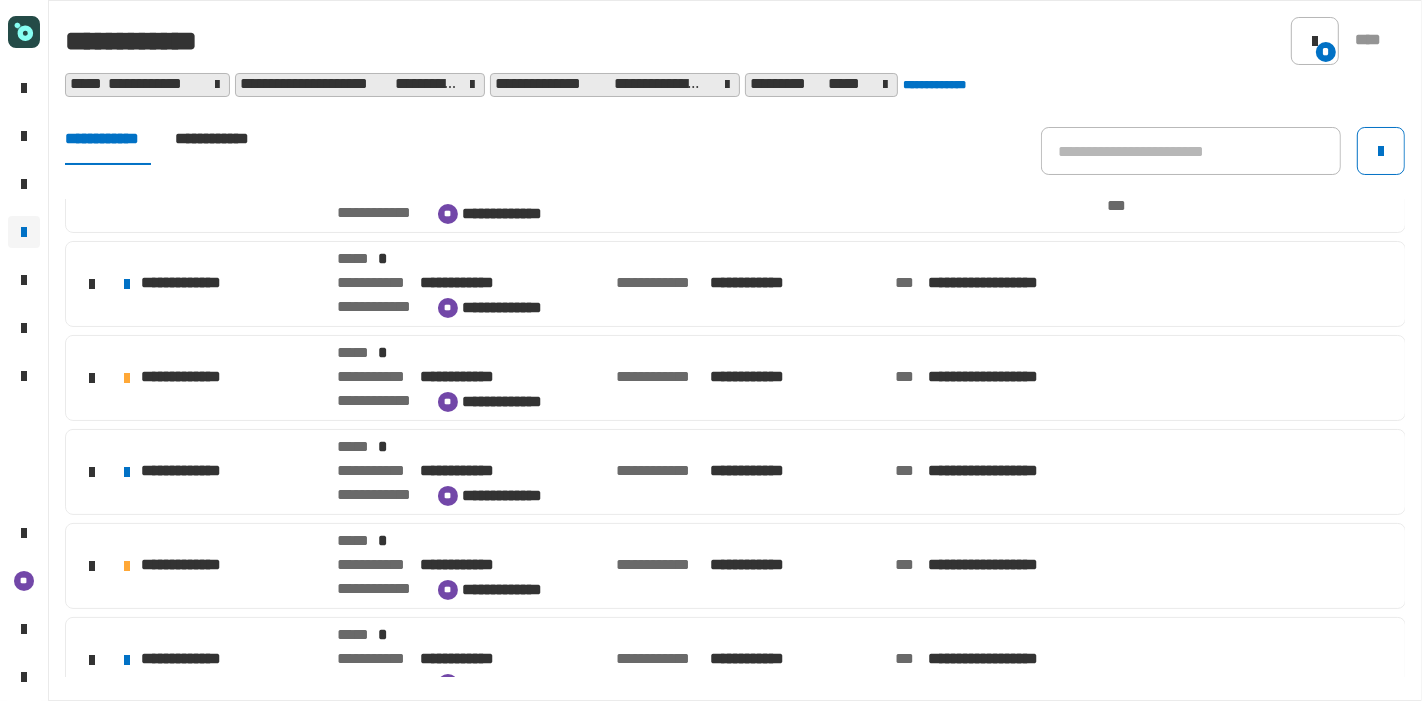 click on "**********" 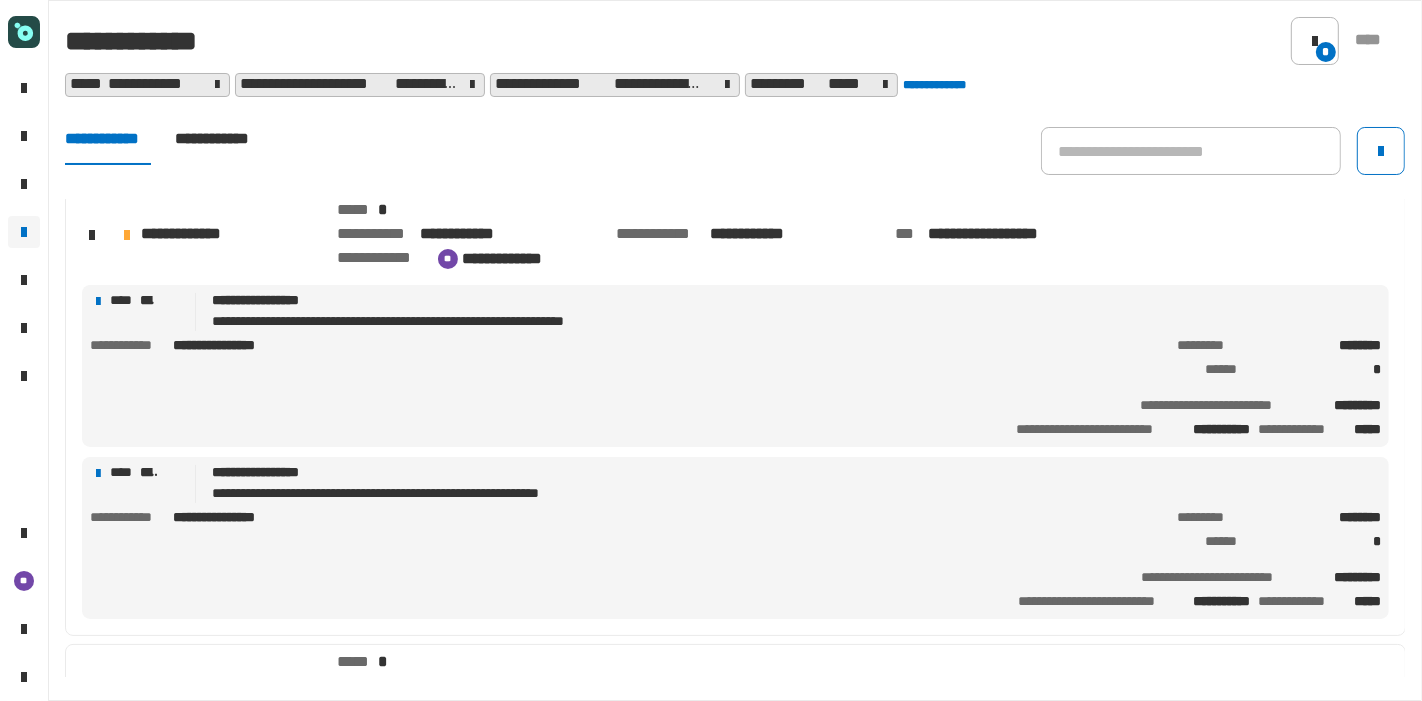 scroll, scrollTop: 475, scrollLeft: 0, axis: vertical 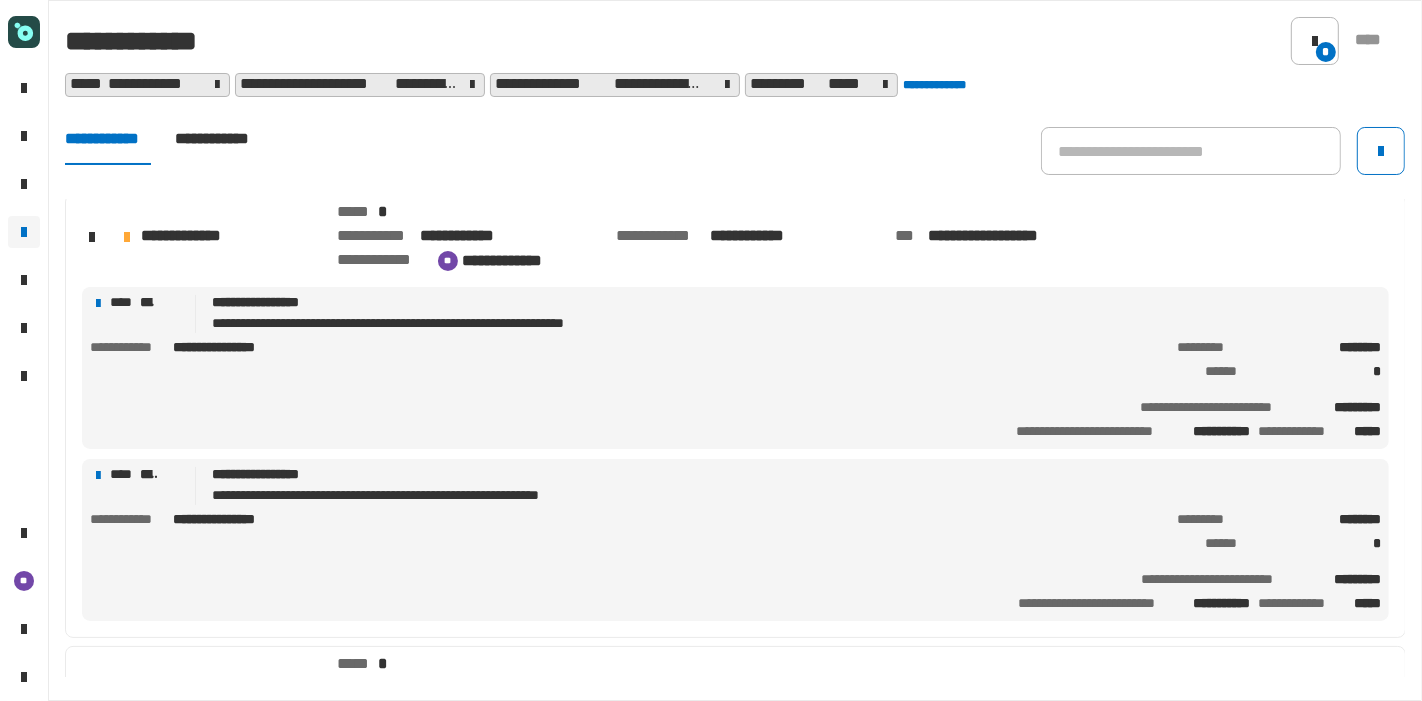 click on "**********" 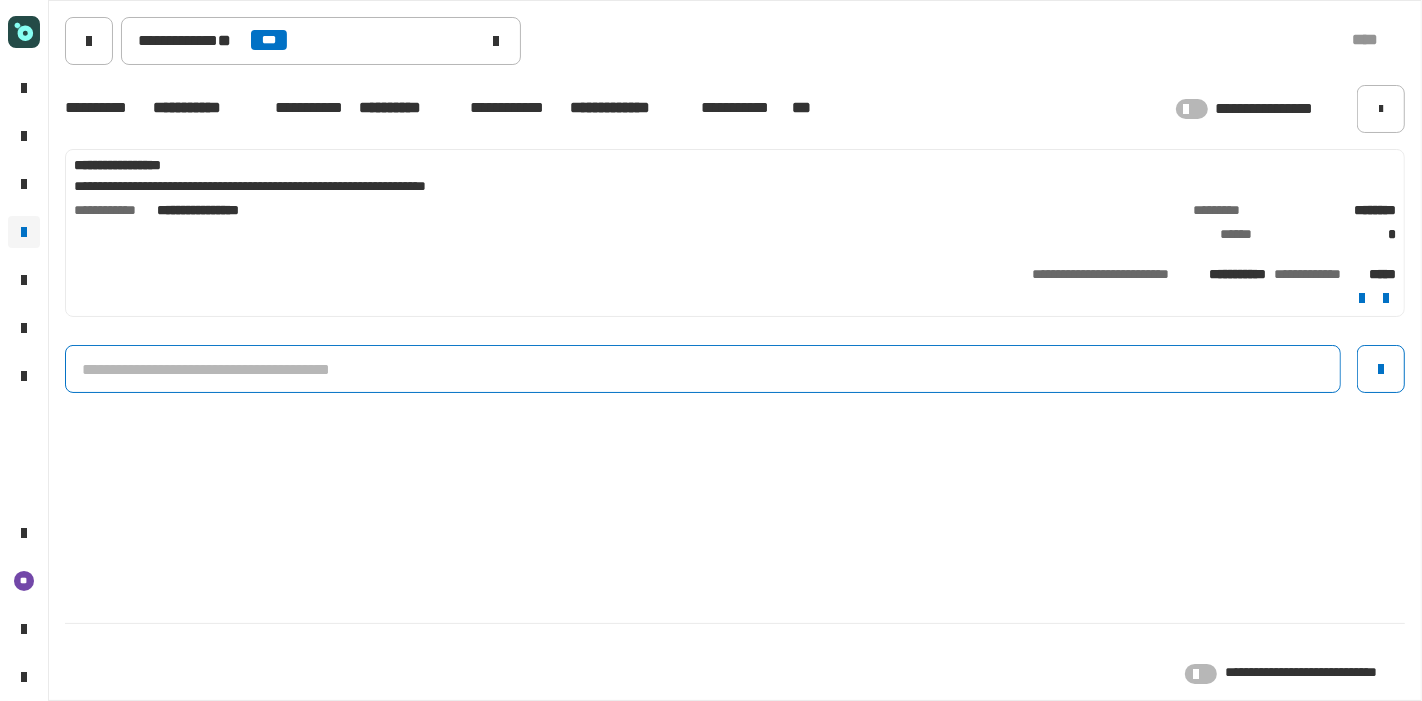 click 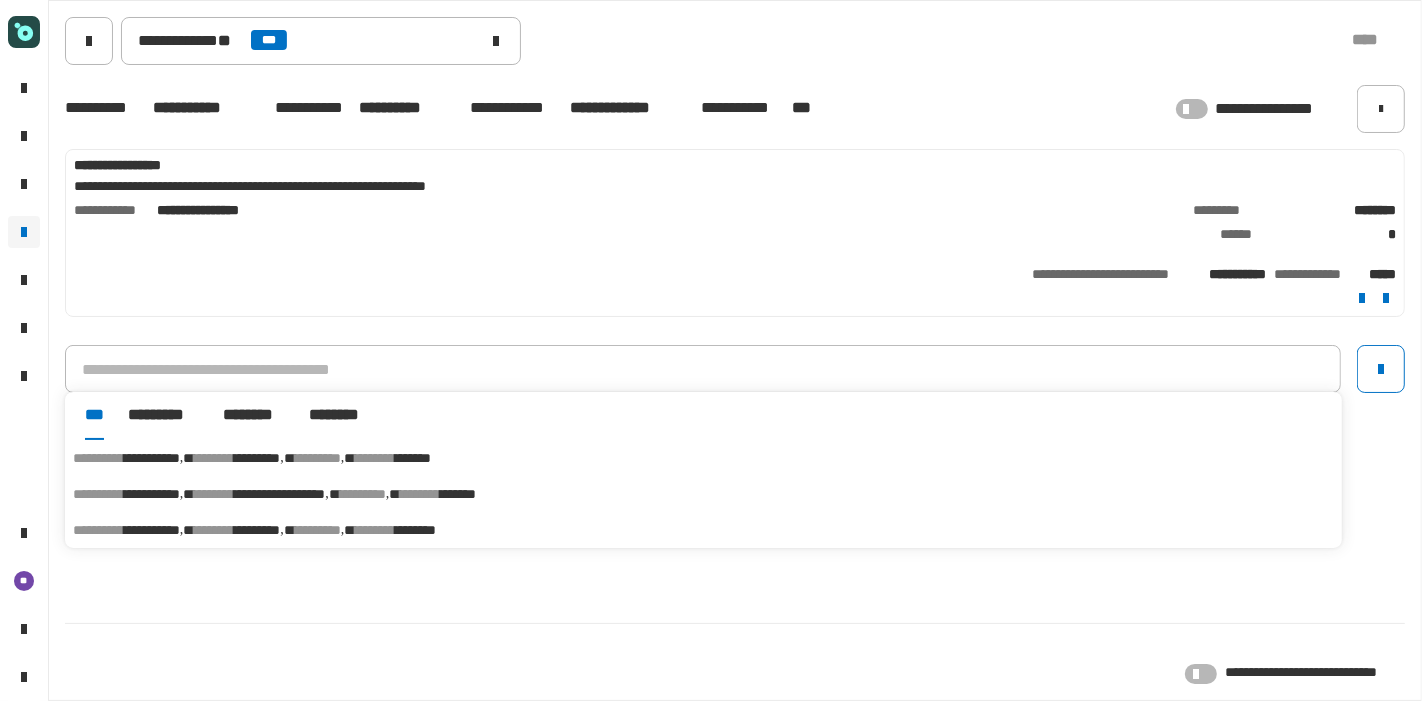 click on "*******" at bounding box center (413, 458) 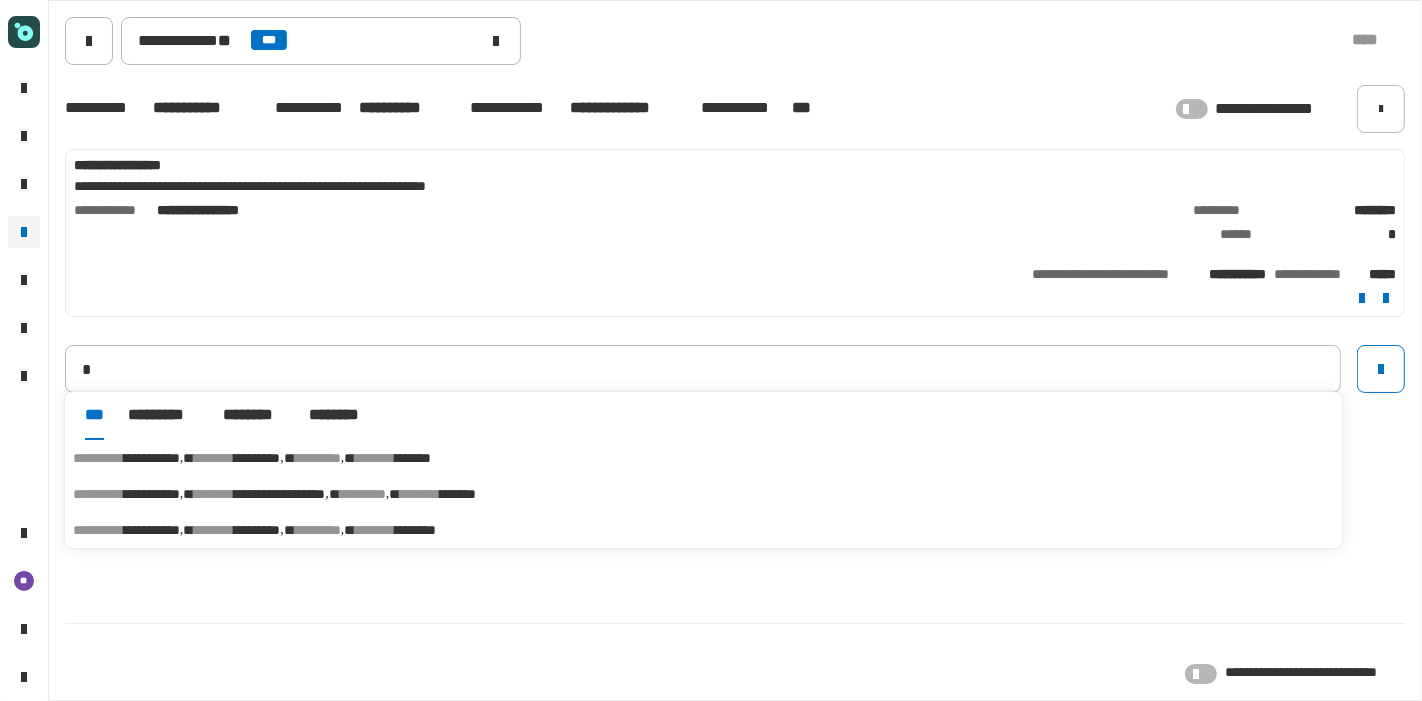 type on "**********" 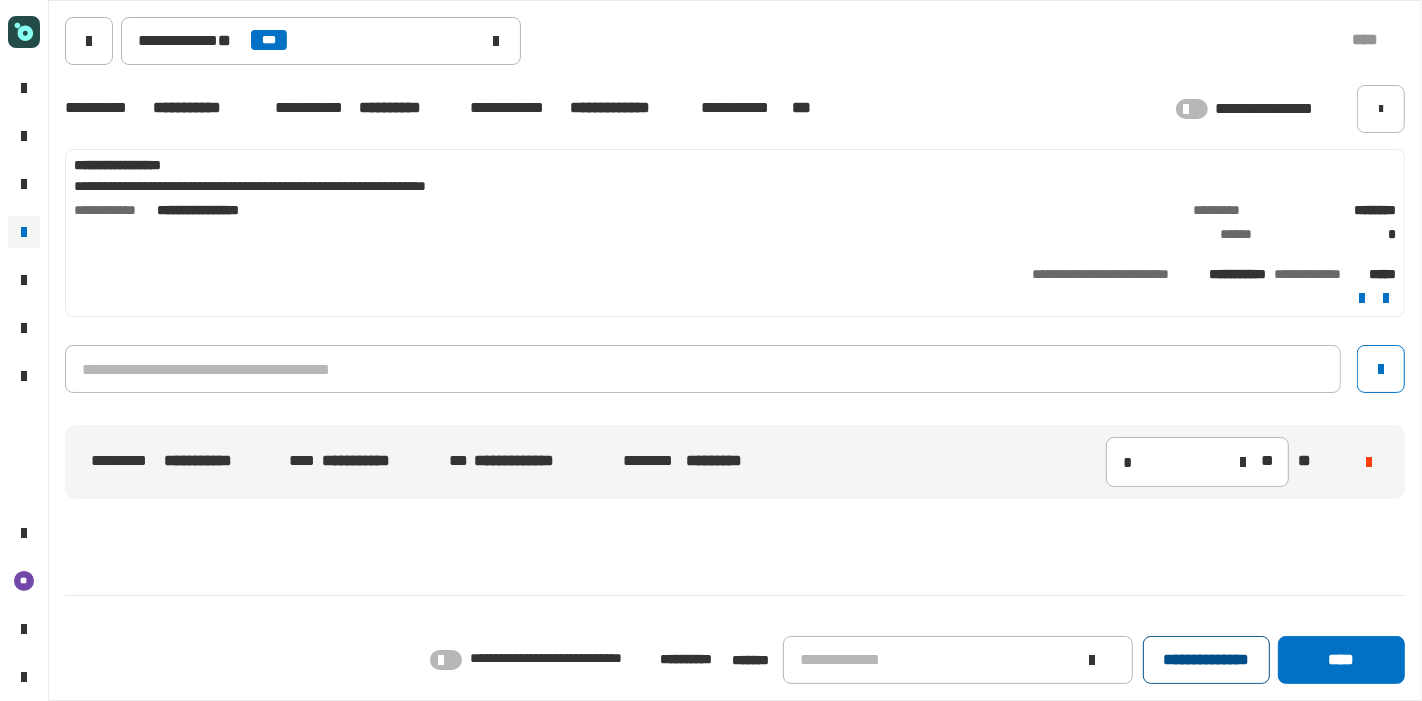 click on "**********" 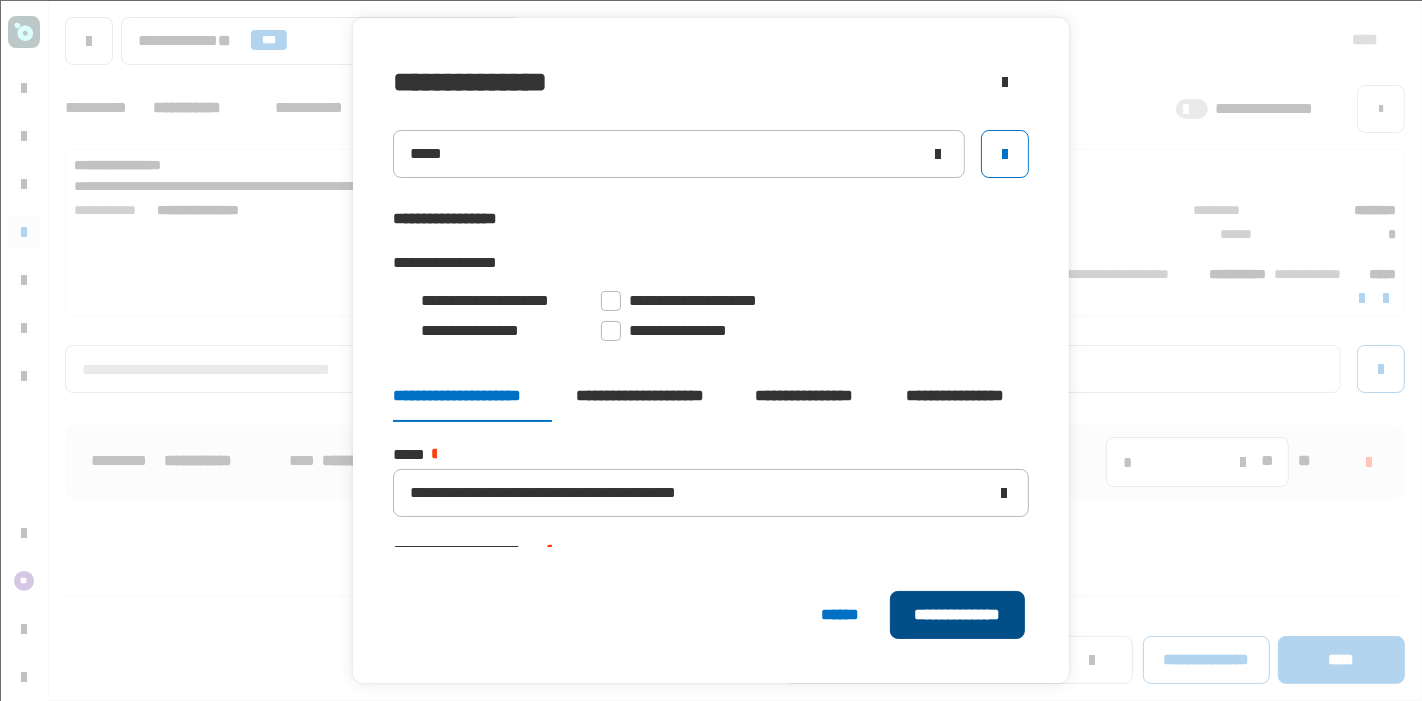 click on "**********" 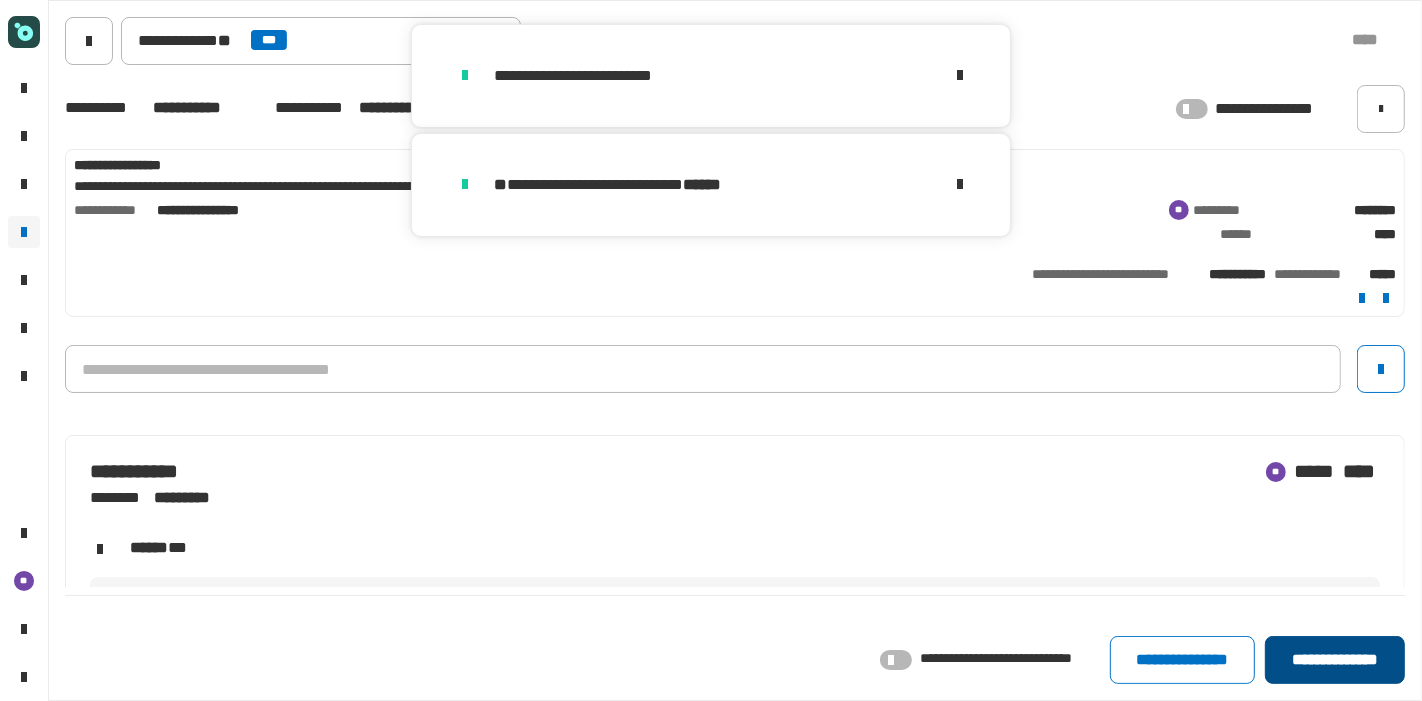 click on "**********" 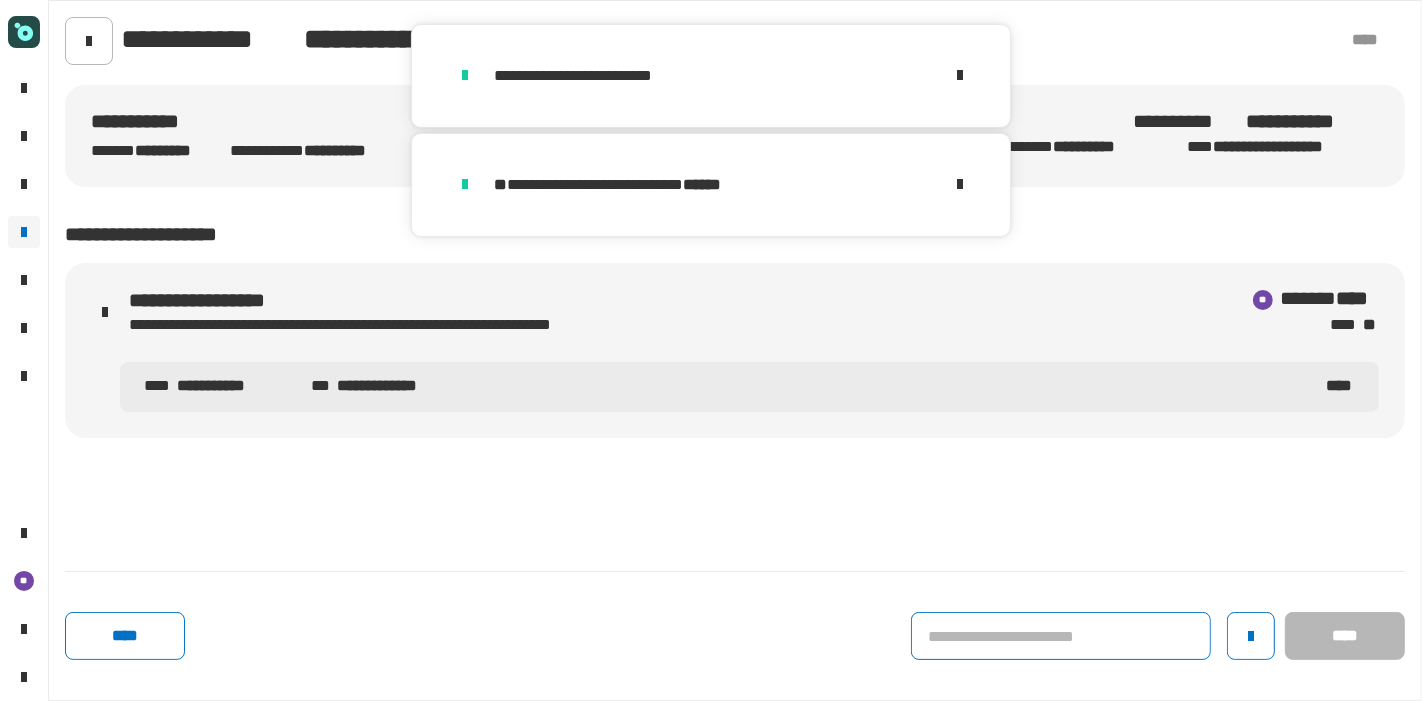 click 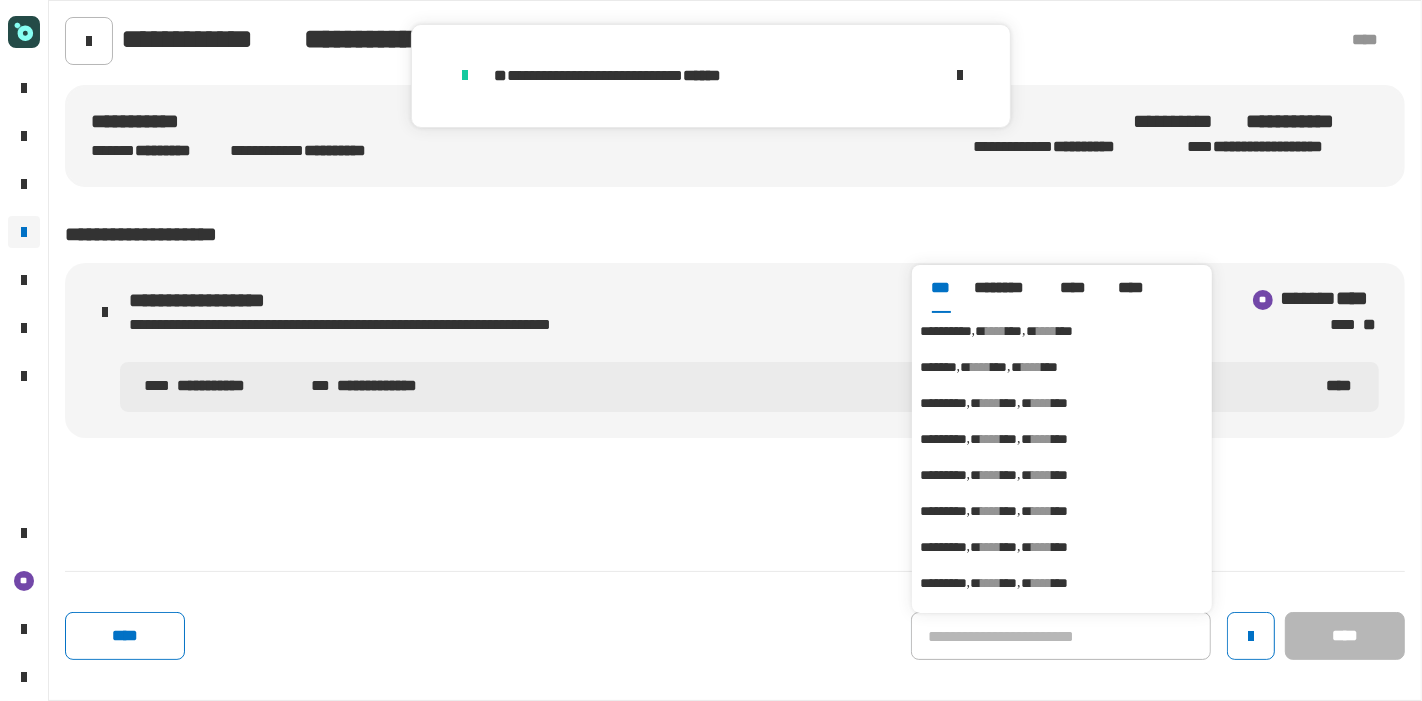 click on "****" at bounding box center [1047, 331] 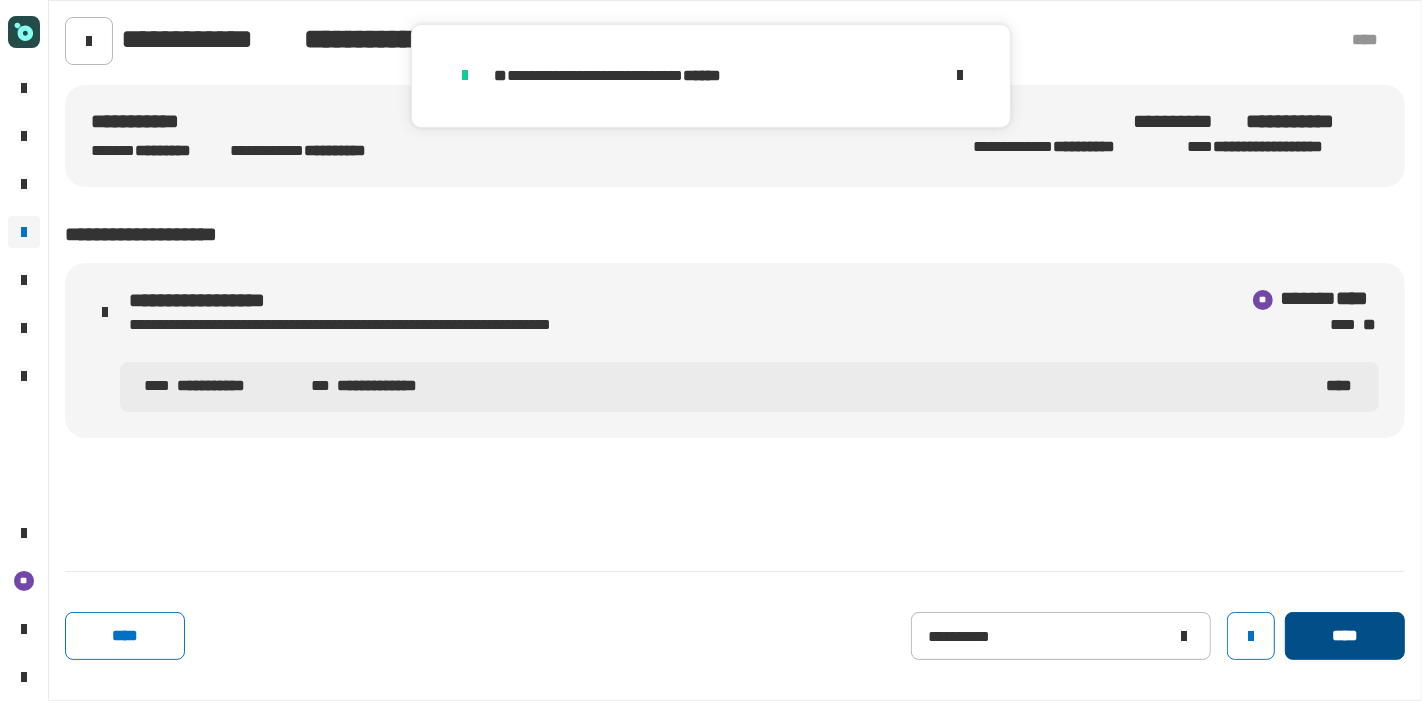 click on "****" 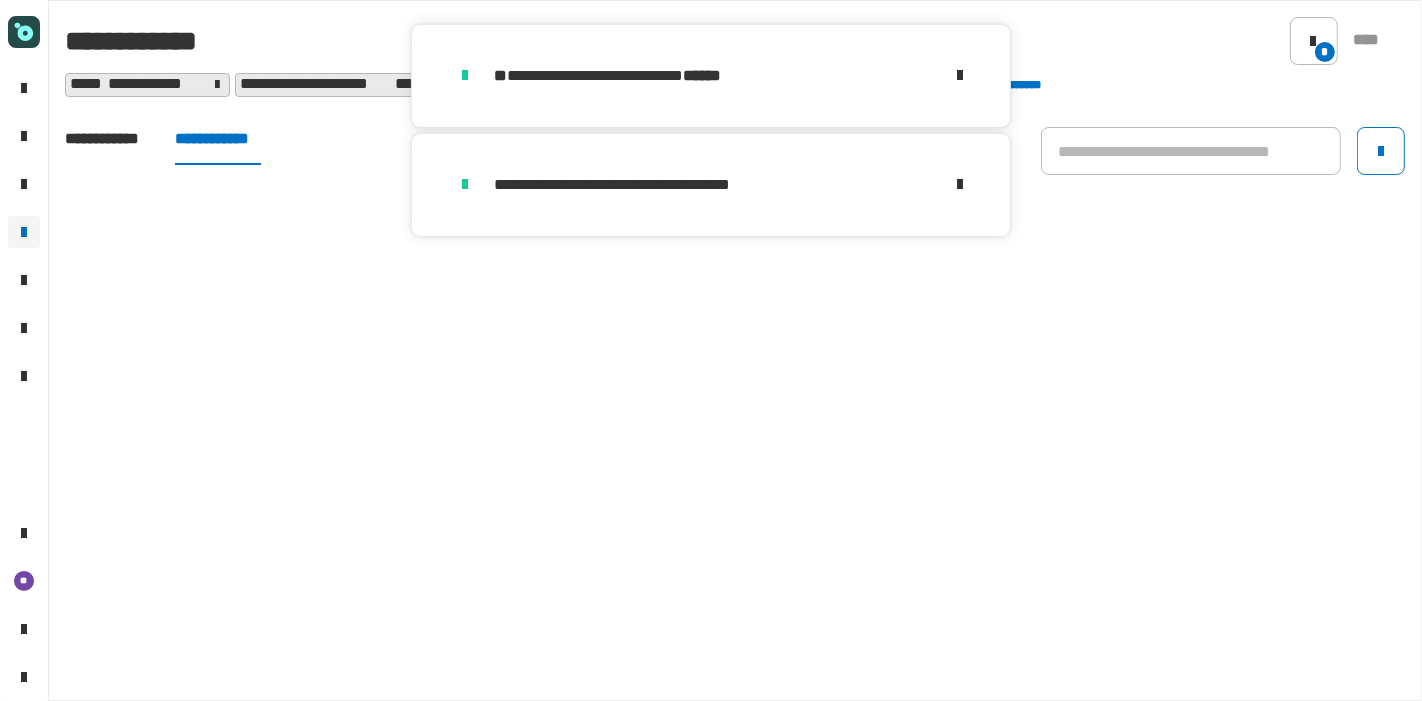 click on "**********" 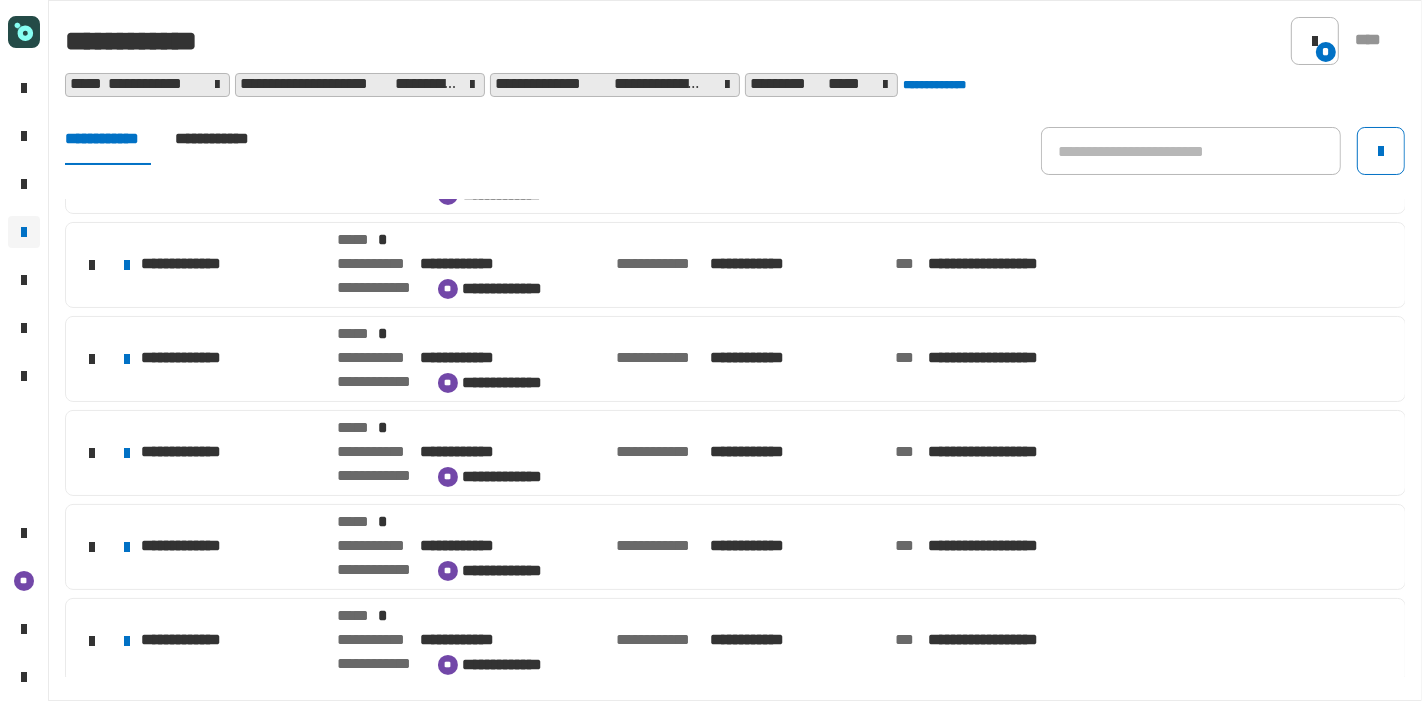 scroll, scrollTop: 211, scrollLeft: 0, axis: vertical 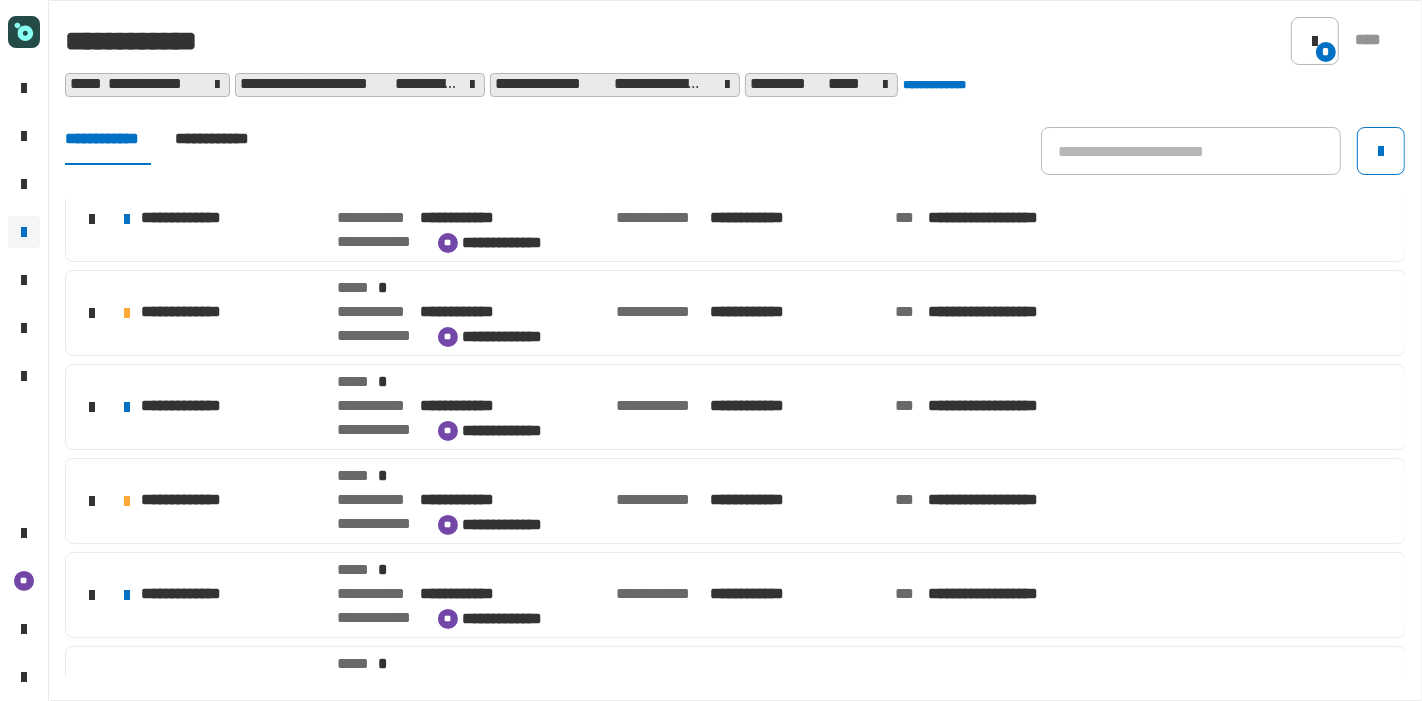 click on "**********" 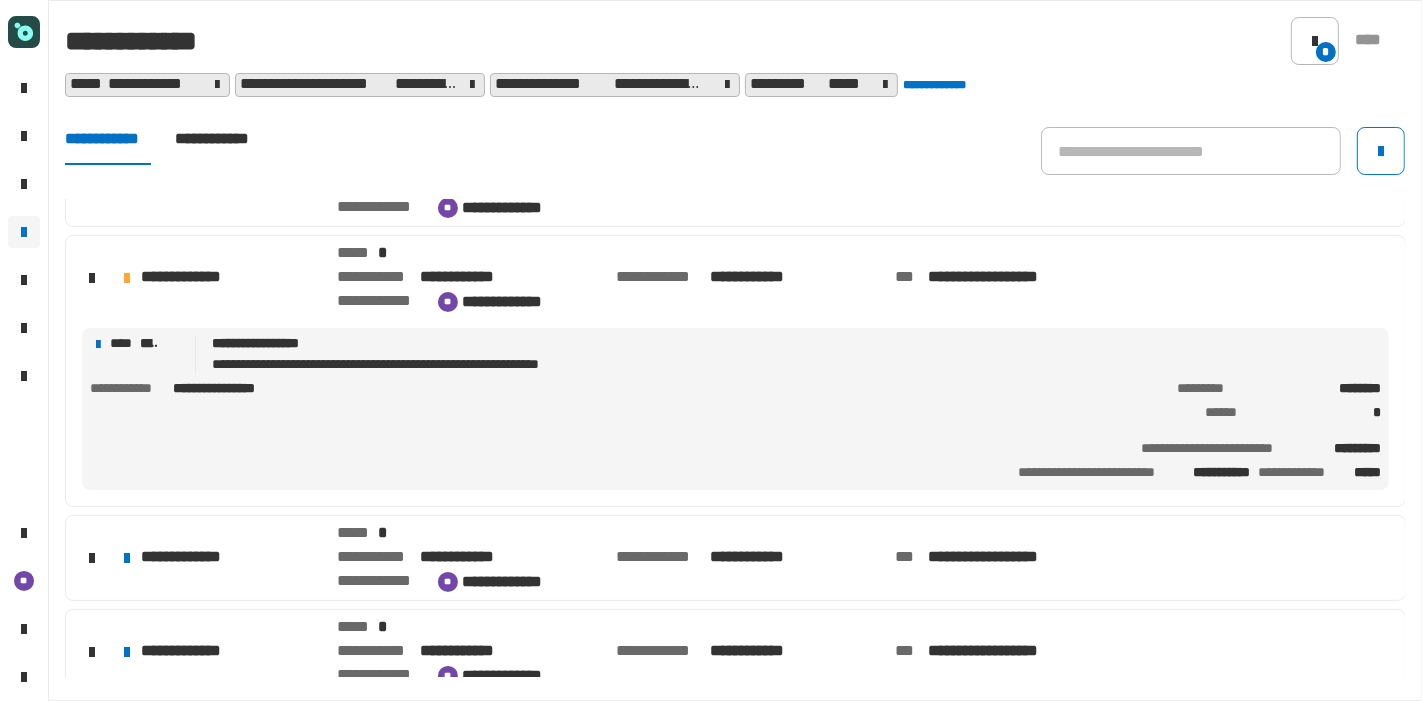 scroll, scrollTop: 437, scrollLeft: 0, axis: vertical 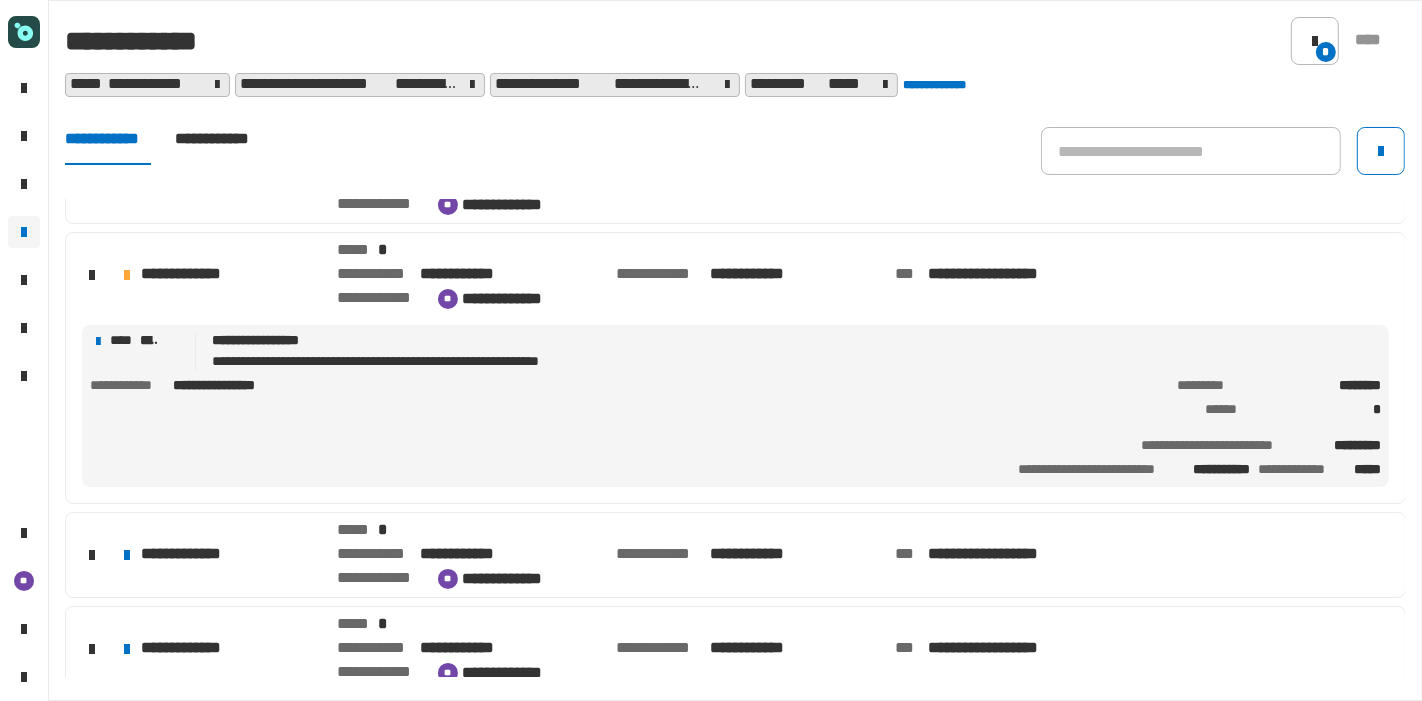 drag, startPoint x: 634, startPoint y: 378, endPoint x: 571, endPoint y: 415, distance: 73.061615 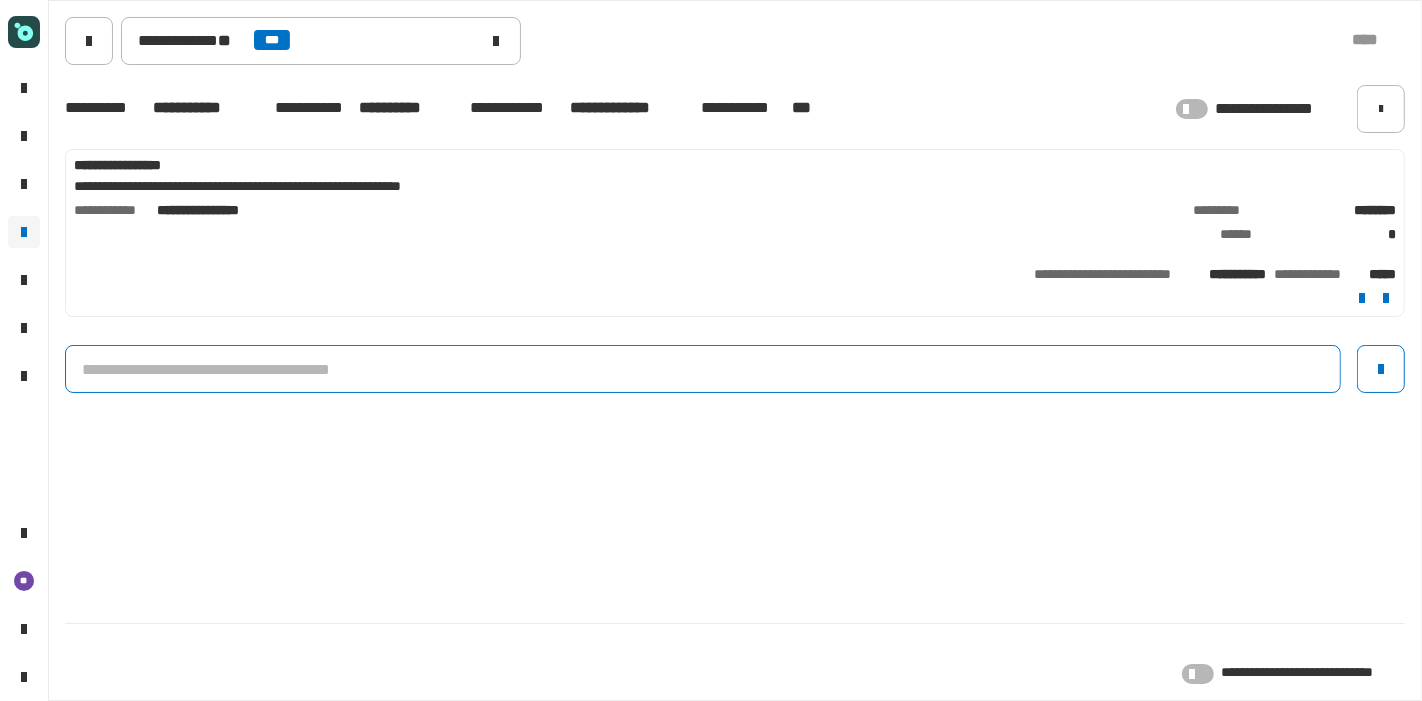 click 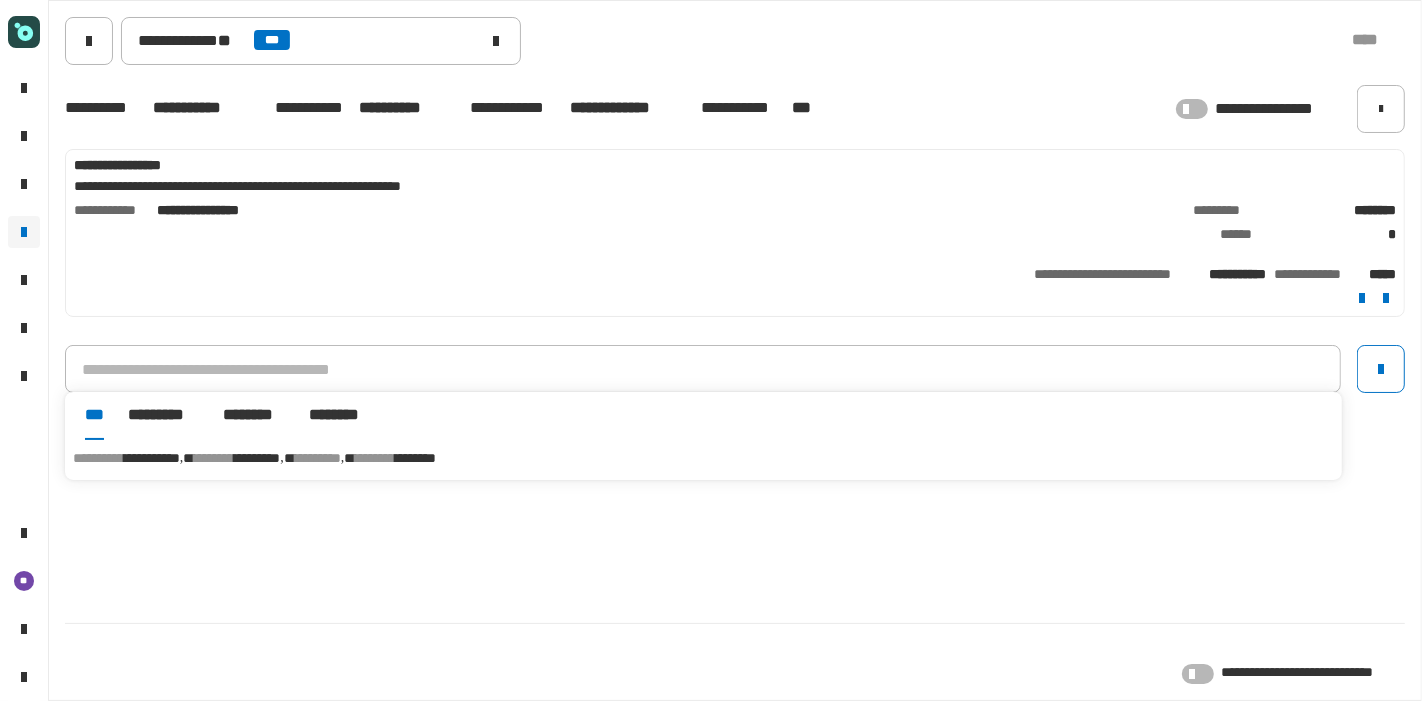 click on "**********" at bounding box center [703, 458] 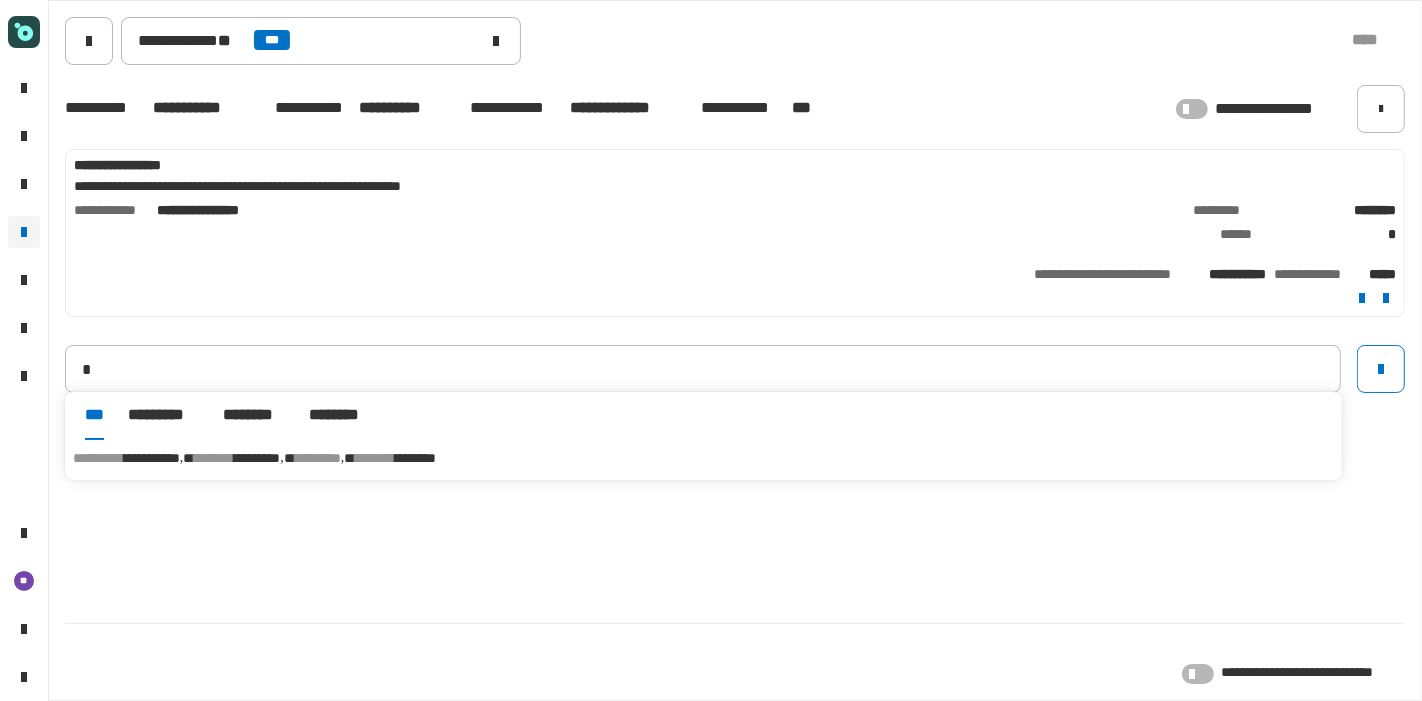type on "**********" 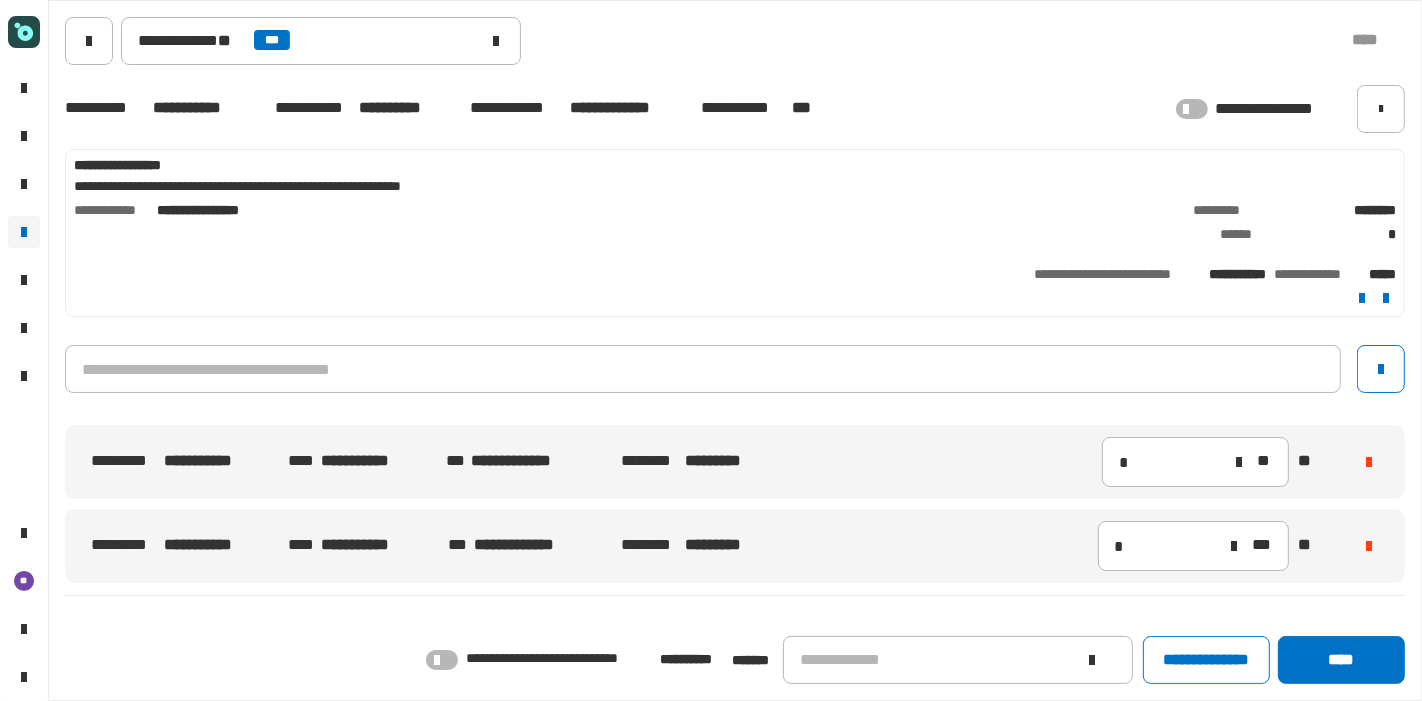 click 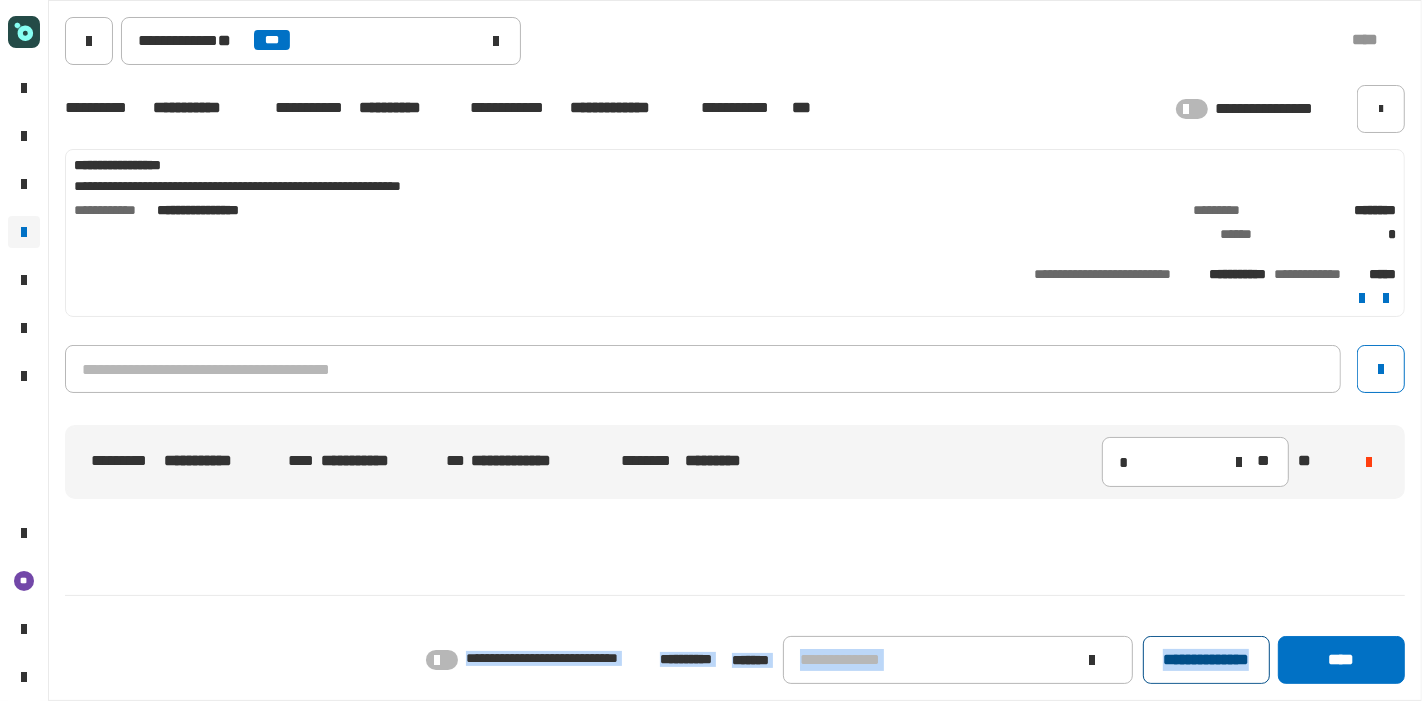 drag, startPoint x: 1345, startPoint y: 548, endPoint x: 1228, endPoint y: 641, distance: 149.45903 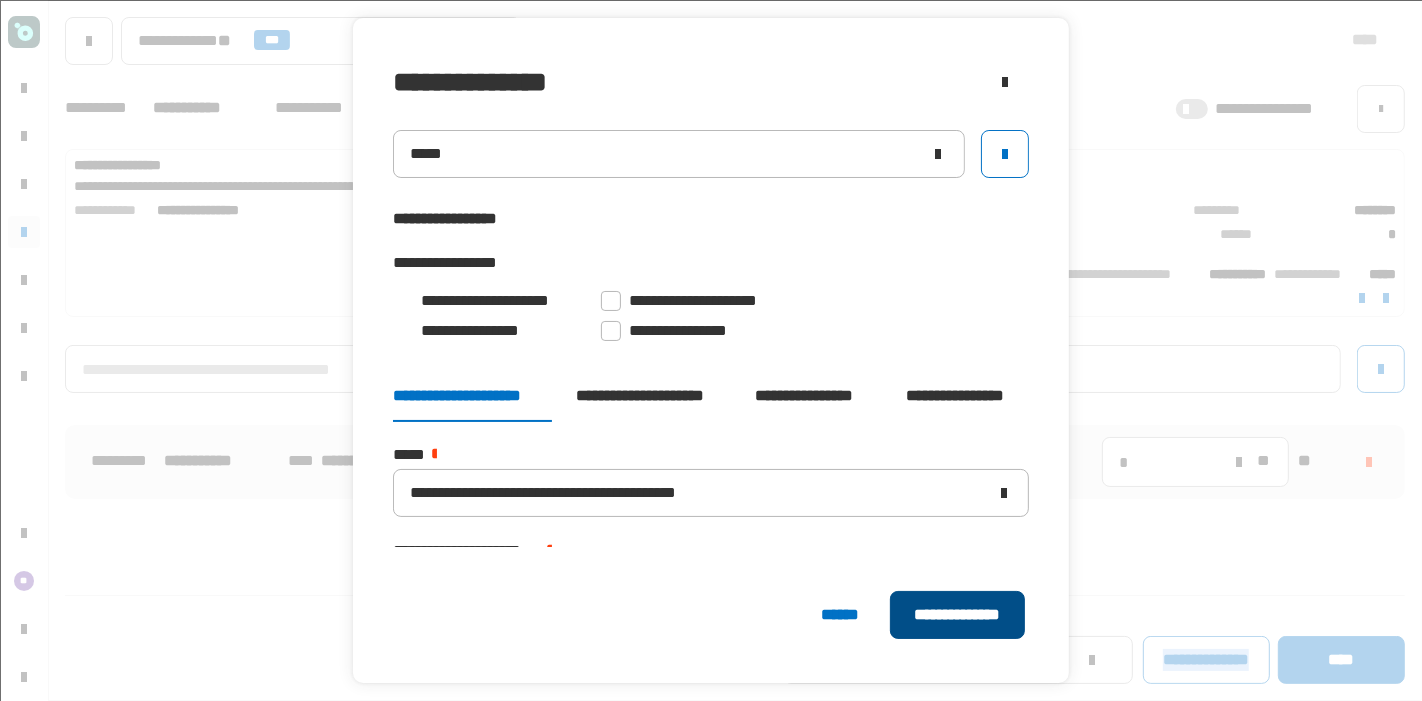 click on "**********" 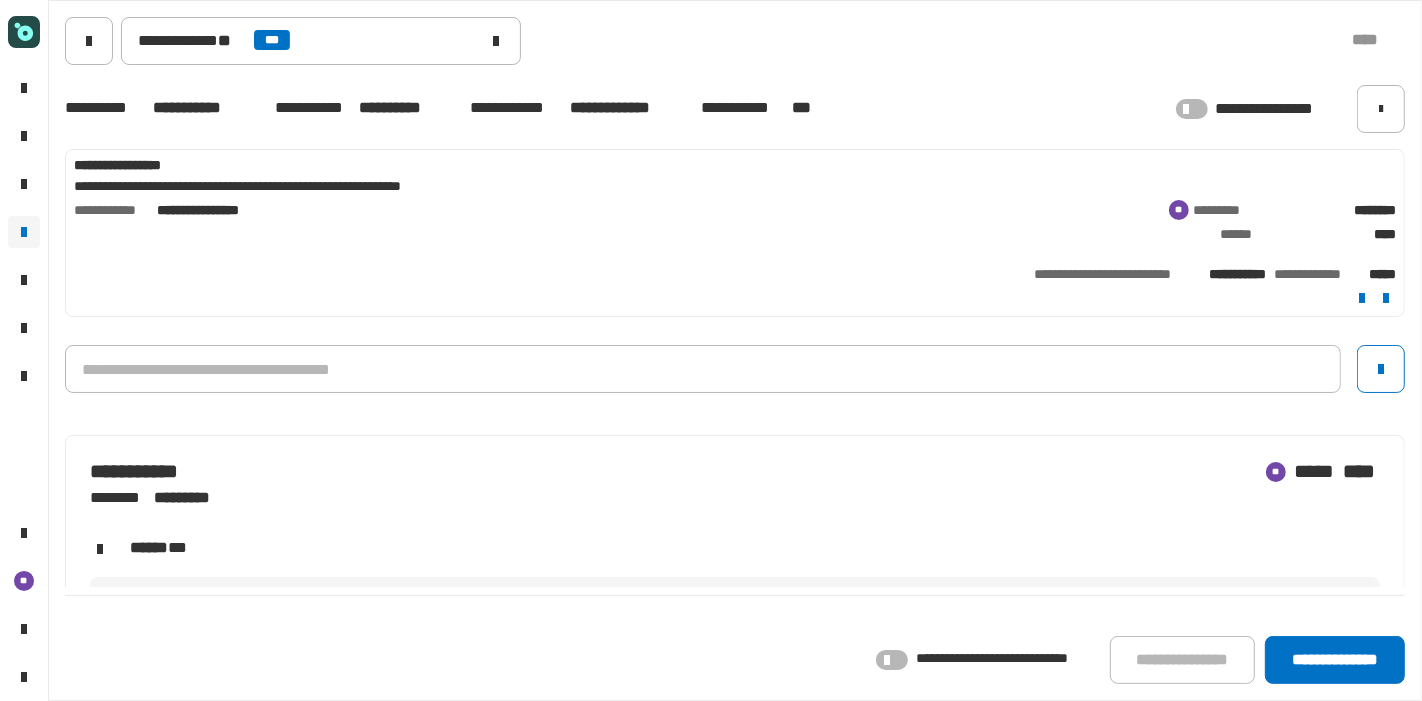 click on "** ***** ****" 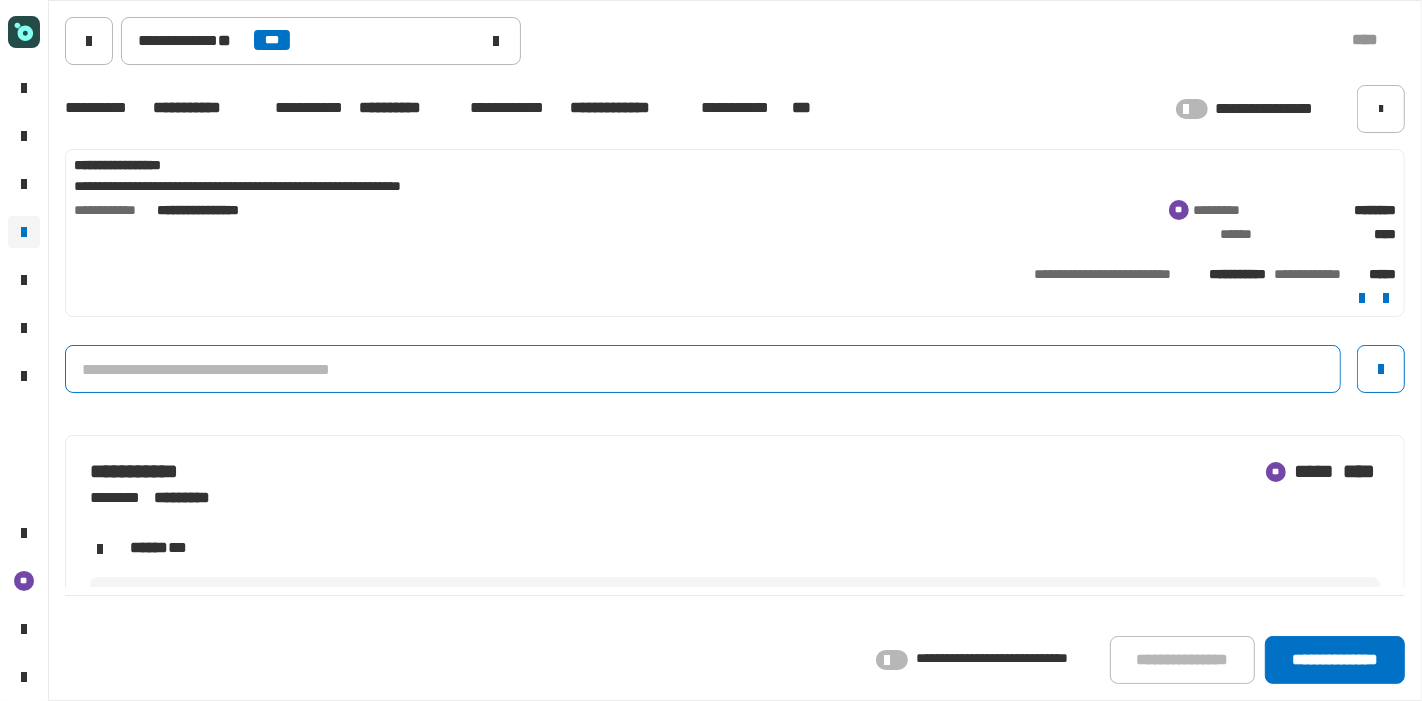 click 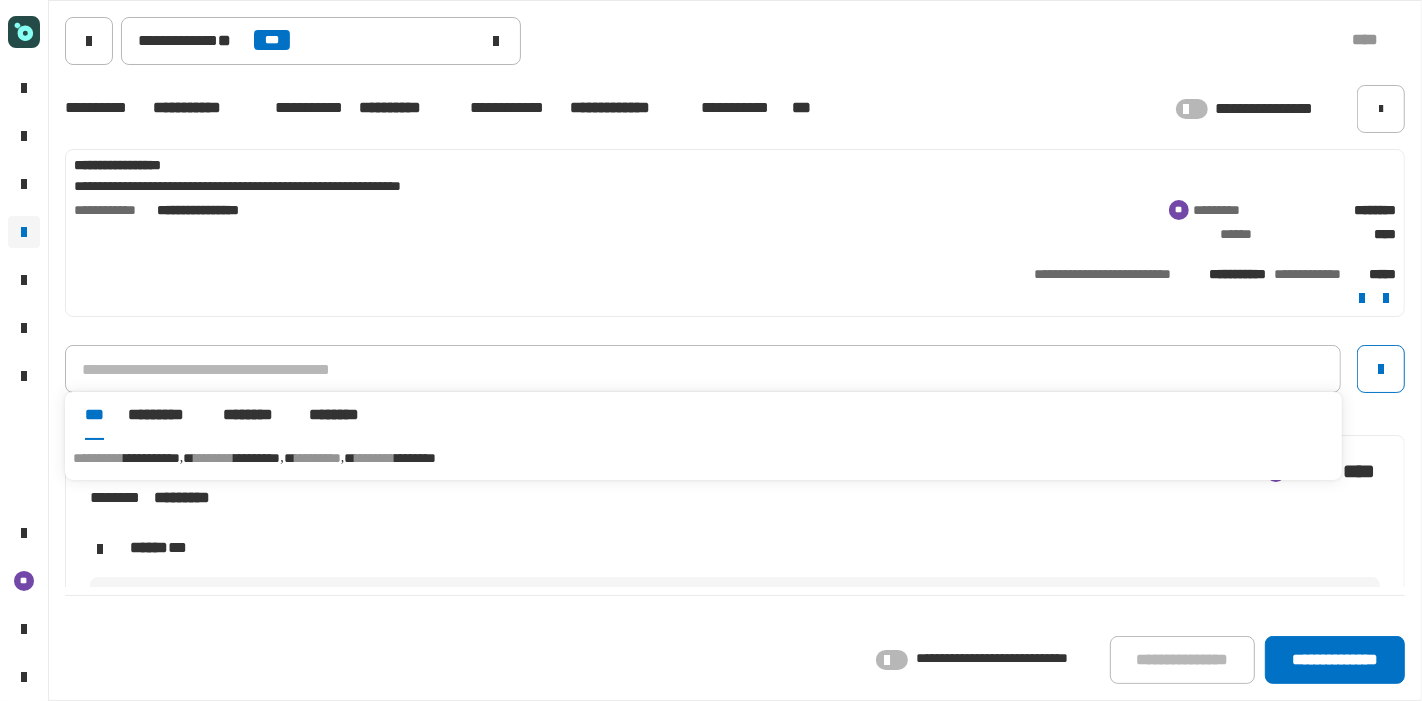 click on "**********" at bounding box center [703, 458] 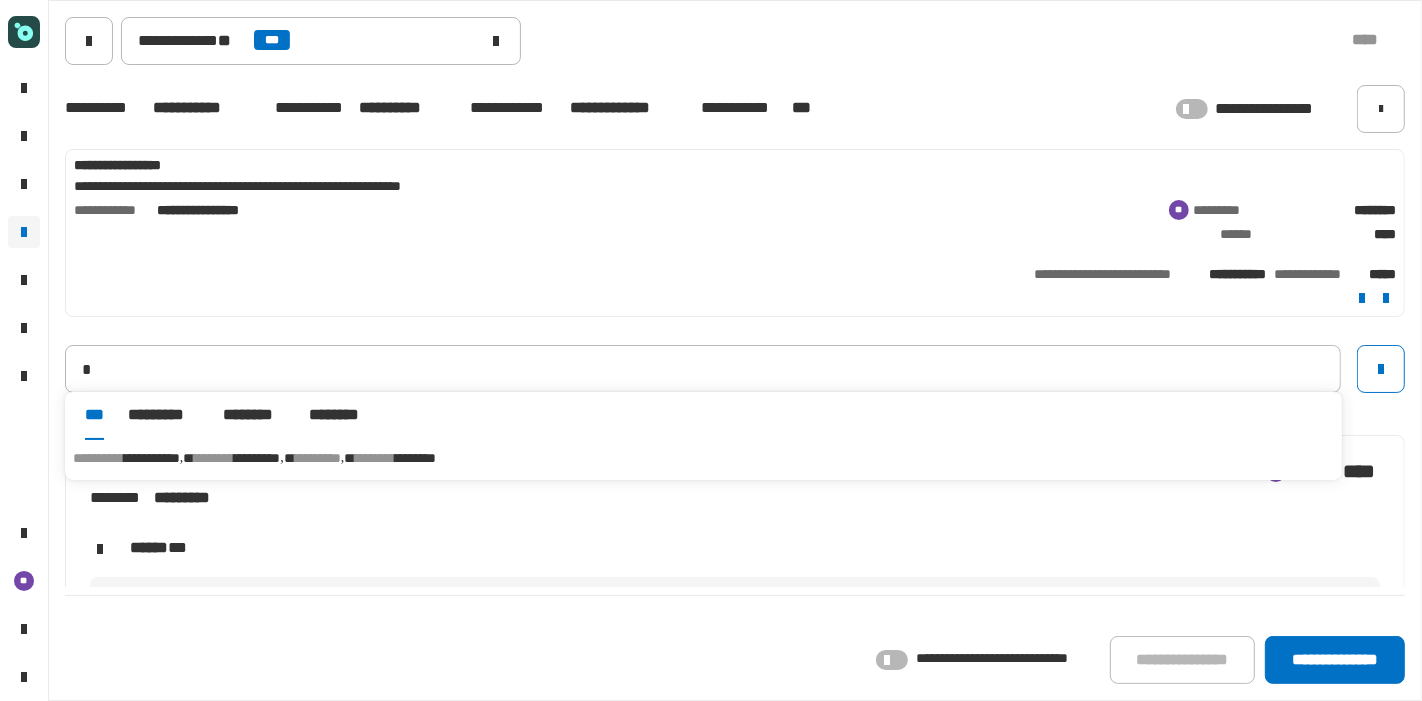 type on "**********" 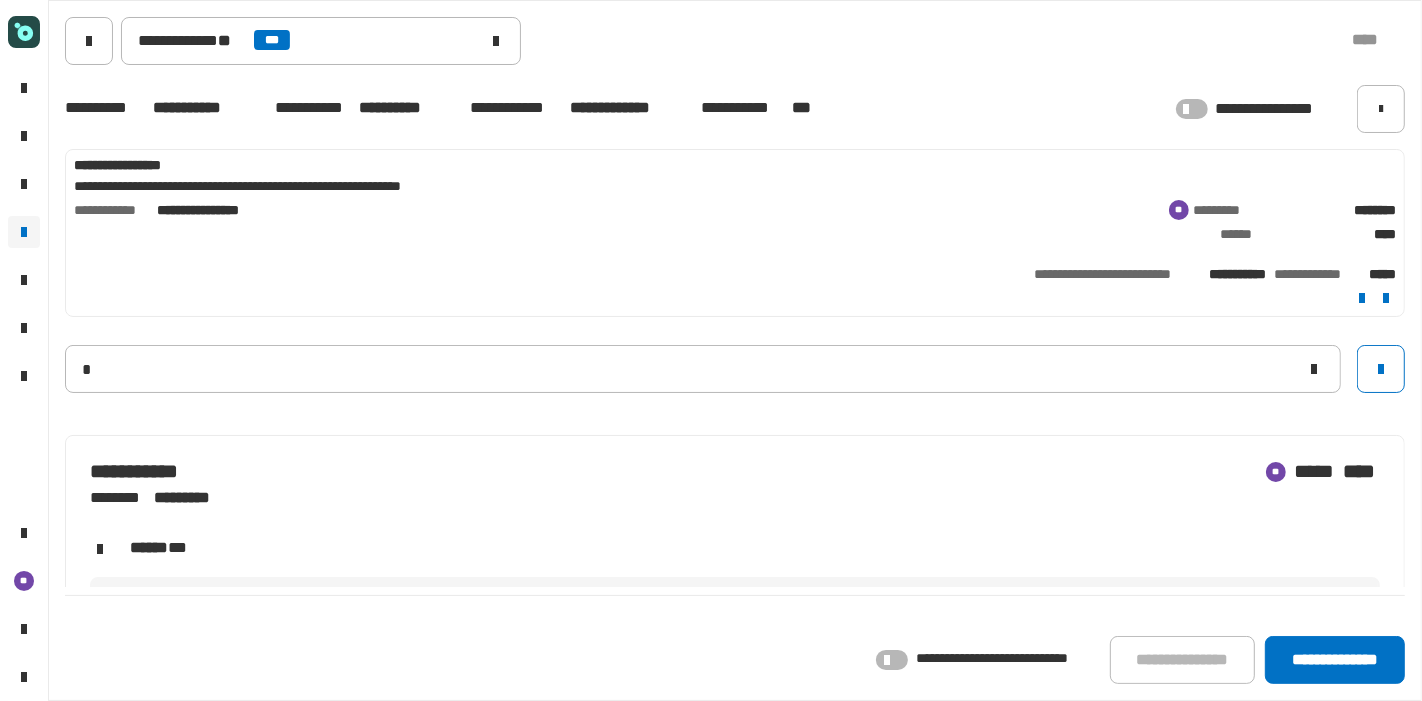 type 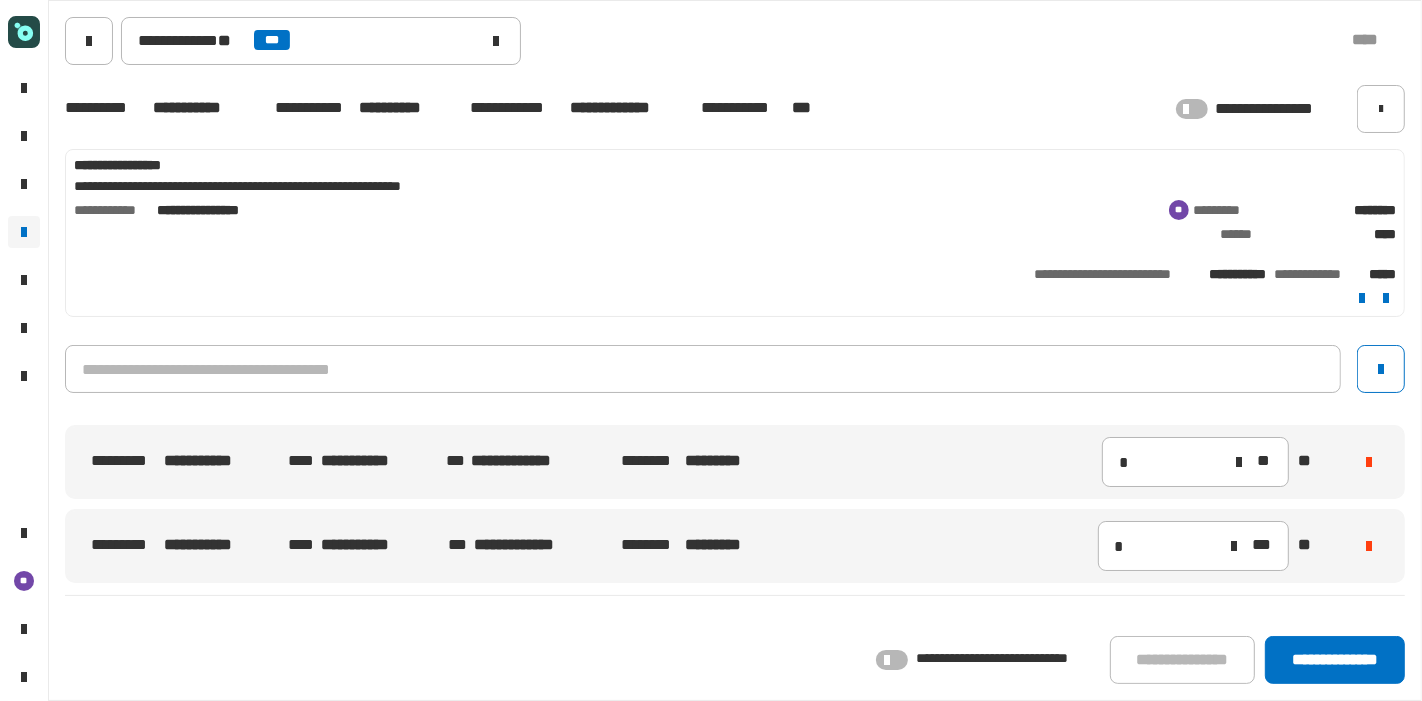 click 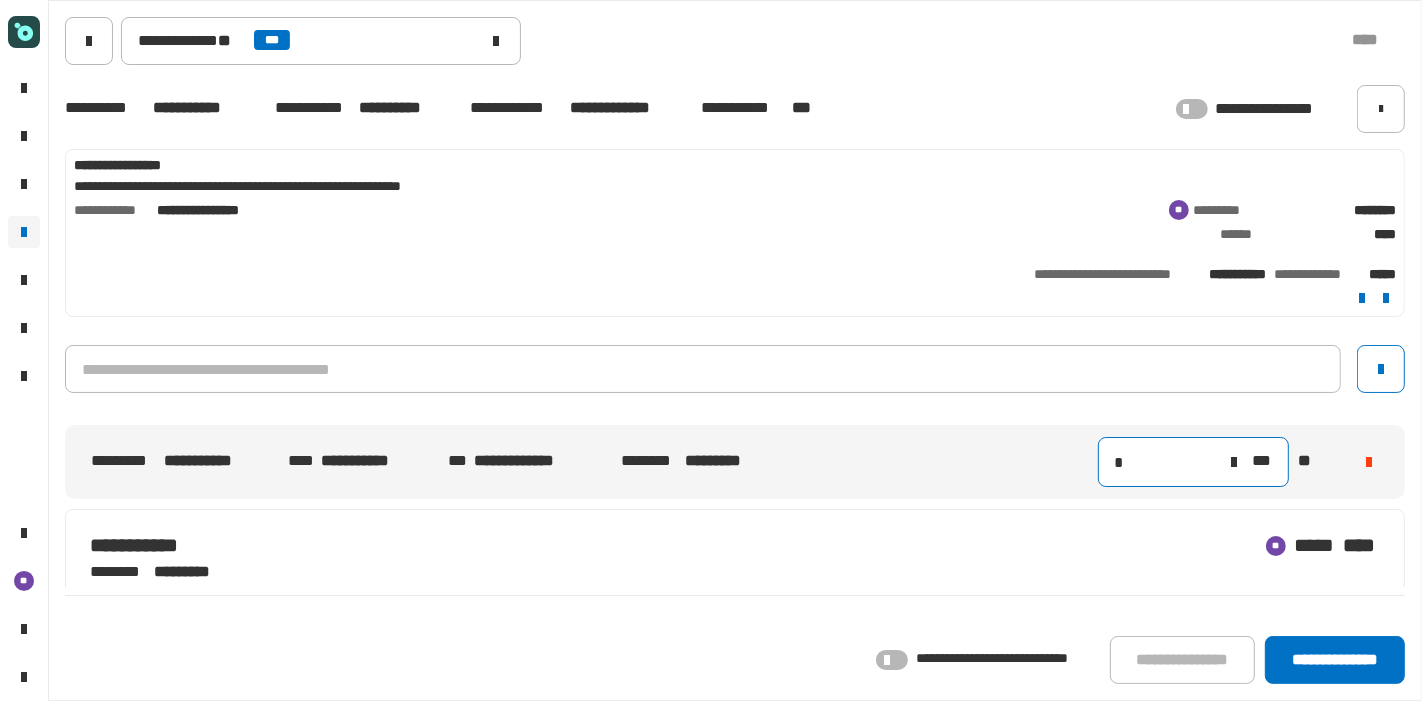 click on "*" 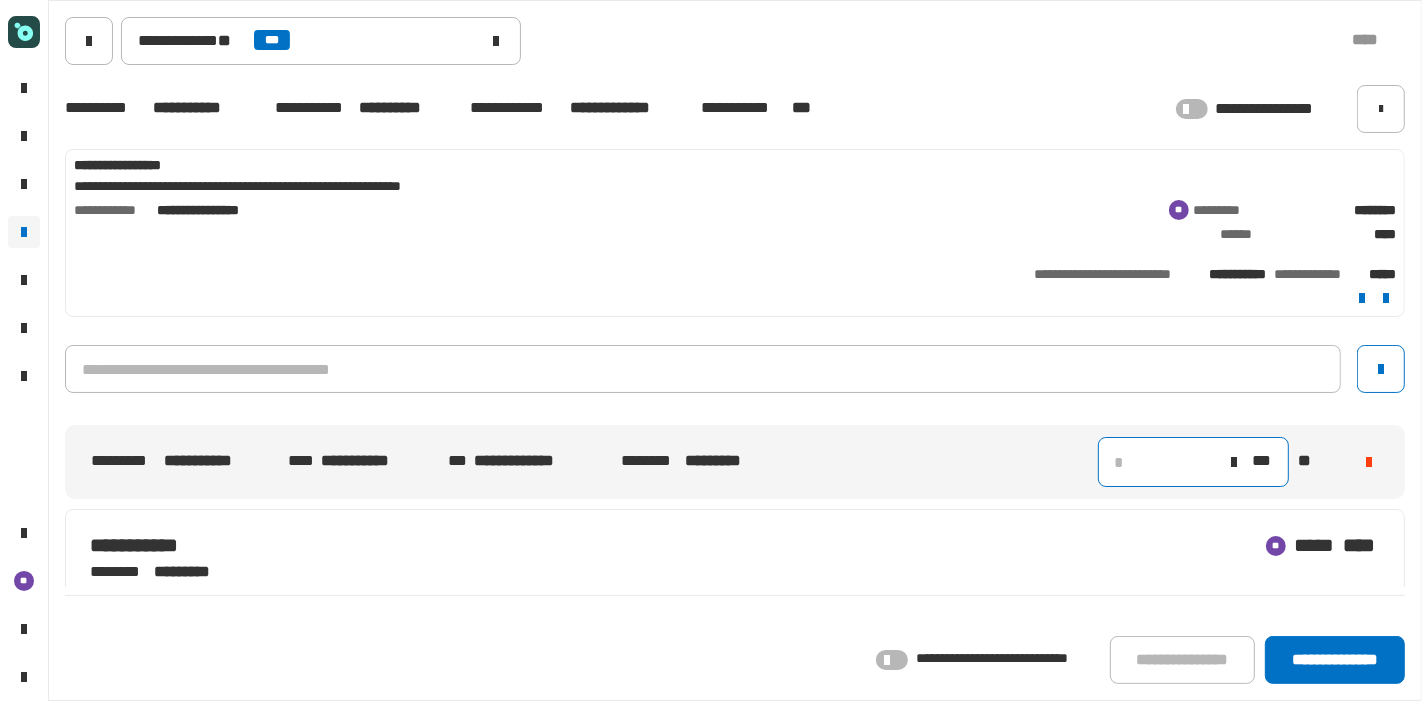 type on "*" 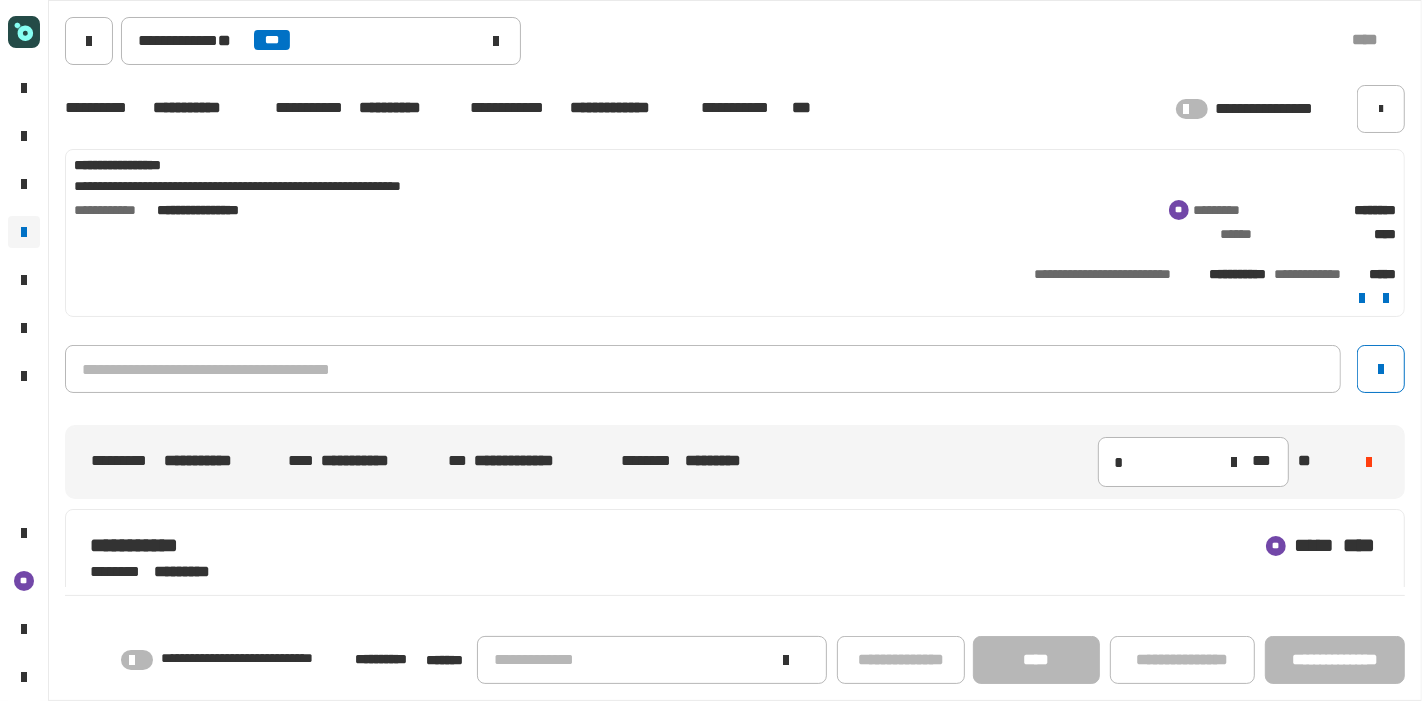 click on "** ***** ****" 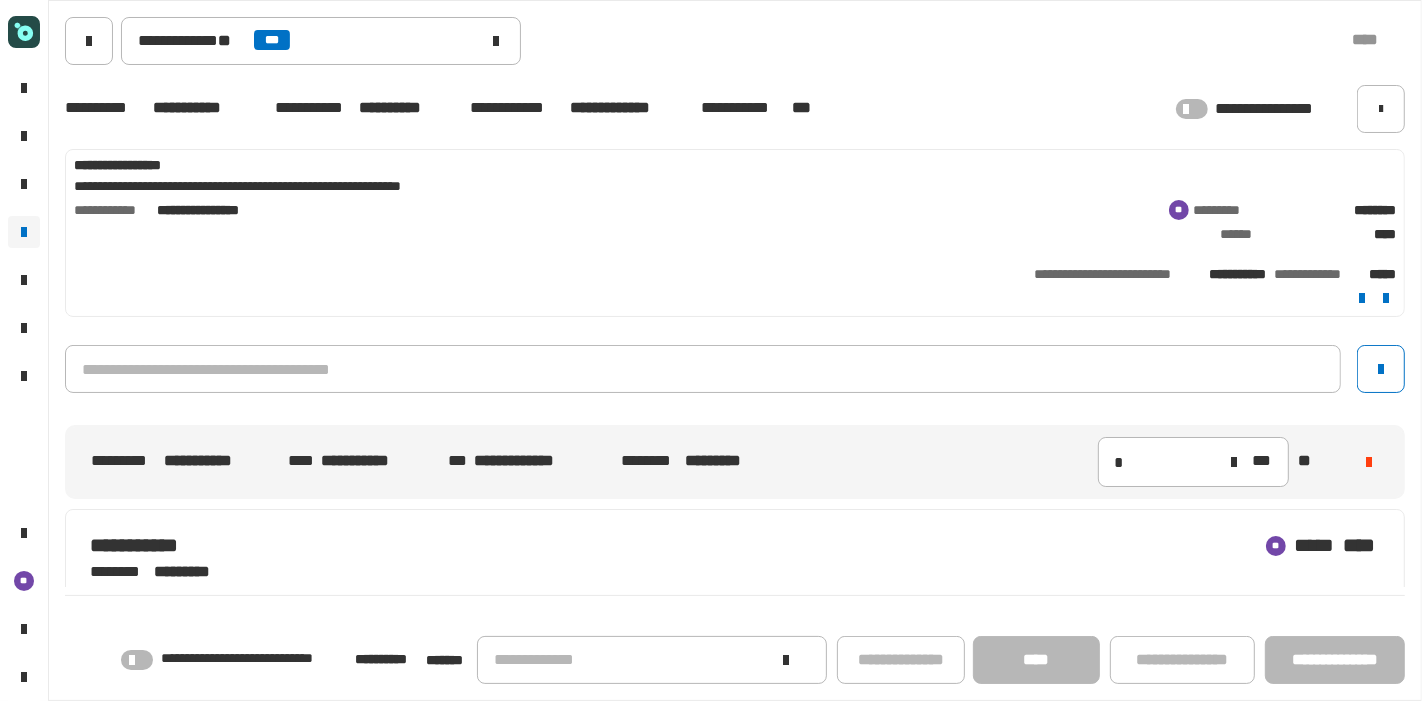 click on "**********" 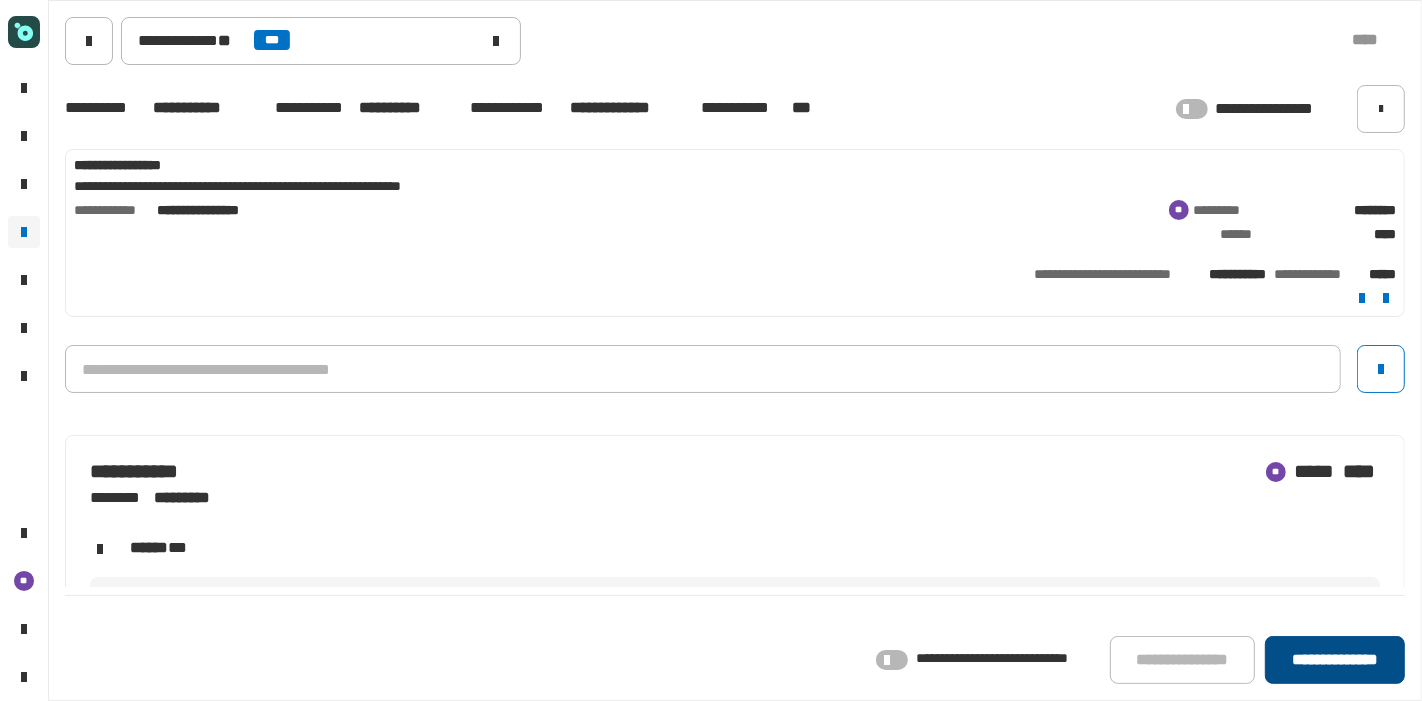 click on "**********" 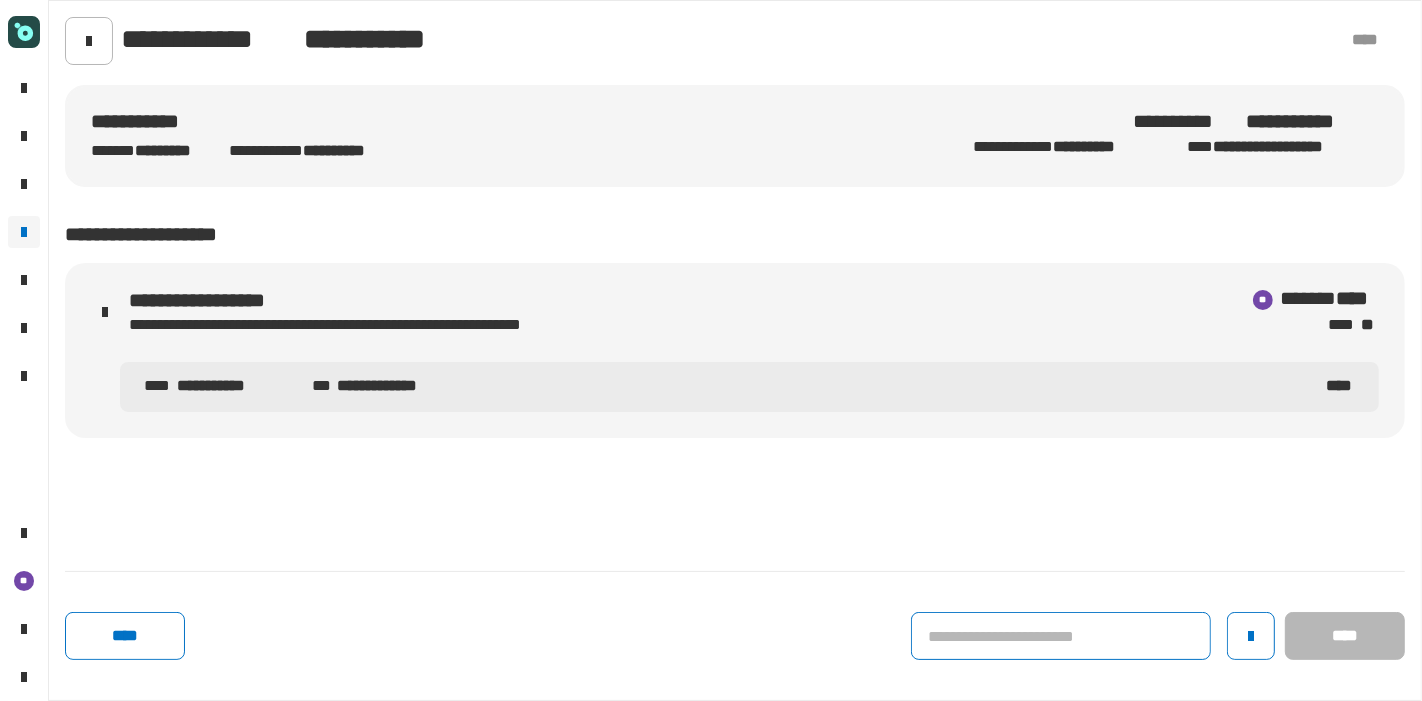 click 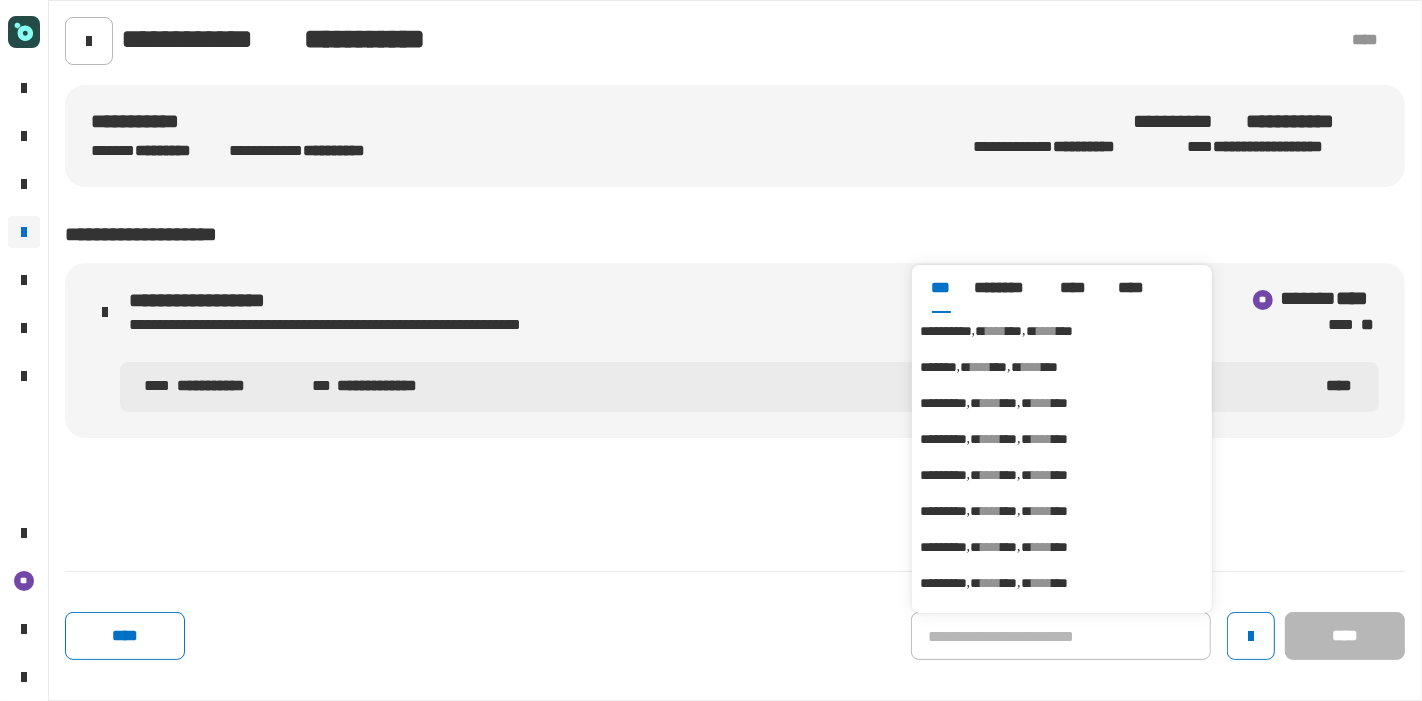 click on "***" at bounding box center (1014, 331) 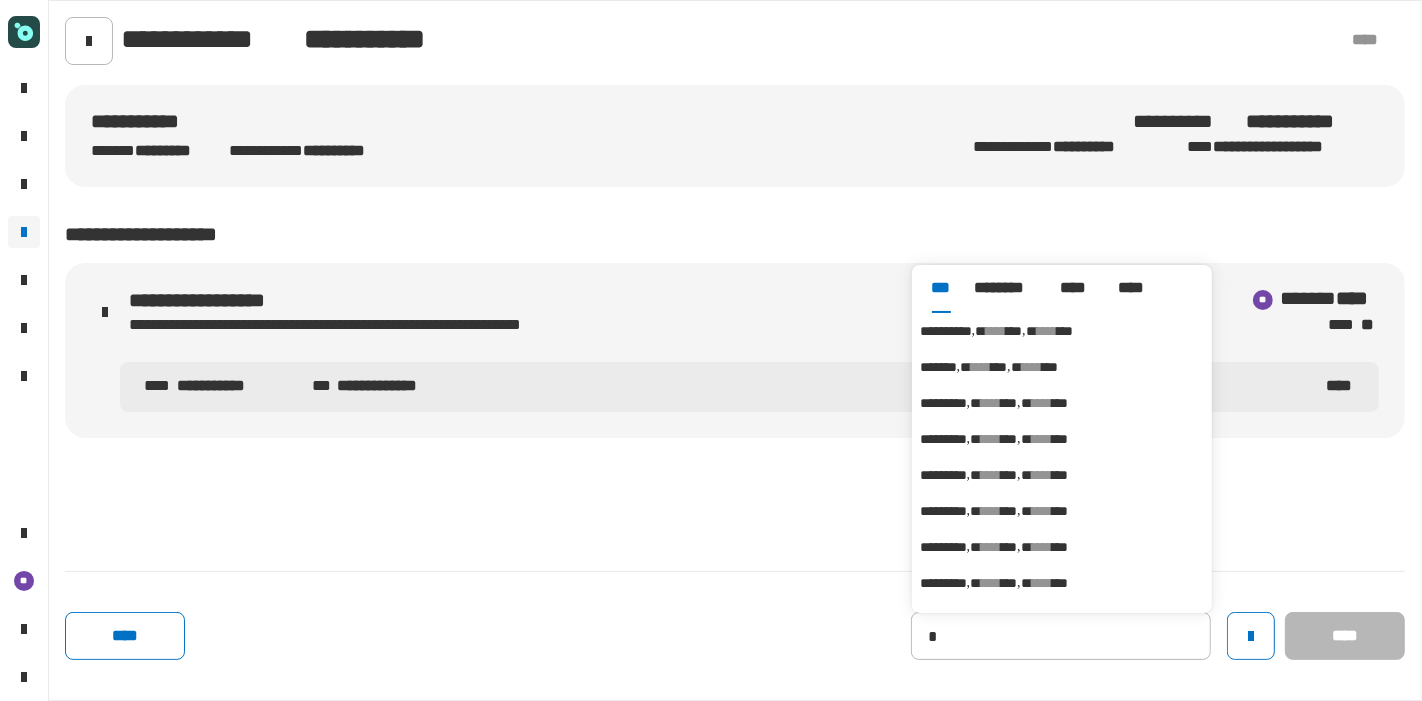 type on "**********" 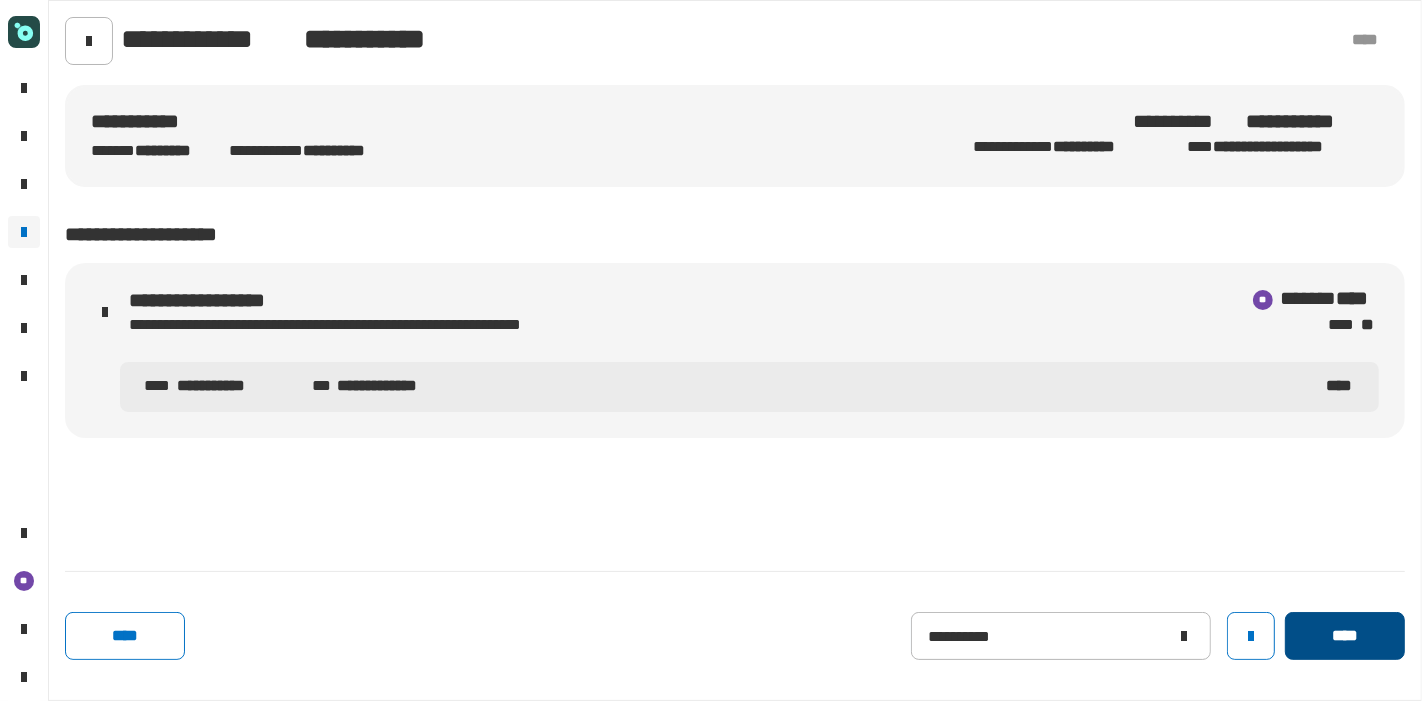 click on "****" 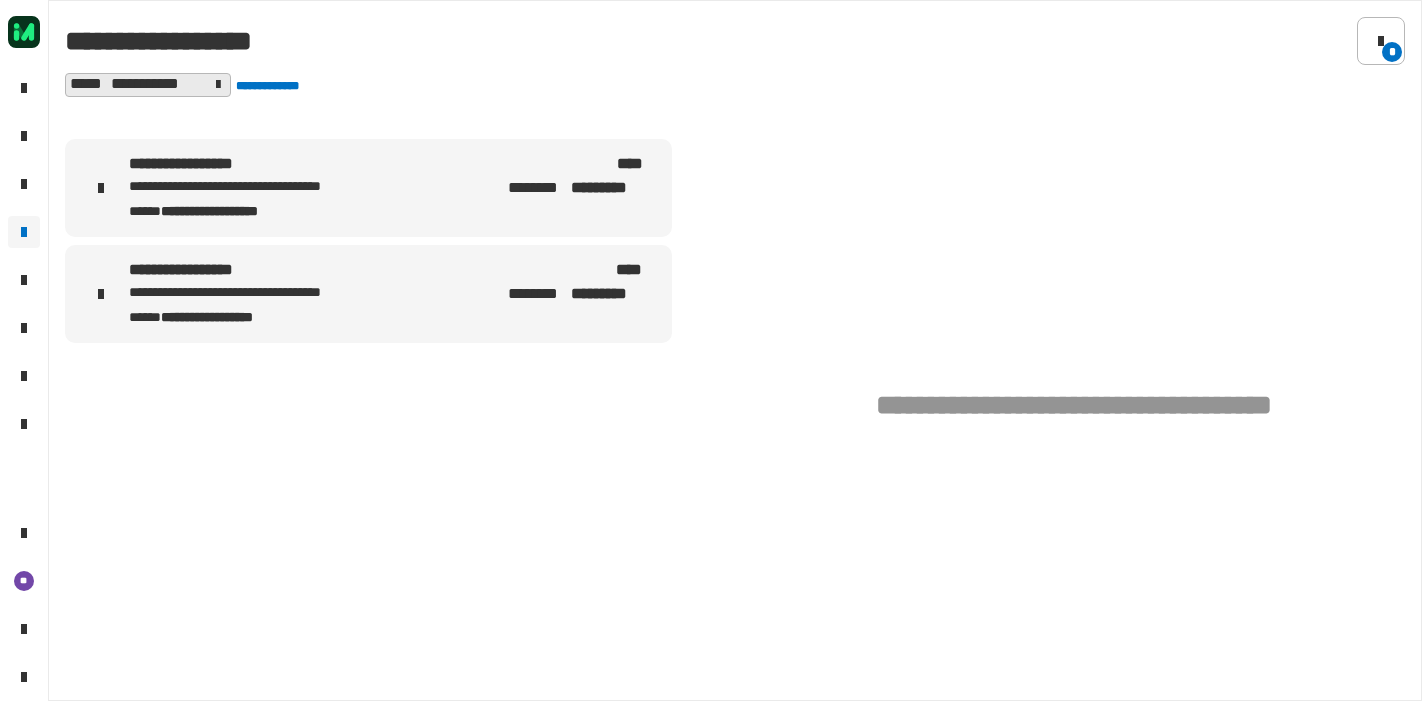 scroll, scrollTop: 0, scrollLeft: 0, axis: both 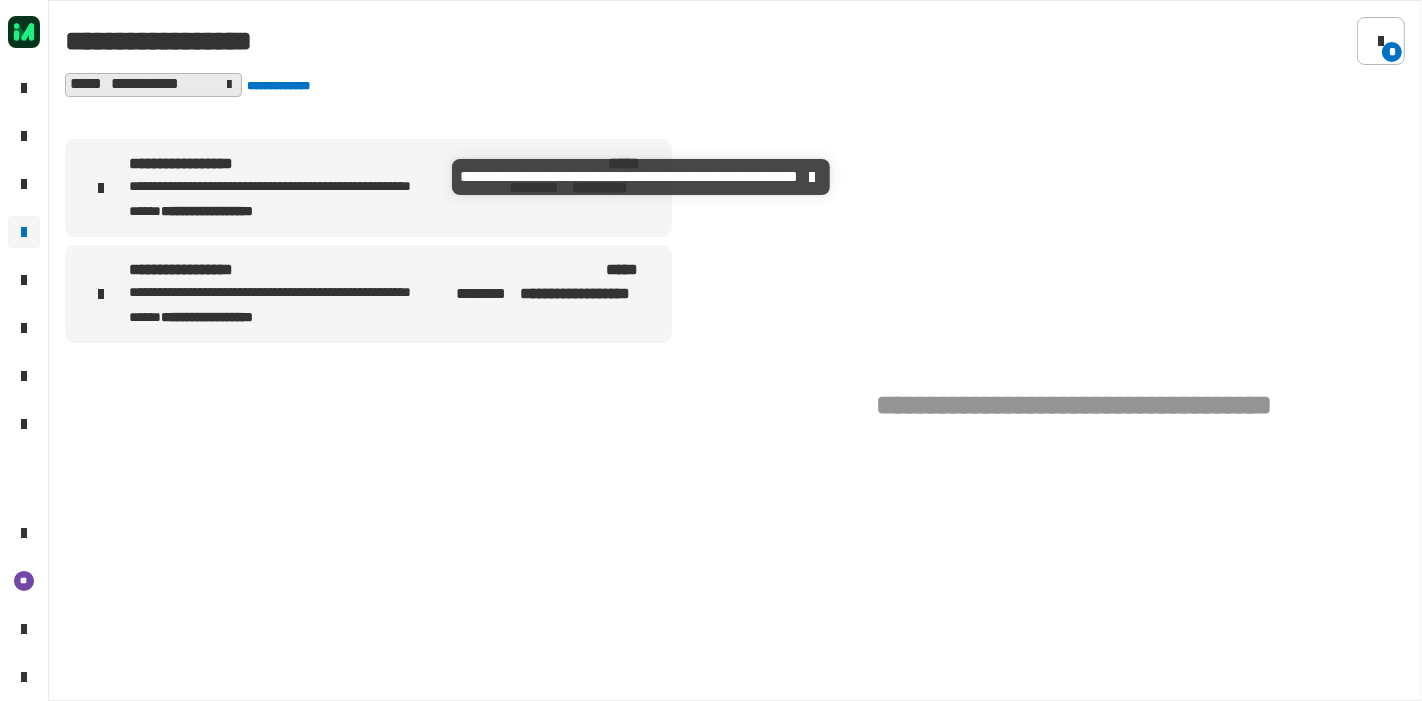 click on "**********" at bounding box center [290, 187] 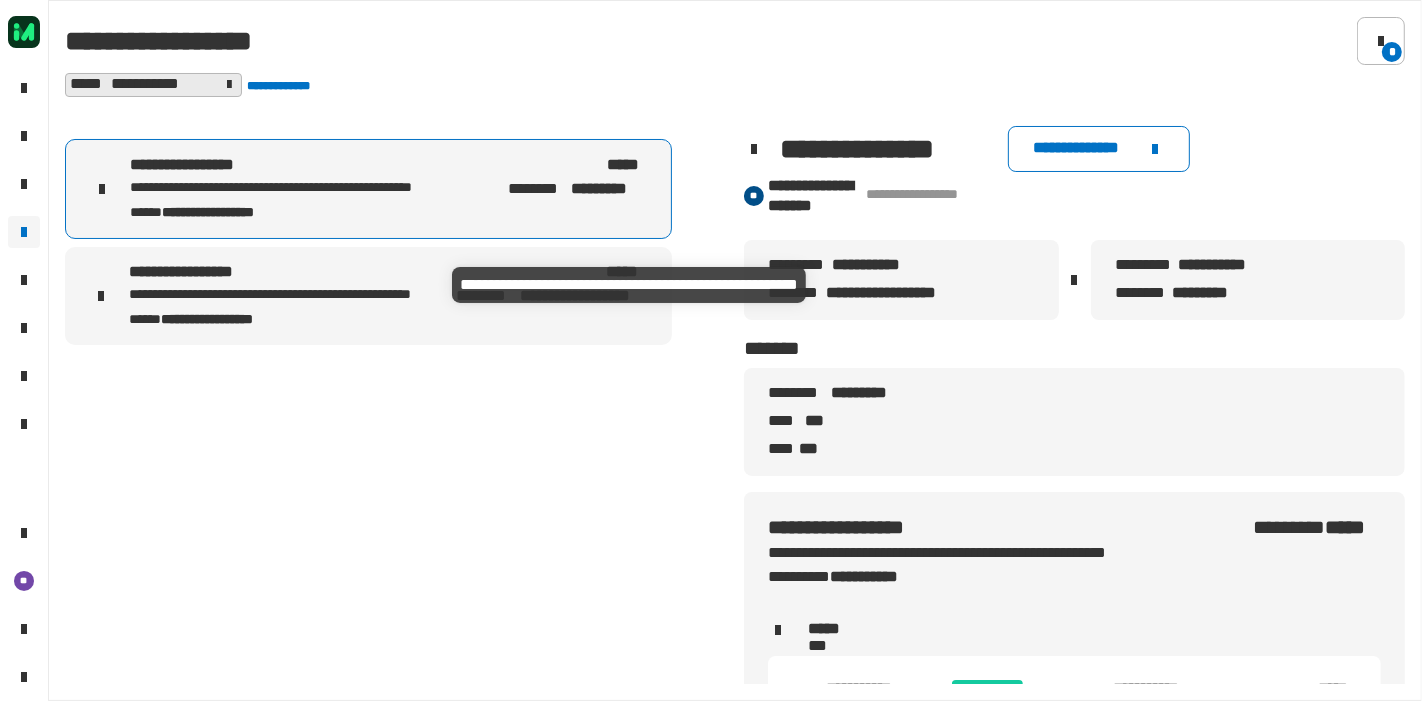 click on "**********" at bounding box center (290, 295) 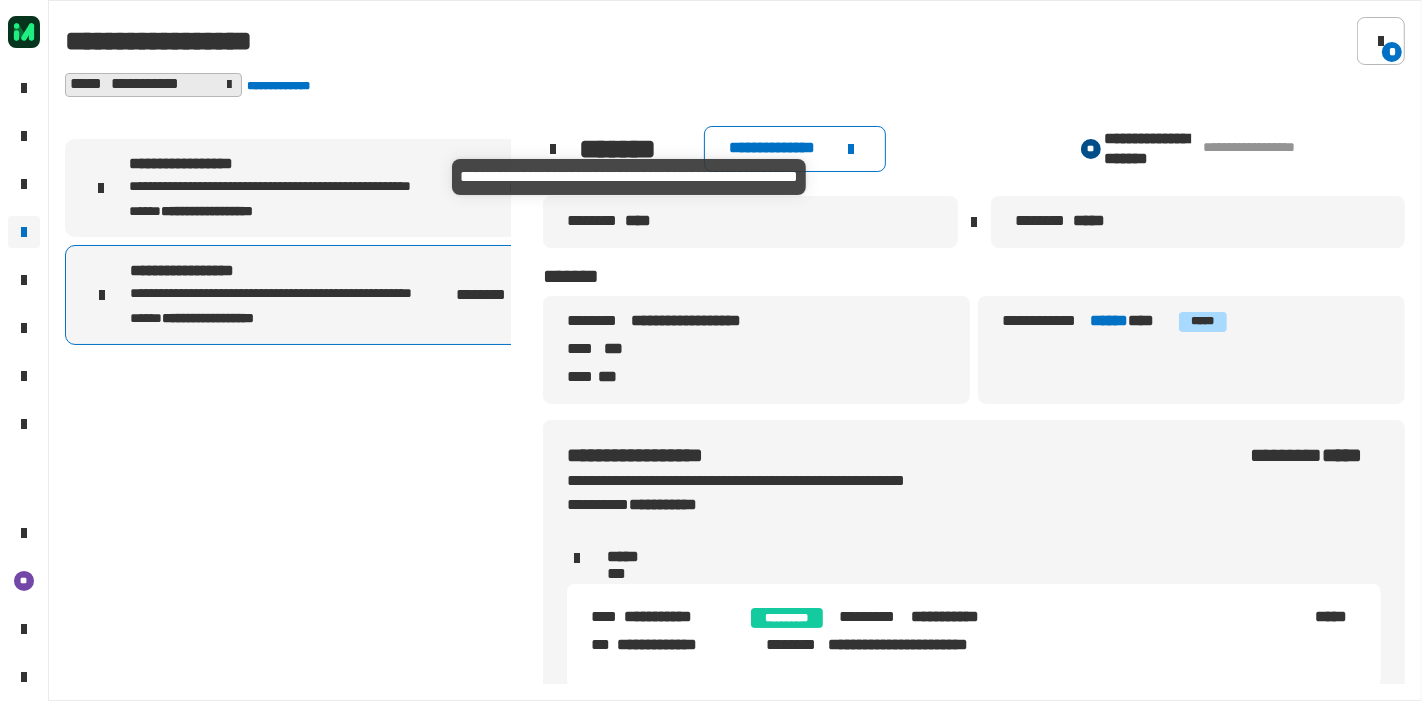 click on "**********" at bounding box center (290, 187) 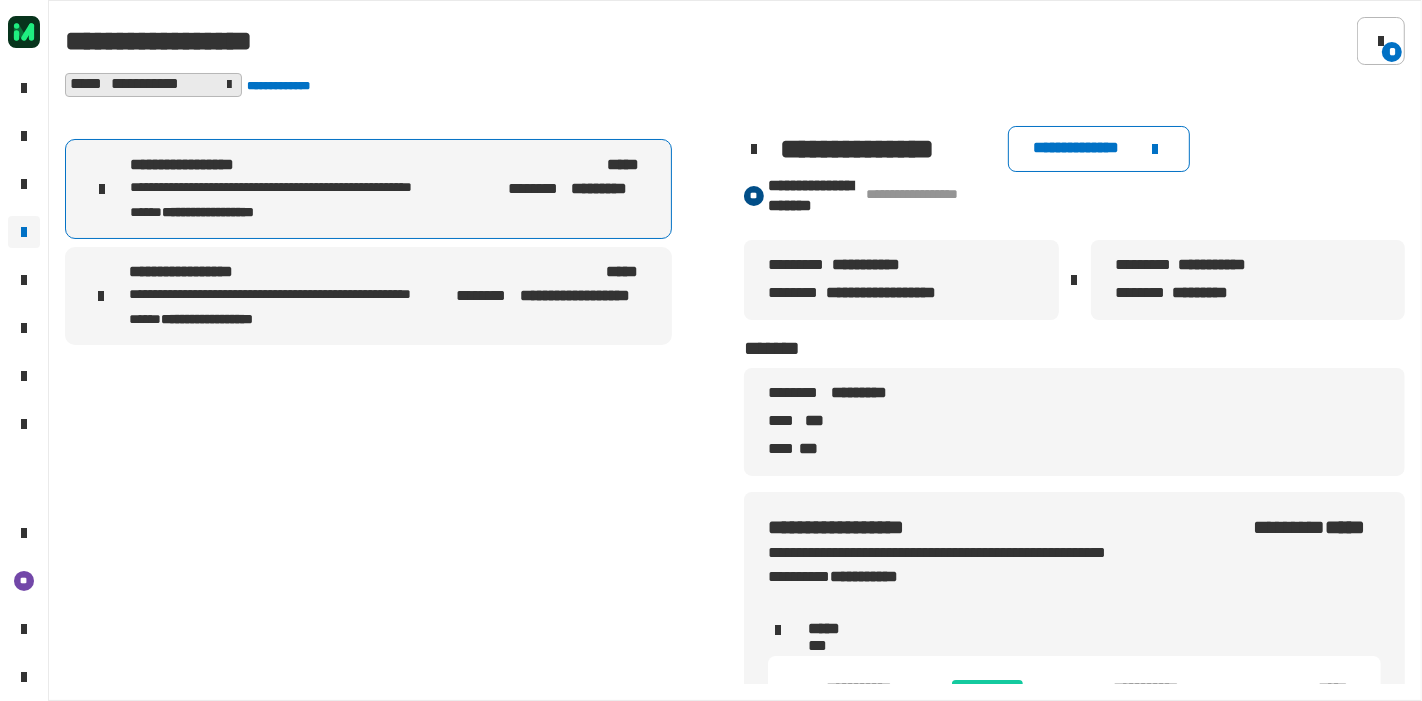 scroll, scrollTop: 99, scrollLeft: 0, axis: vertical 